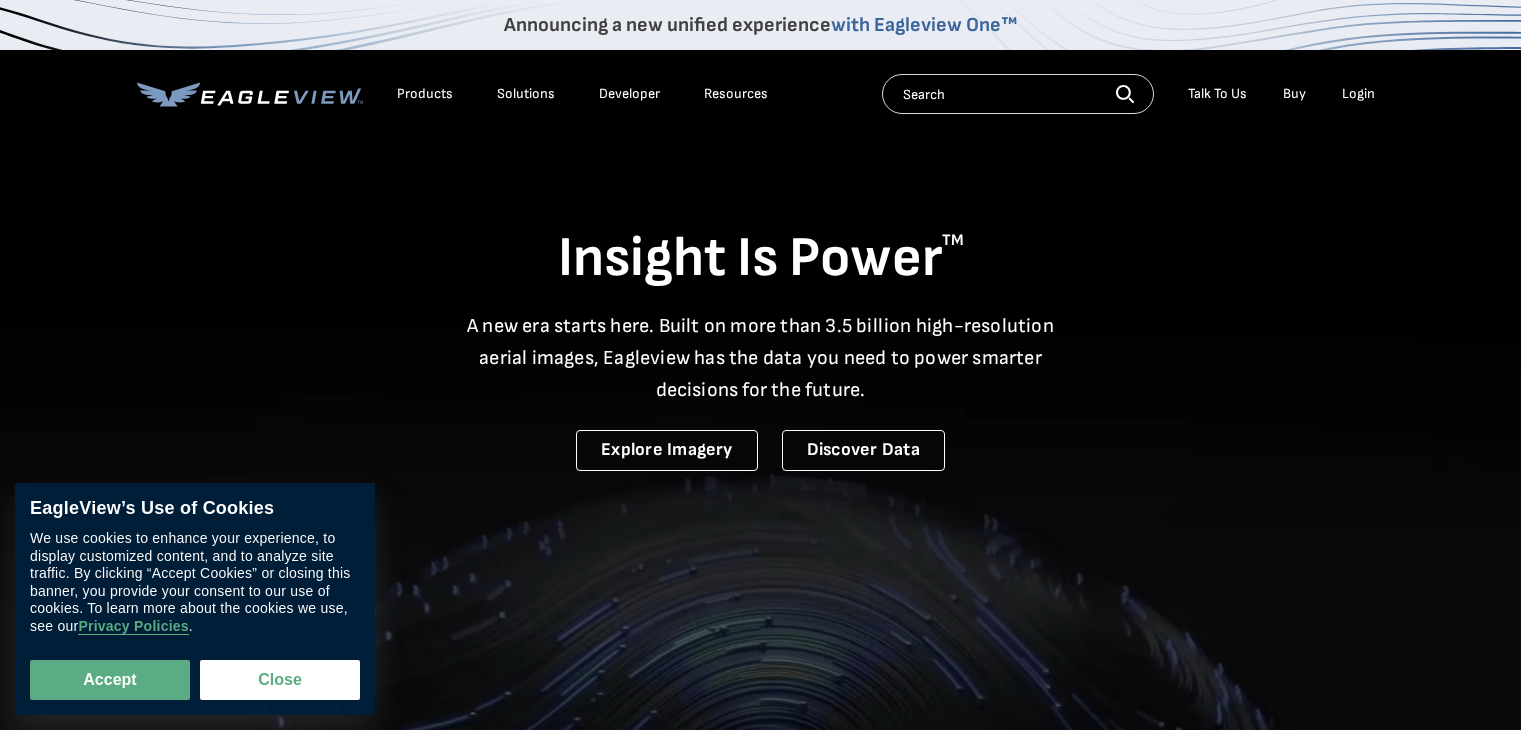 scroll, scrollTop: 0, scrollLeft: 0, axis: both 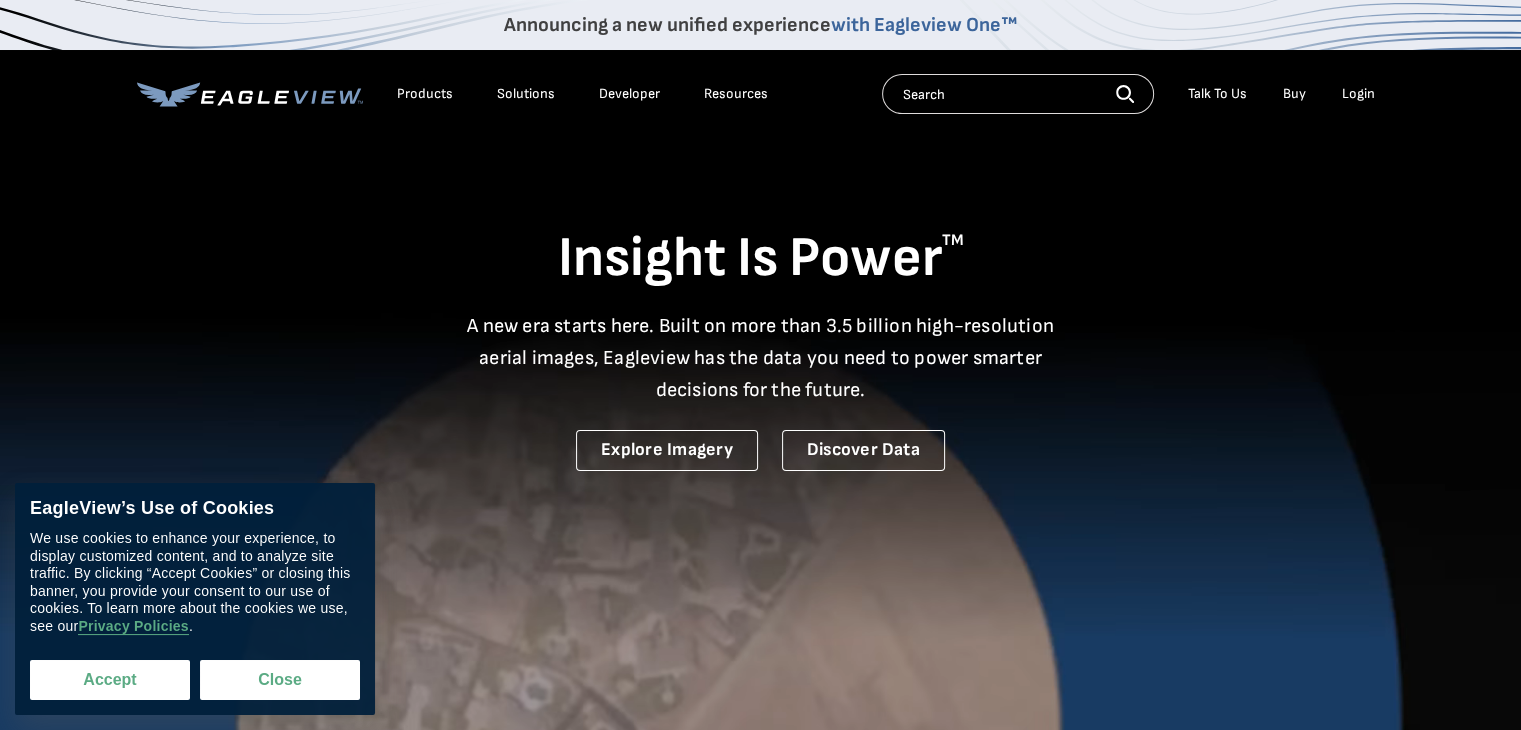 click on "Accept" at bounding box center (110, 680) 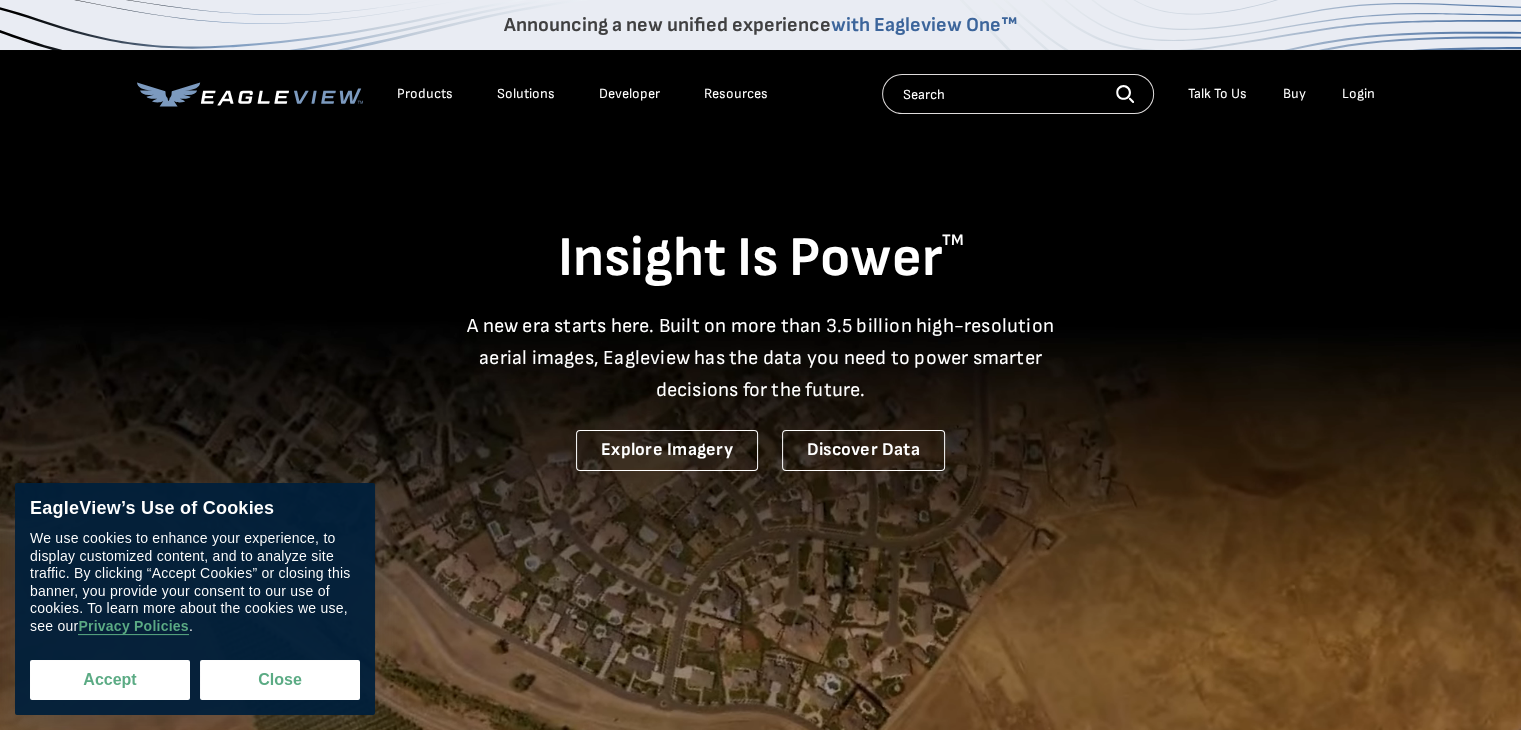 checkbox on "true" 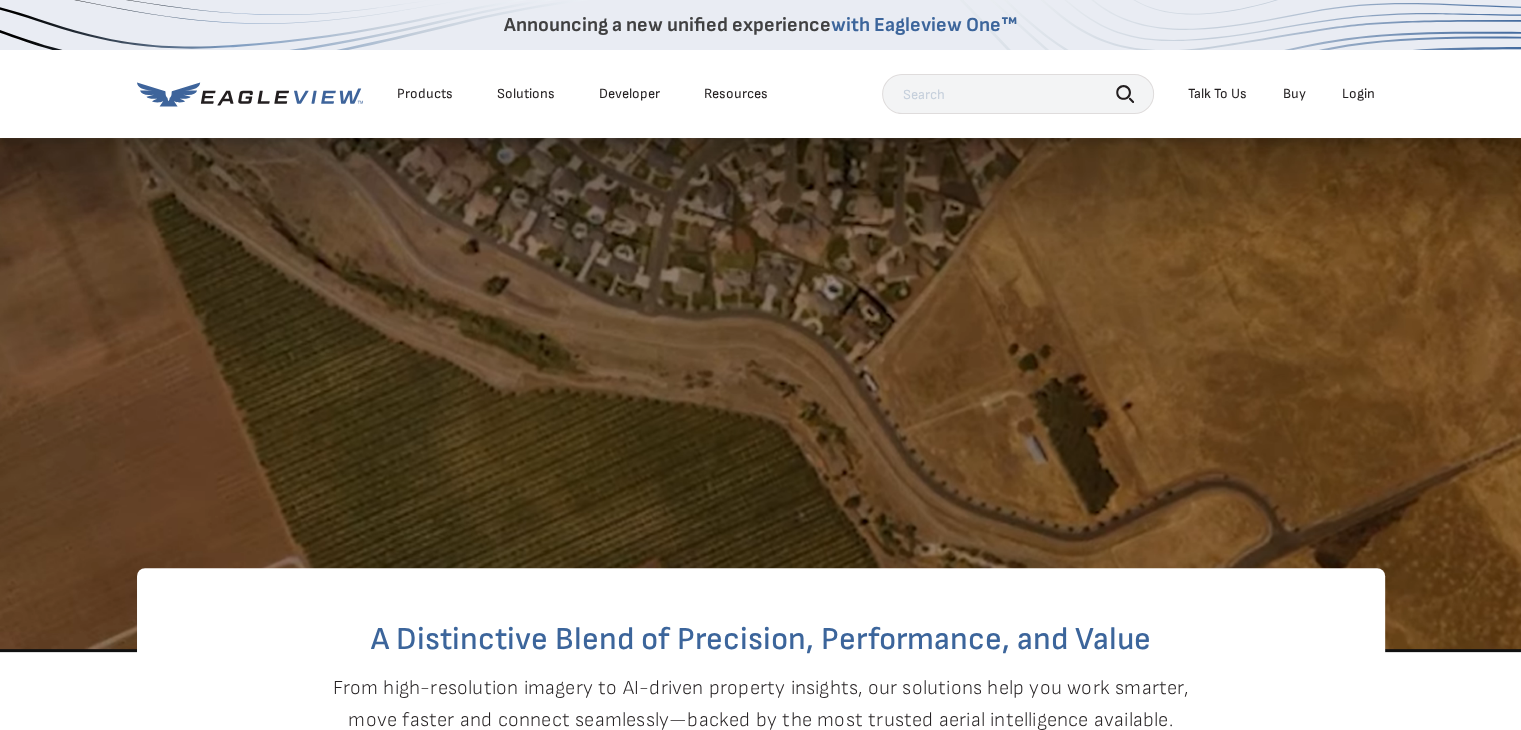 scroll, scrollTop: 0, scrollLeft: 0, axis: both 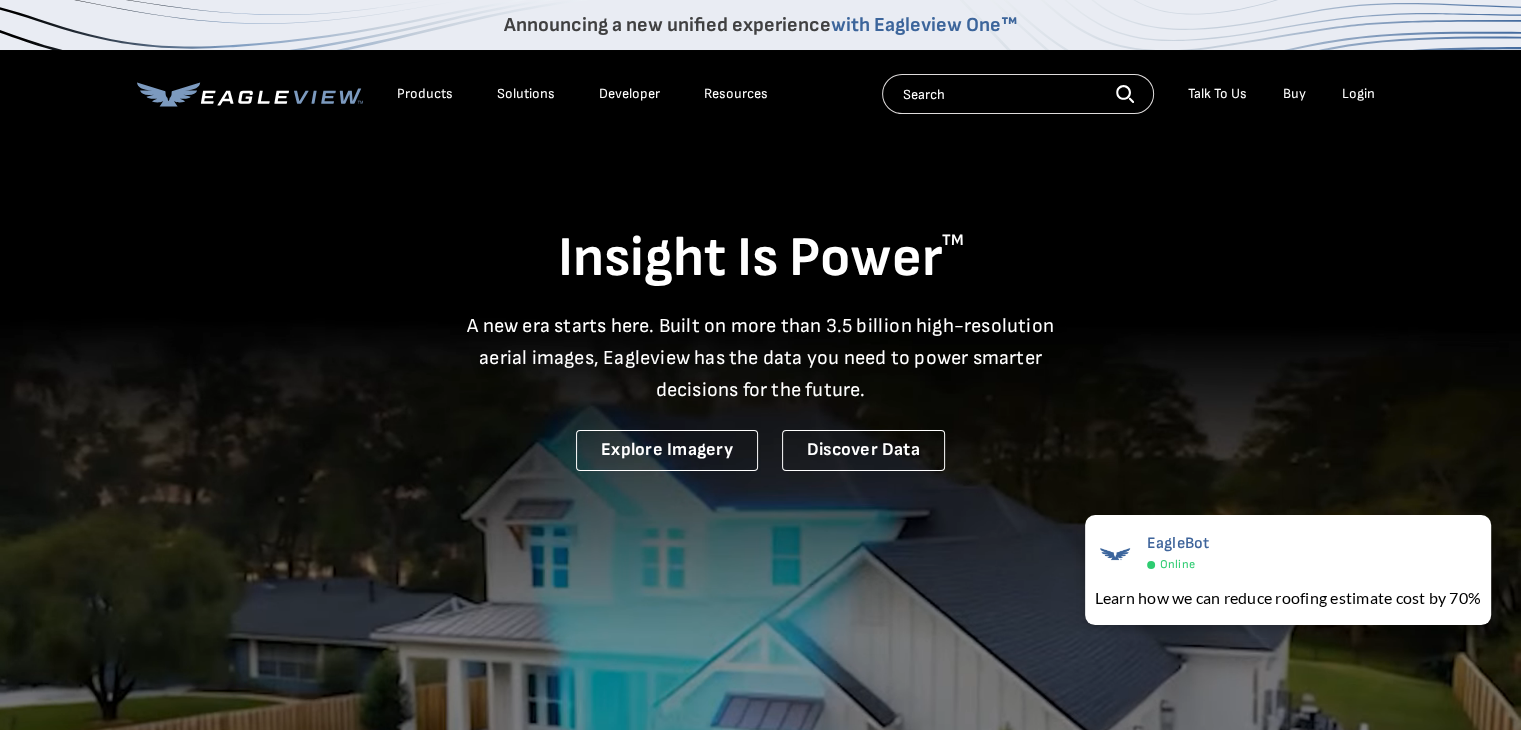 click on "Login" at bounding box center [1358, 94] 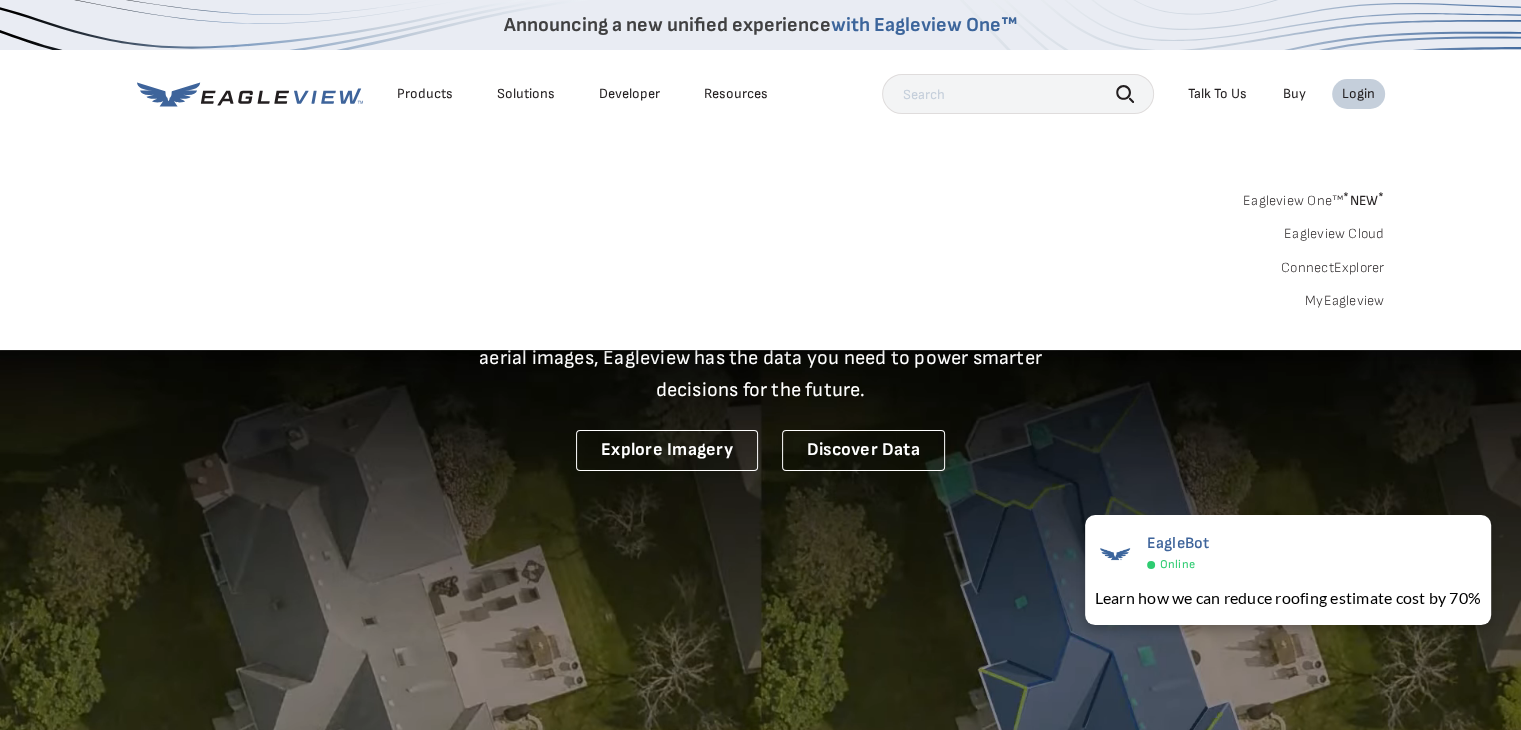 click on "Login" at bounding box center (1358, 94) 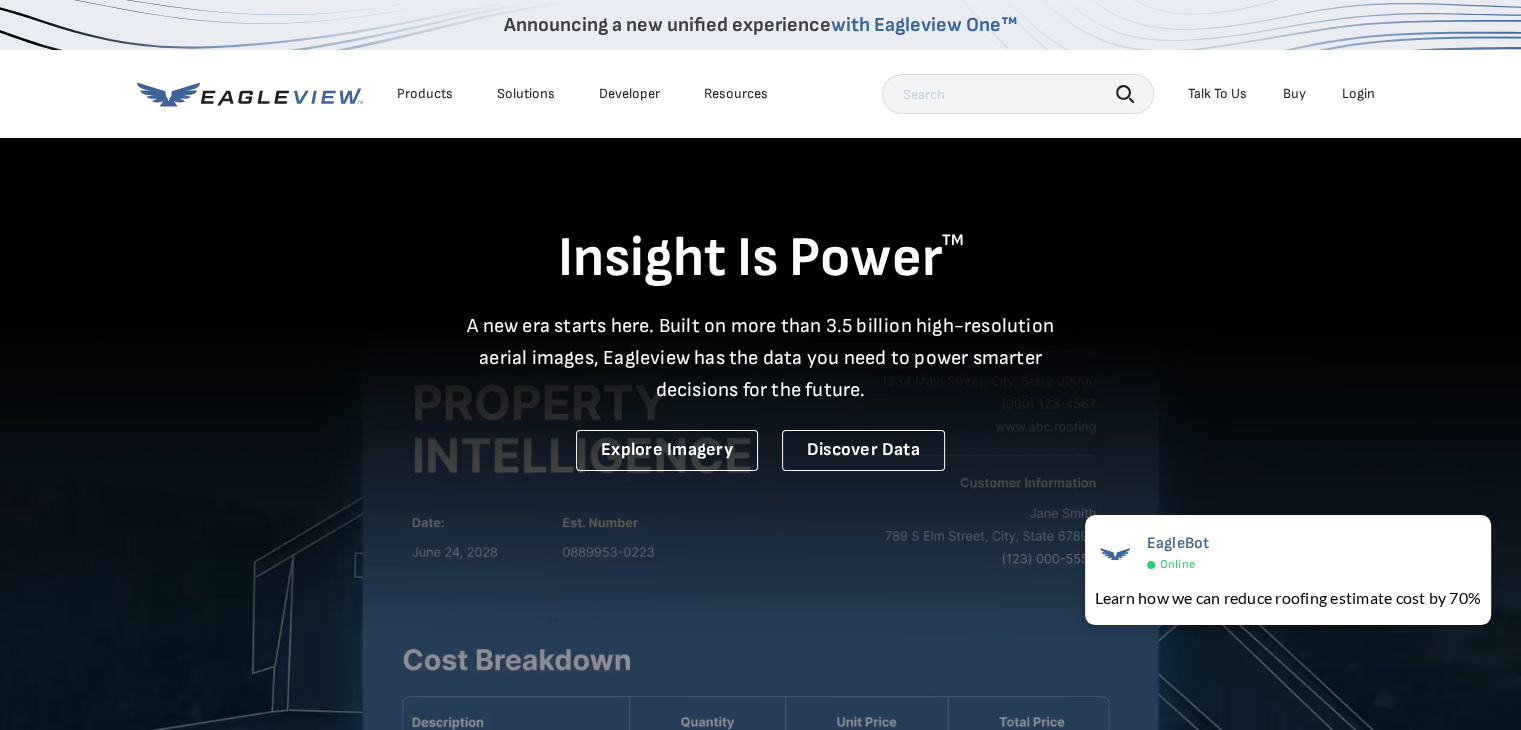 click on "Login" at bounding box center [1358, 94] 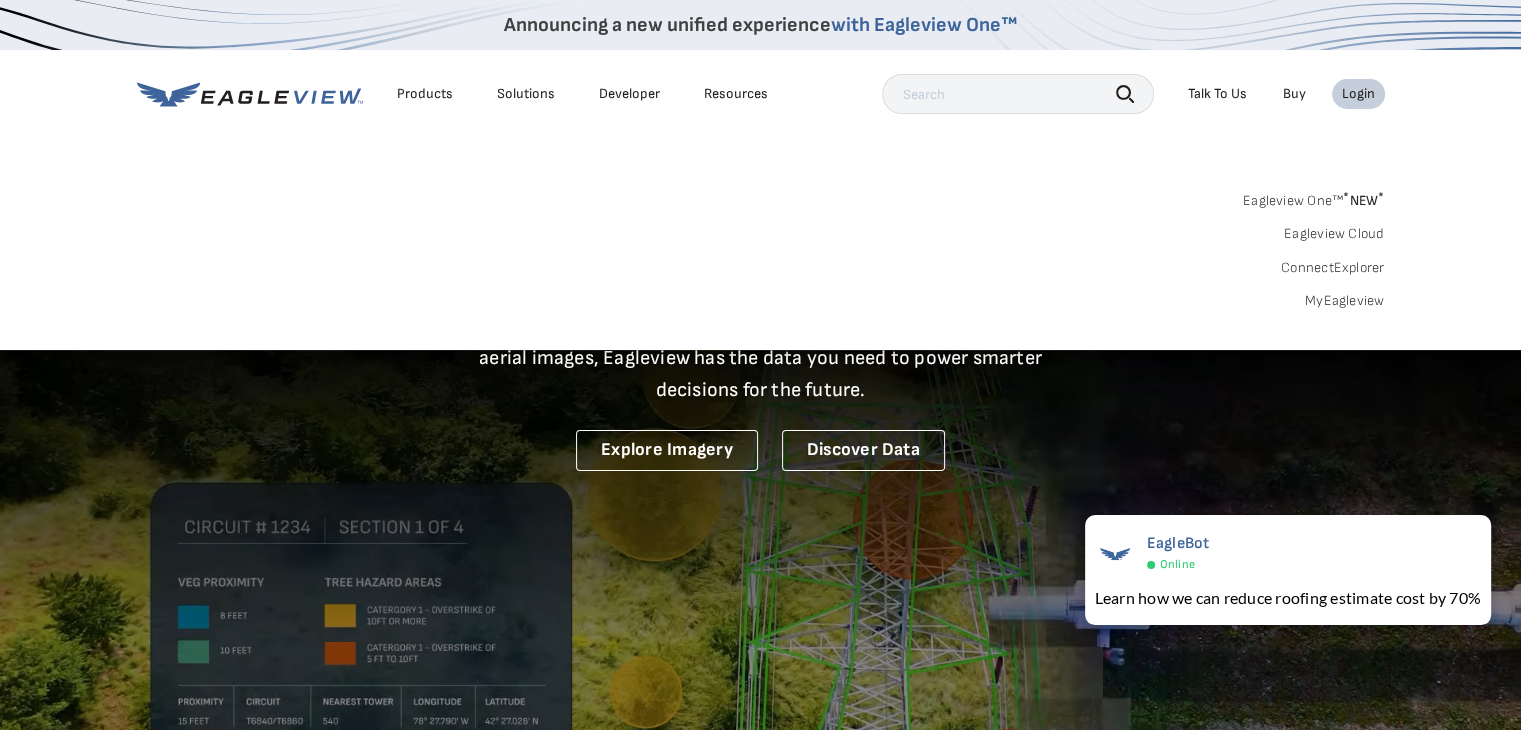 click on "MyEagleview" at bounding box center [1345, 301] 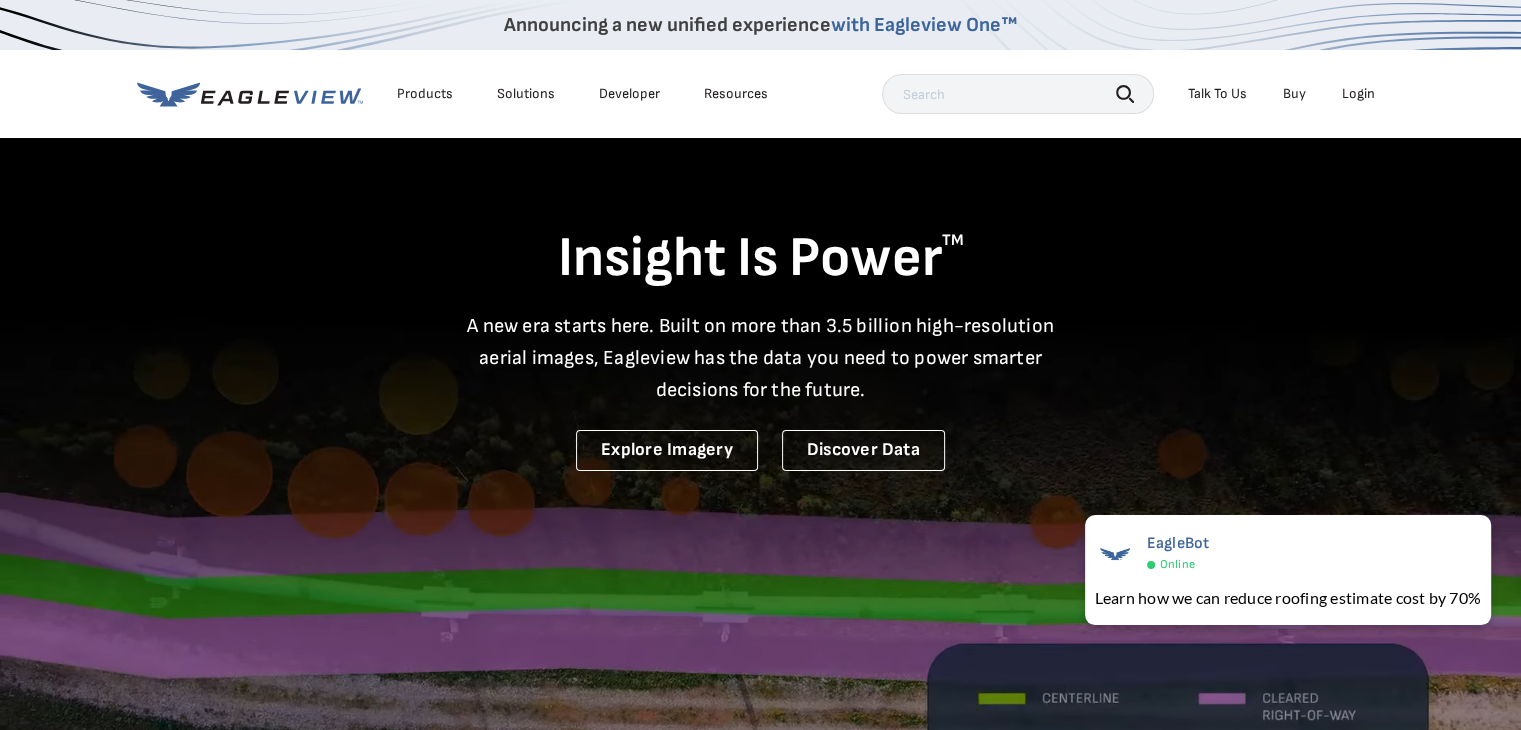 click on "Login" at bounding box center (1358, 94) 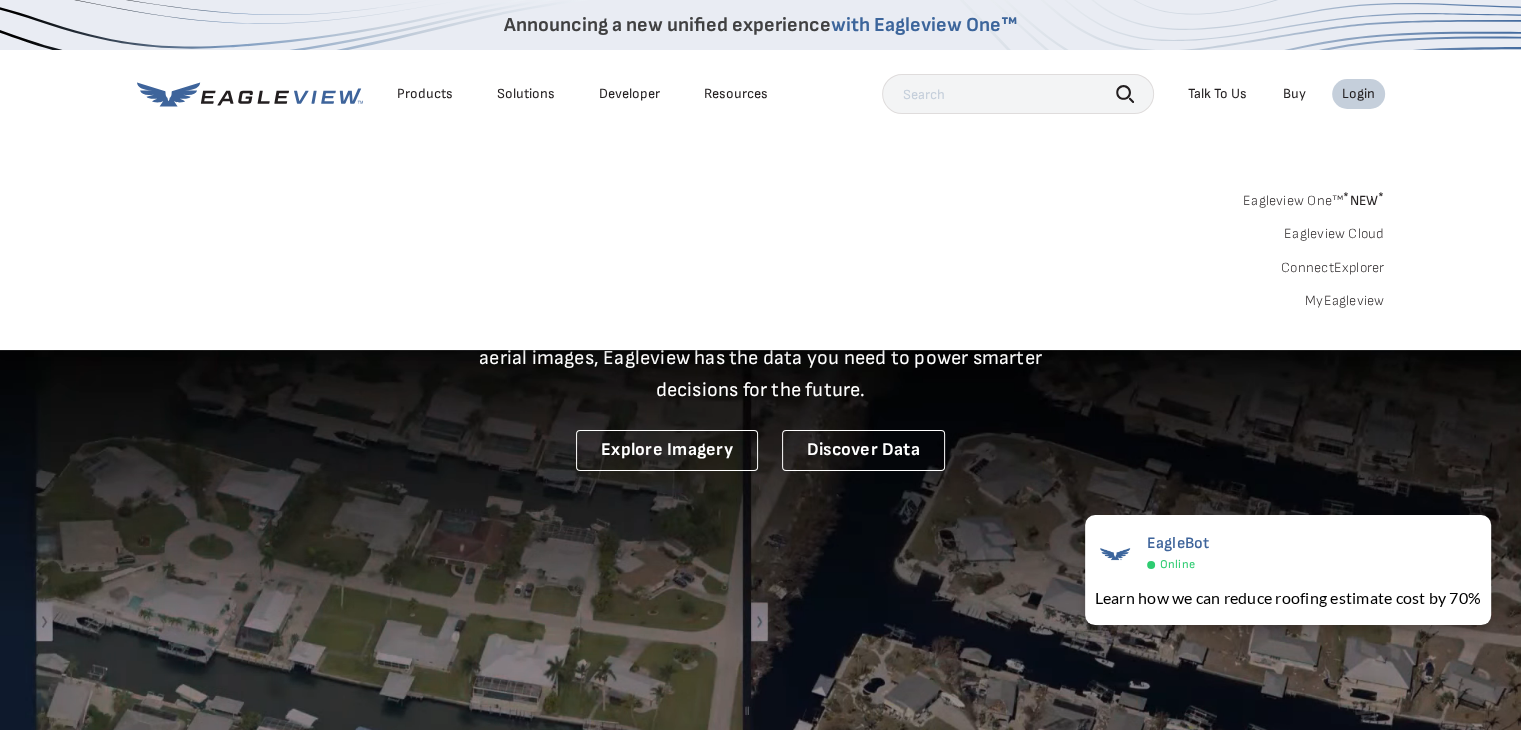 click on "MyEagleview" at bounding box center [1345, 301] 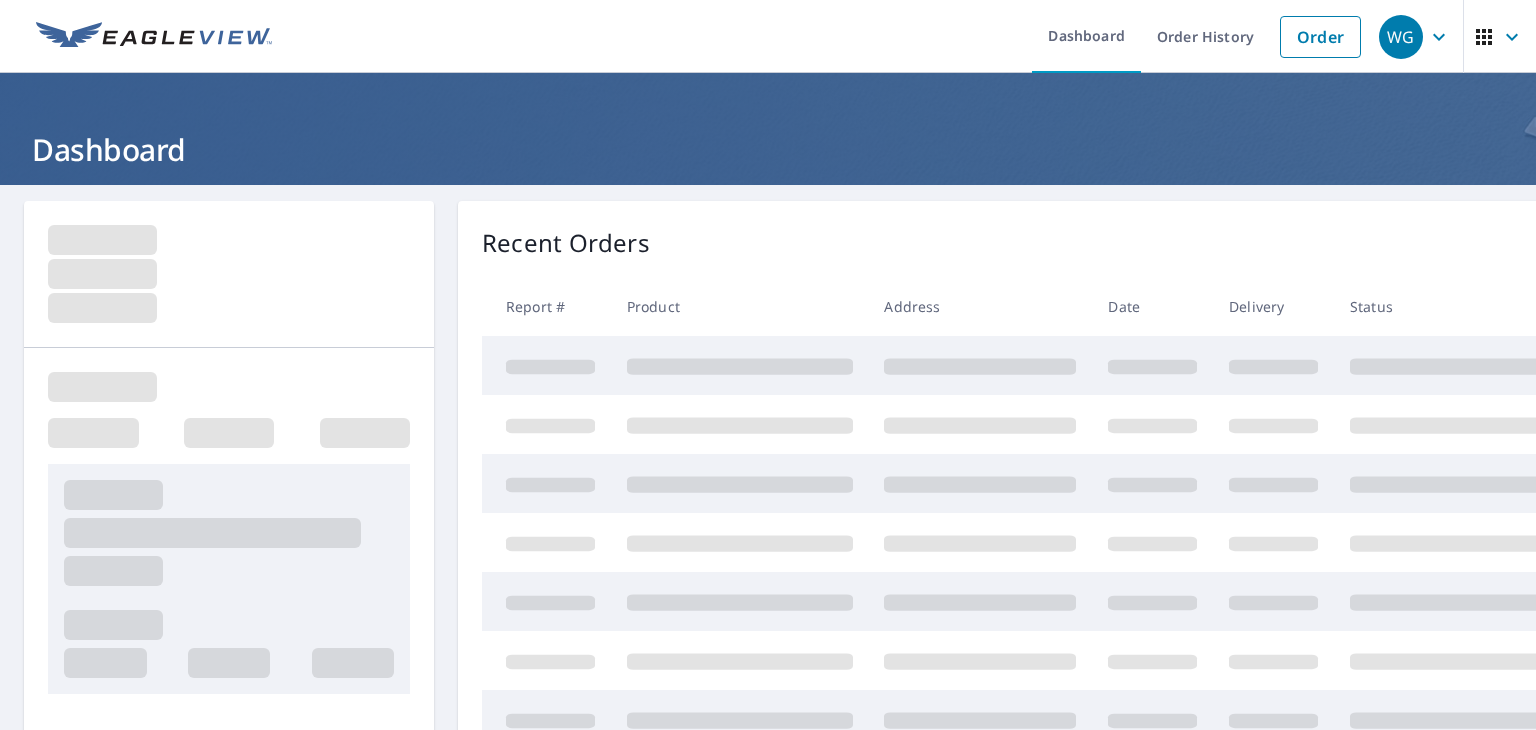 scroll, scrollTop: 0, scrollLeft: 0, axis: both 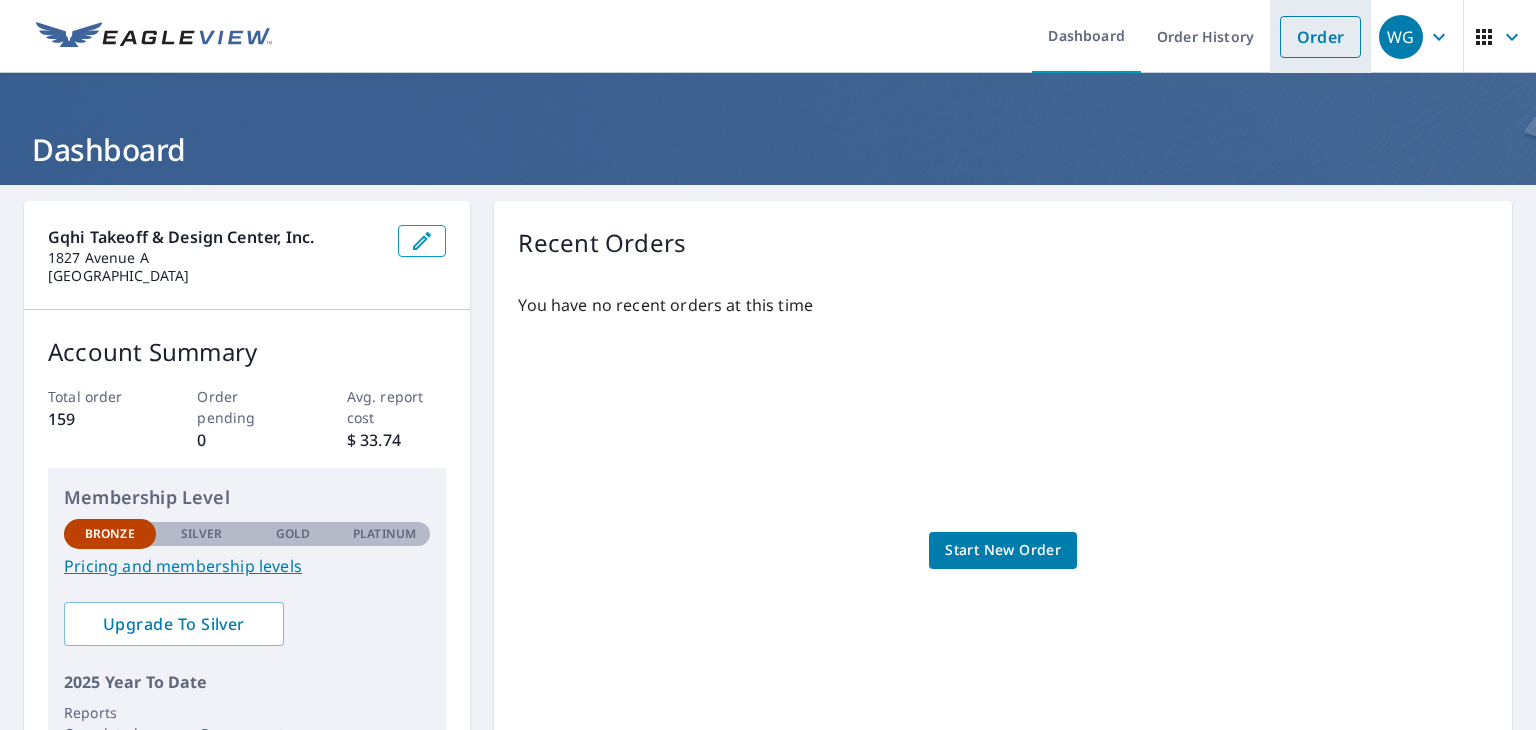 click on "Order" at bounding box center [1320, 37] 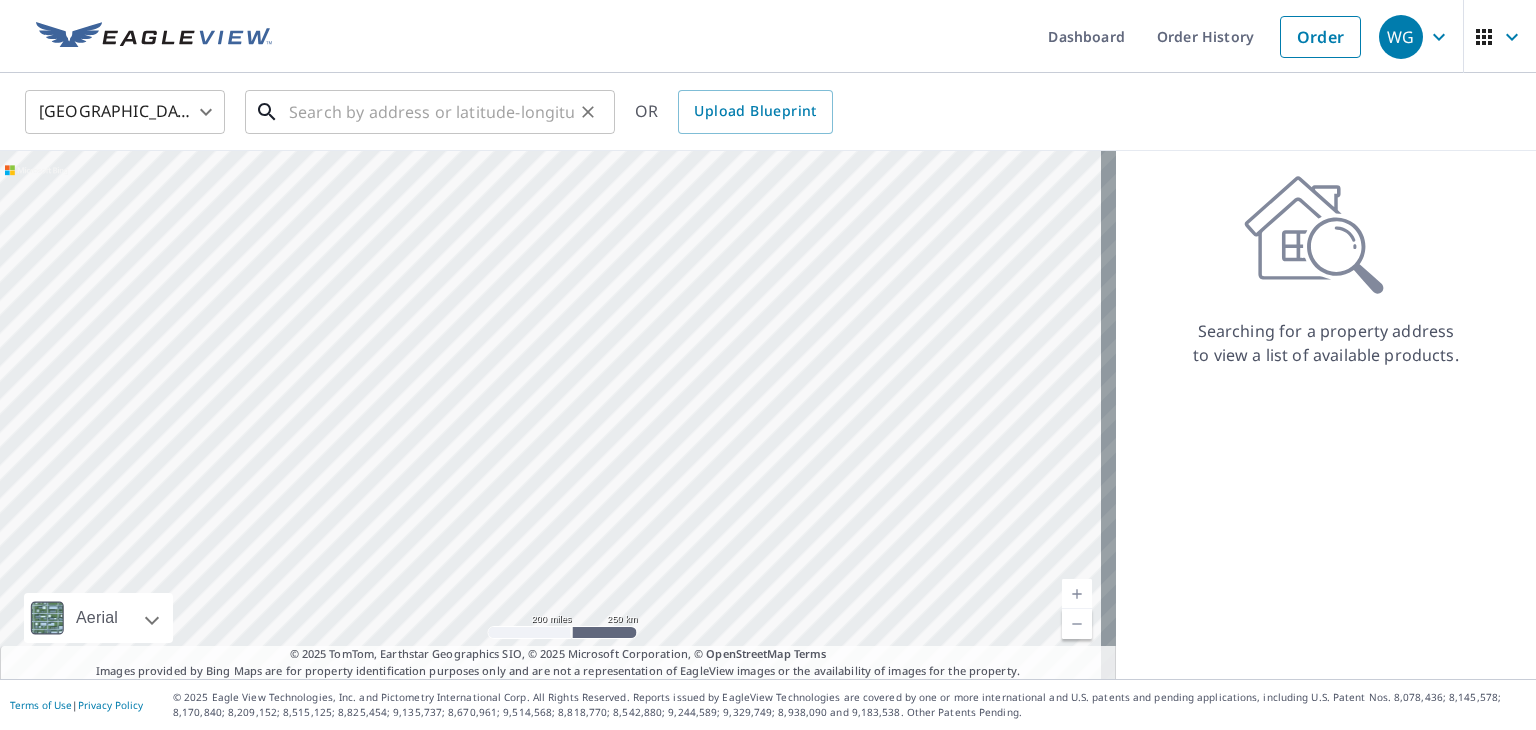 click at bounding box center [431, 112] 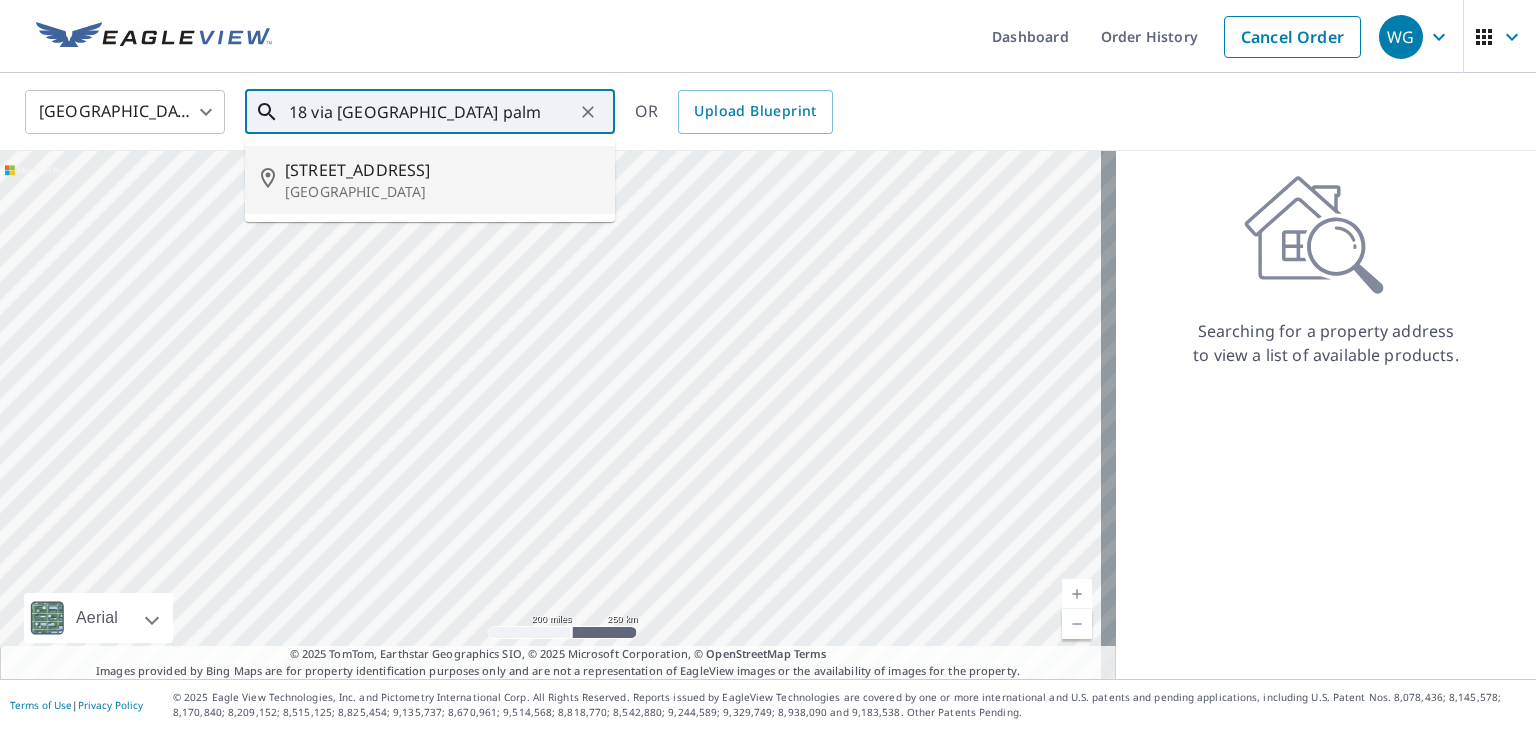 click on "Palm Coast, FL 32137" at bounding box center [442, 192] 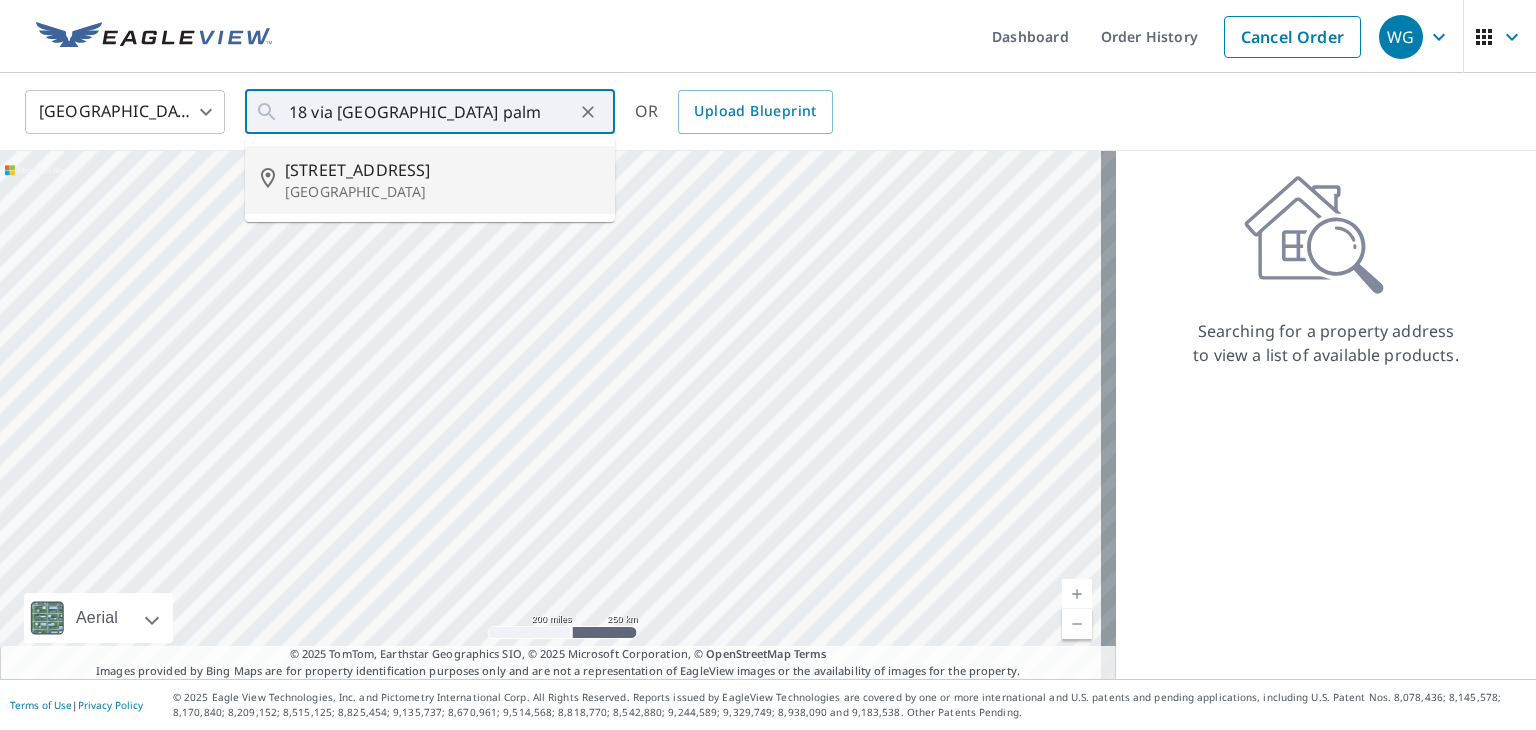 type on "18 Via Roma Palm Coast, FL 32137" 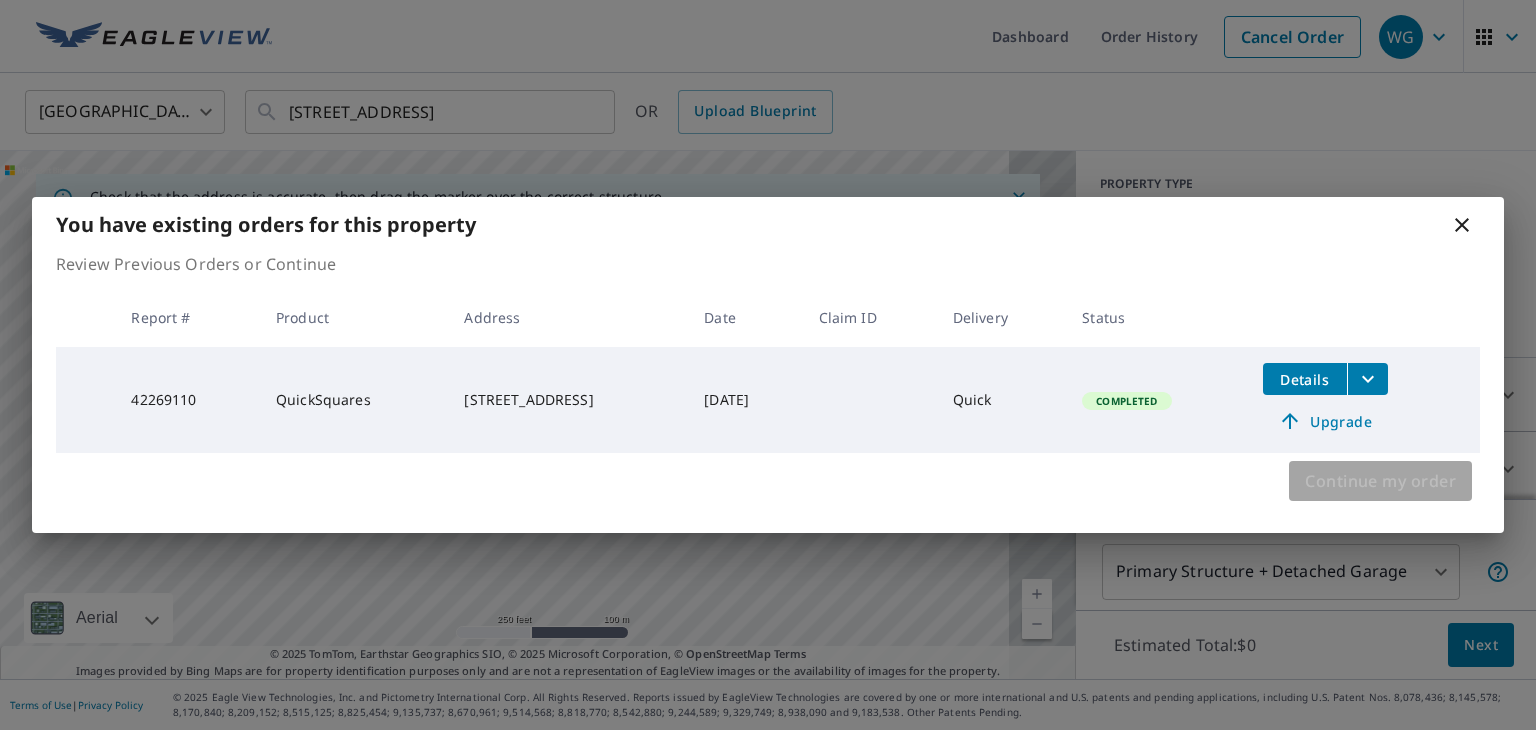 click on "Continue my order" at bounding box center (1380, 481) 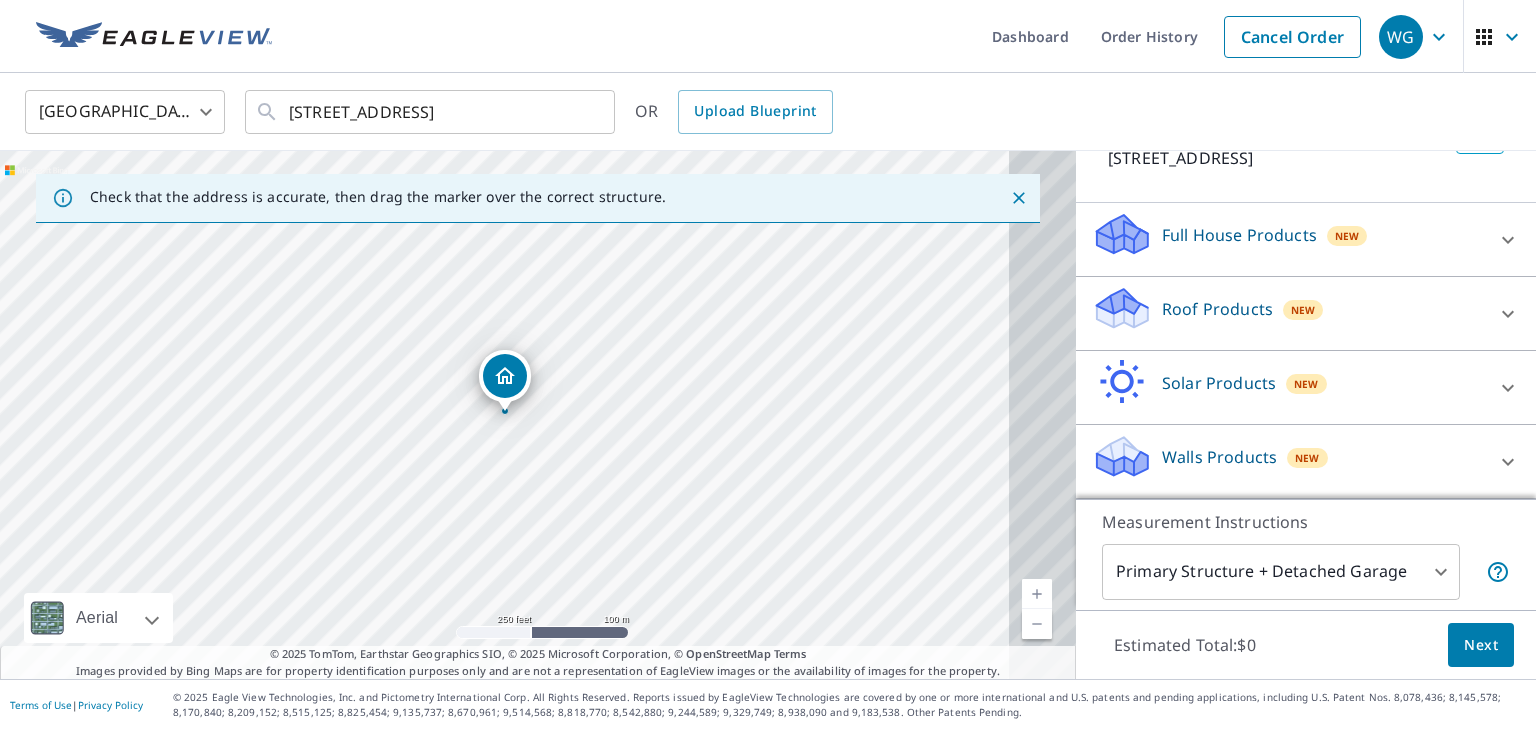 scroll, scrollTop: 183, scrollLeft: 0, axis: vertical 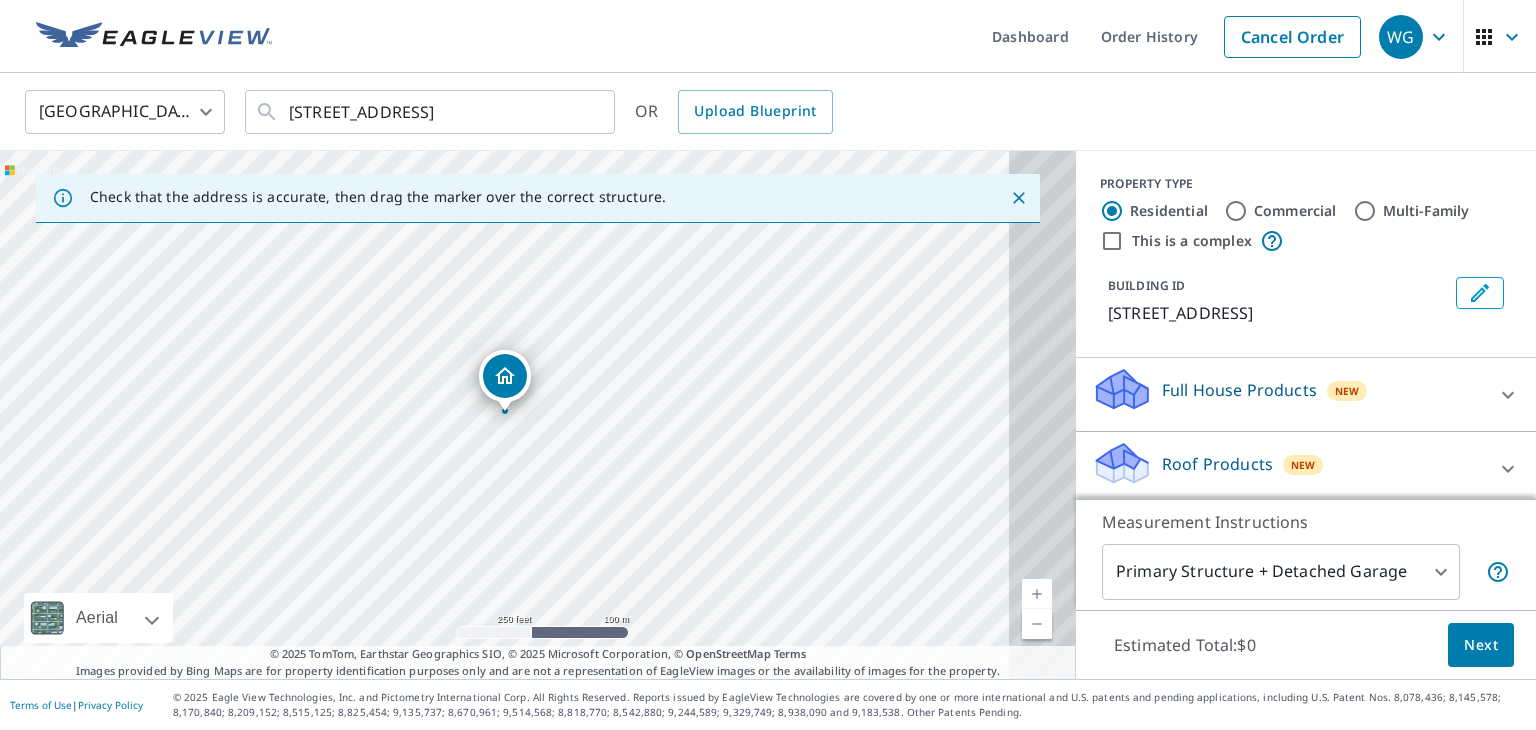 click on "Residential" at bounding box center [1112, 211] 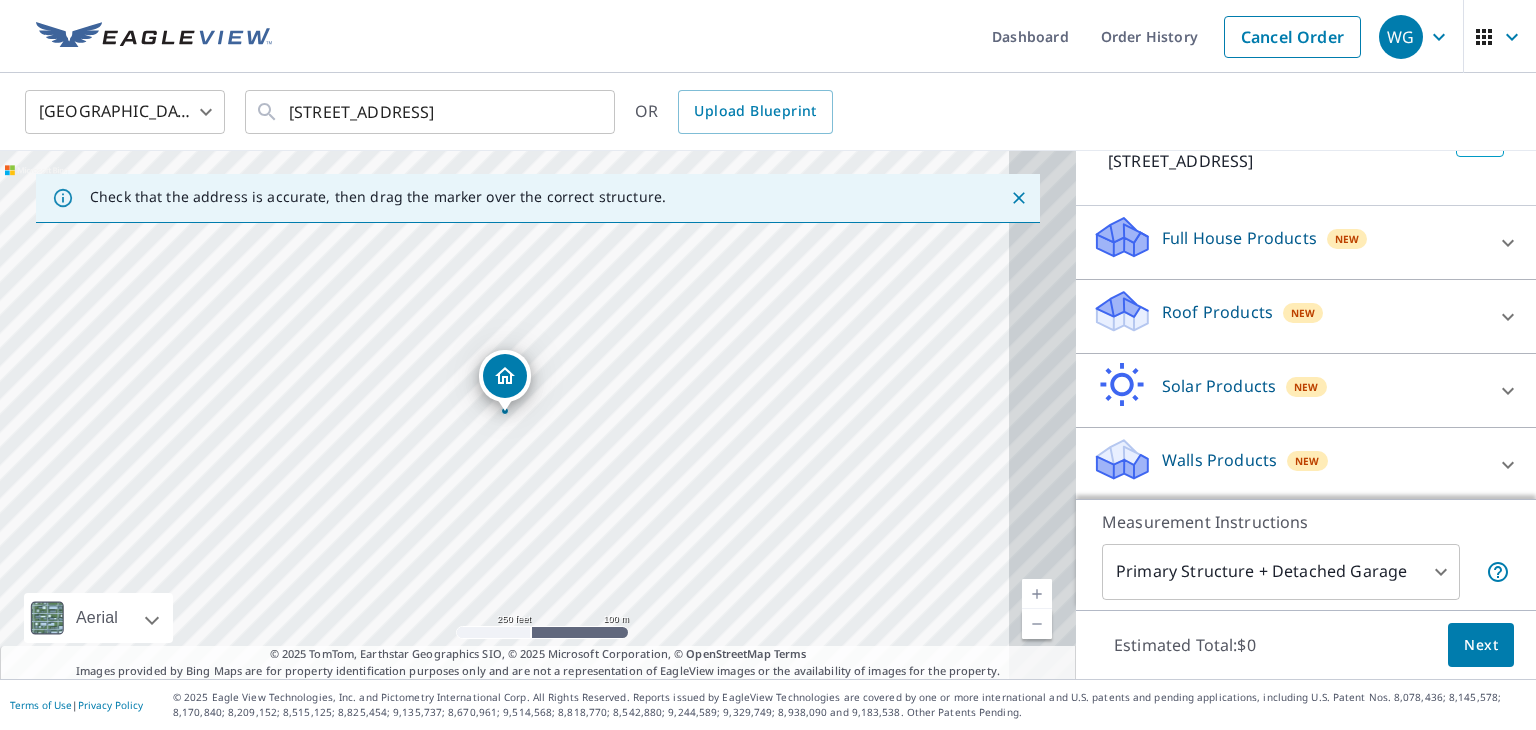 scroll, scrollTop: 183, scrollLeft: 0, axis: vertical 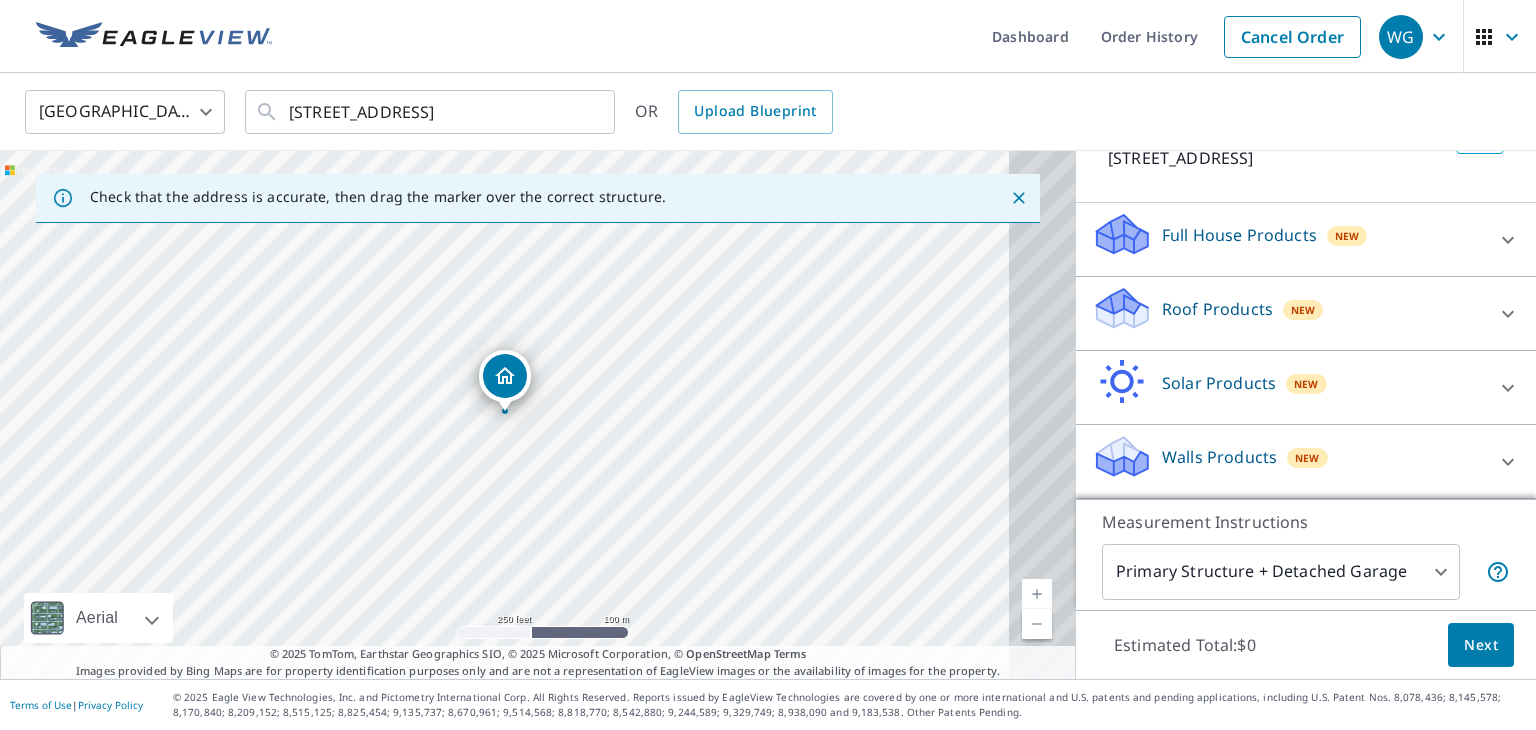 click on "WG .favicon_svg__cls-1{fill:#8ccc4c}.favicon_svg__cls-2{fill:#0098c5} WG
Dashboard Order History Cancel Order WG United States US ​ 18 Via Roma Palm Coast, FL 32137 ​ OR Upload Blueprint Check that the address is accurate, then drag the marker over the correct structure. 18 Via Roma Palm Coast, FL 32137 Aerial Road A standard road map Aerial A detailed look from above Labels Labels 250 feet 100 m © 2025 TomTom, © Vexcel Imaging, © 2025 Microsoft Corporation,  © OpenStreetMap Terms © 2025 TomTom, Earthstar Geographics SIO, © 2025 Microsoft Corporation, ©   OpenStreetMap   Terms Images provided by Bing Maps are for property identification purposes only and are not a representation of EagleView images or the availability of images for the property. PROPERTY TYPE Residential Commercial Multi-Family This is a complex BUILDING ID 18 Via Roma, Palm Coast, FL, 32137 Full House Products New Full House™ $105 Roof Products New Premium $32.75 - $87 QuickSquares™ $18 Gutter $13.75 Bid Perfect™ $18 1" at bounding box center (768, 365) 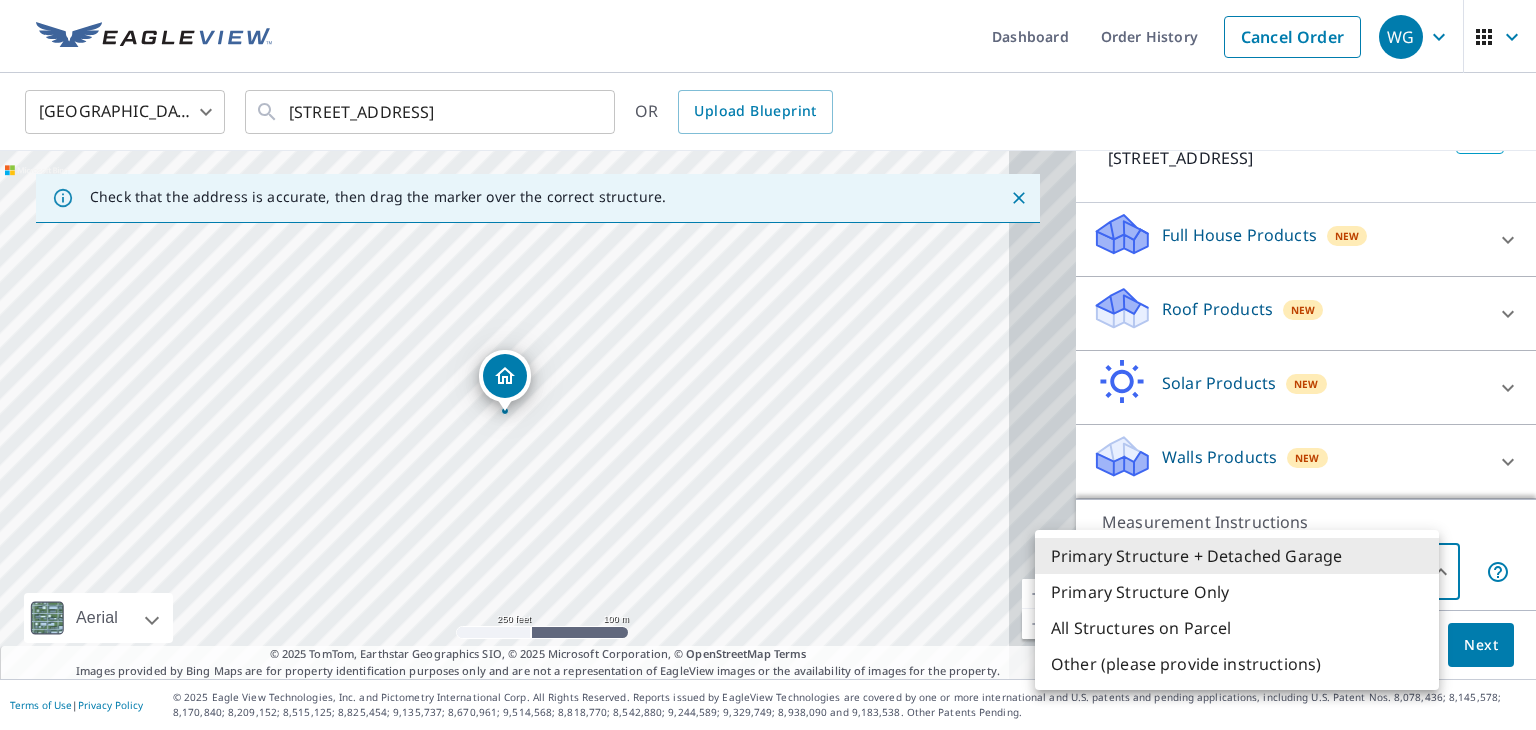 click on "Primary Structure + Detached Garage" at bounding box center [1237, 556] 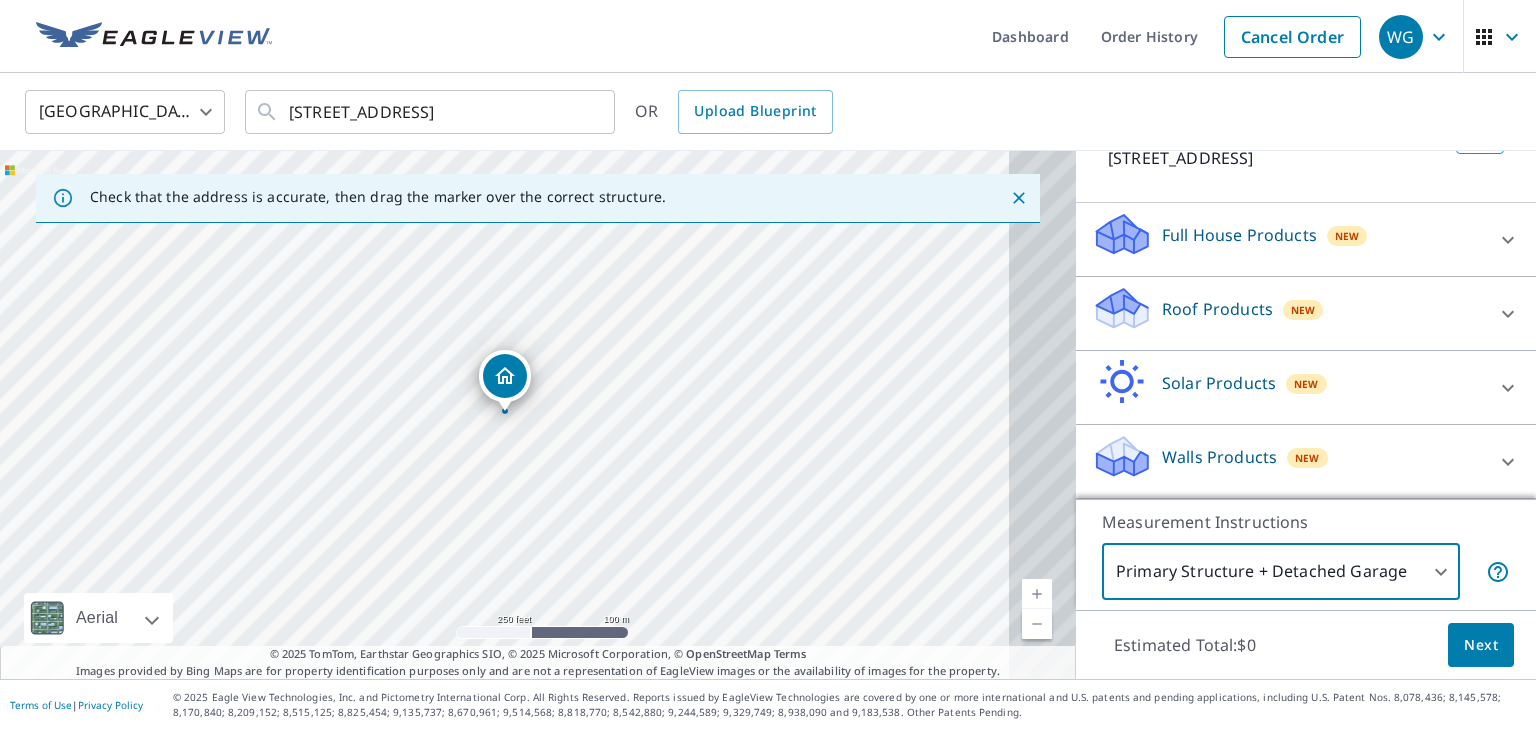 click on "Next" at bounding box center (1481, 645) 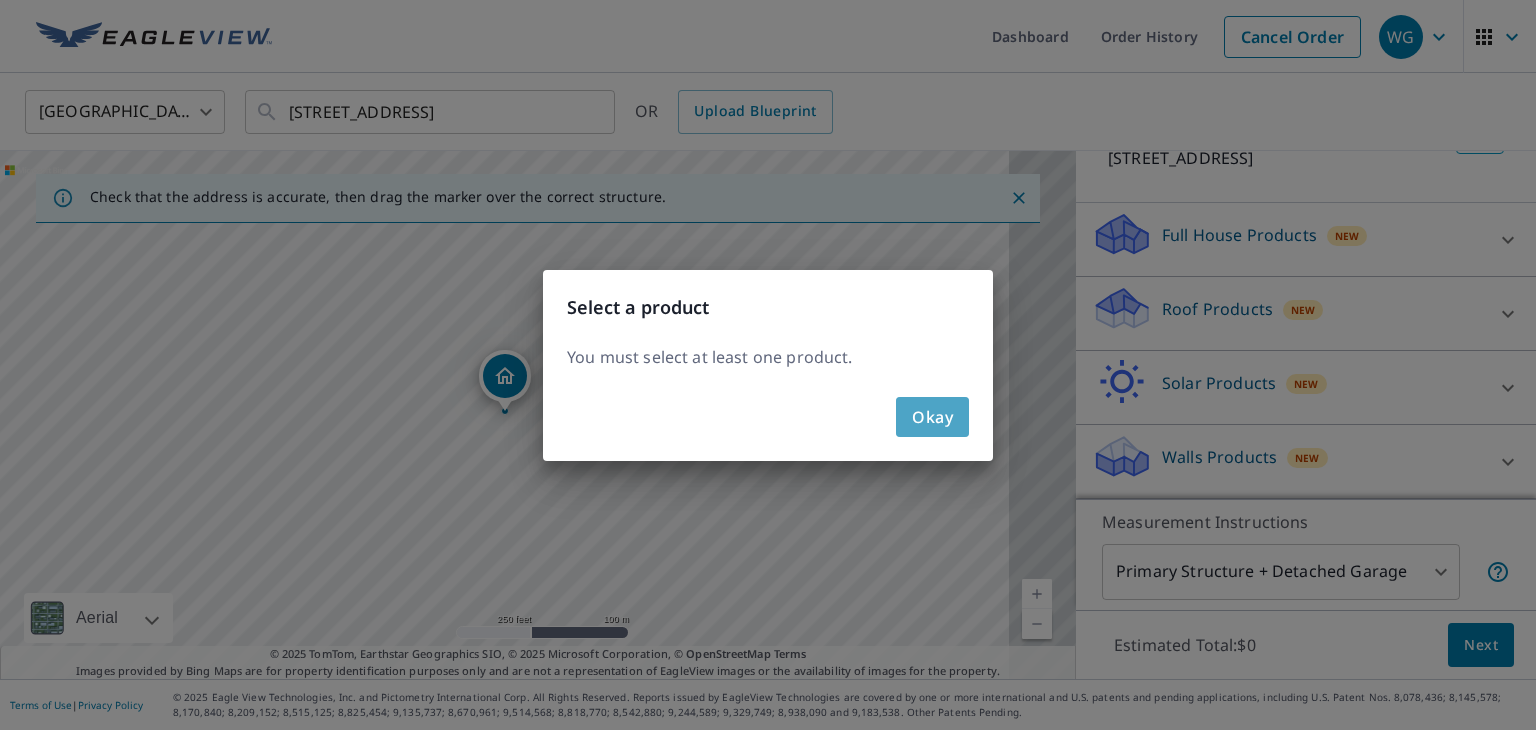 click on "Okay" at bounding box center [932, 417] 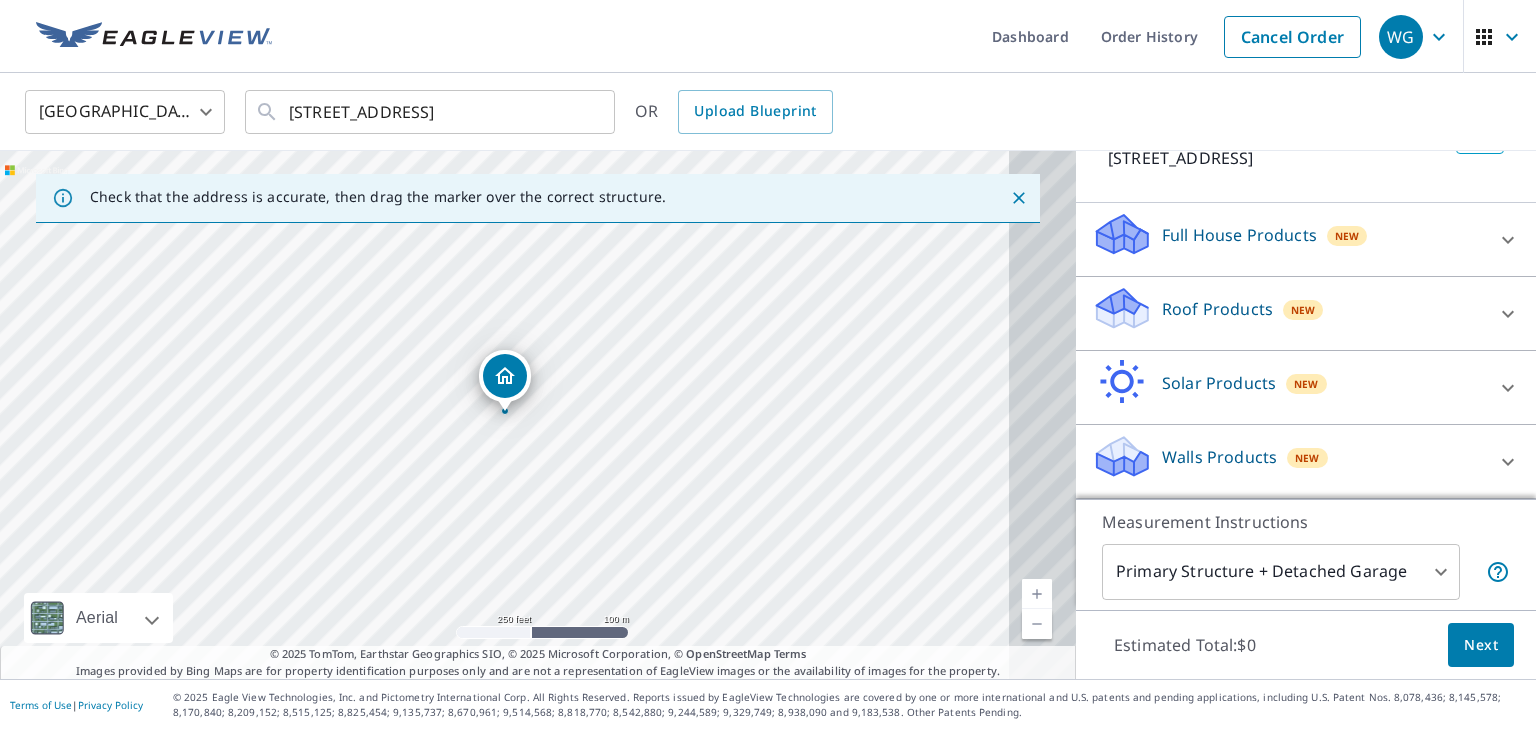 click on "Roof Products" at bounding box center [1217, 309] 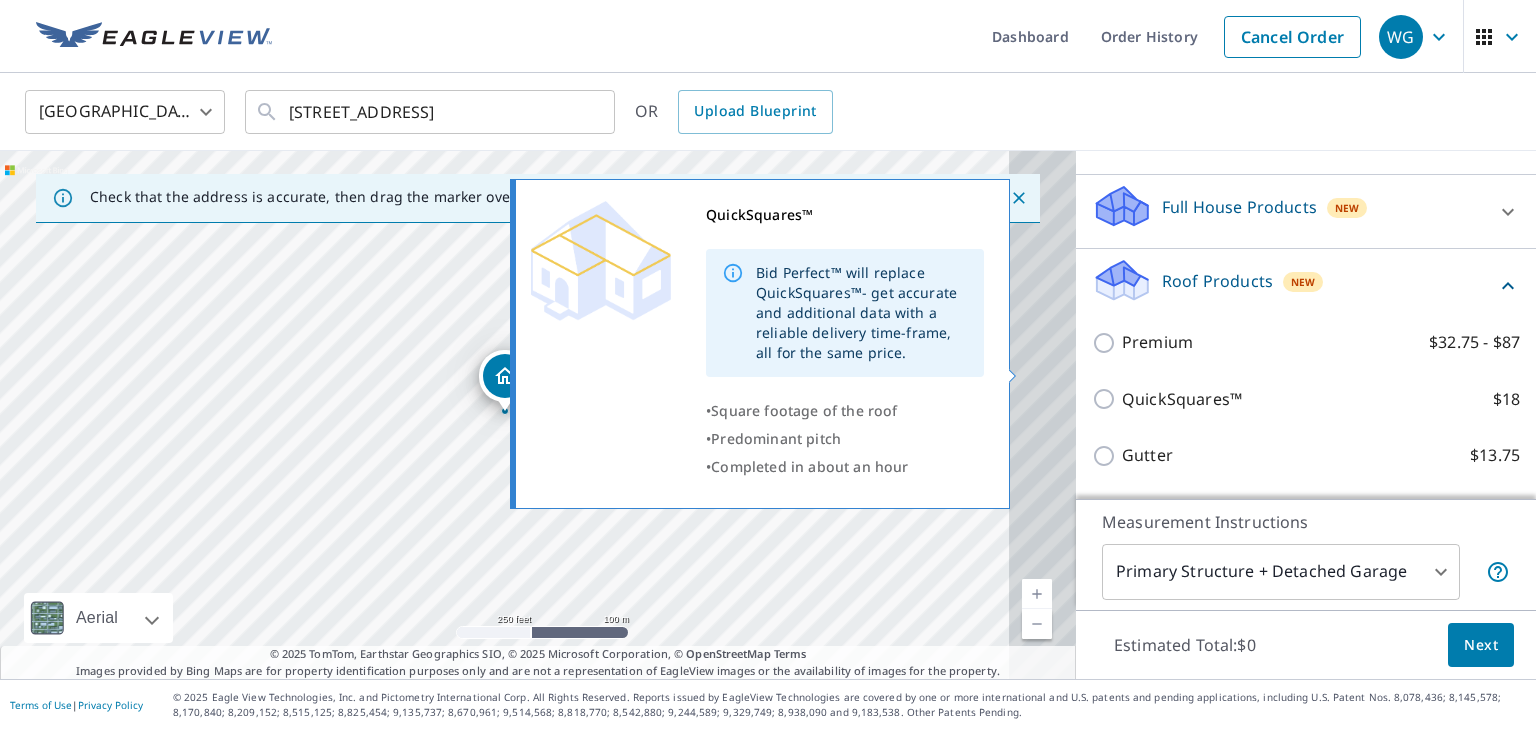 scroll, scrollTop: 283, scrollLeft: 0, axis: vertical 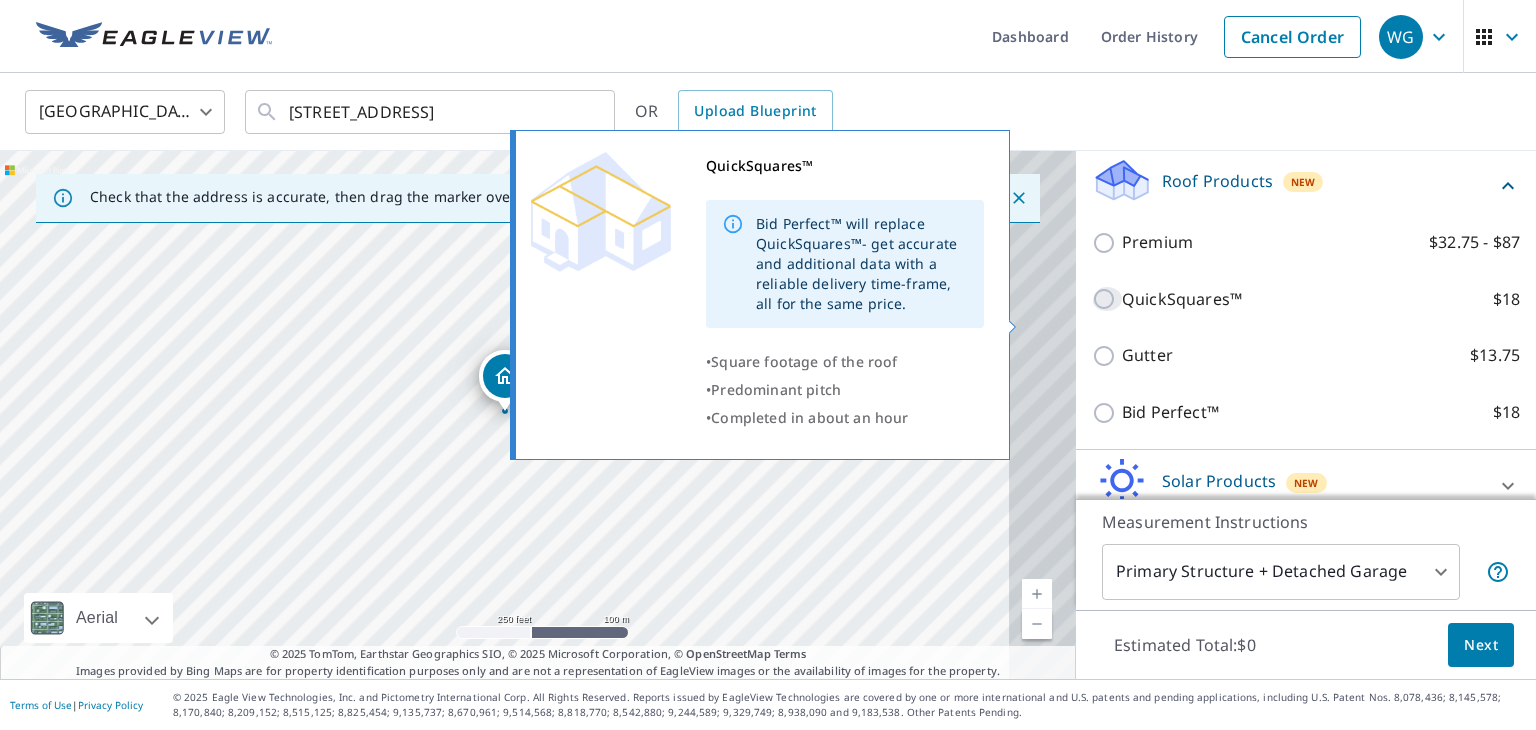 click on "QuickSquares™ $18" at bounding box center [1107, 299] 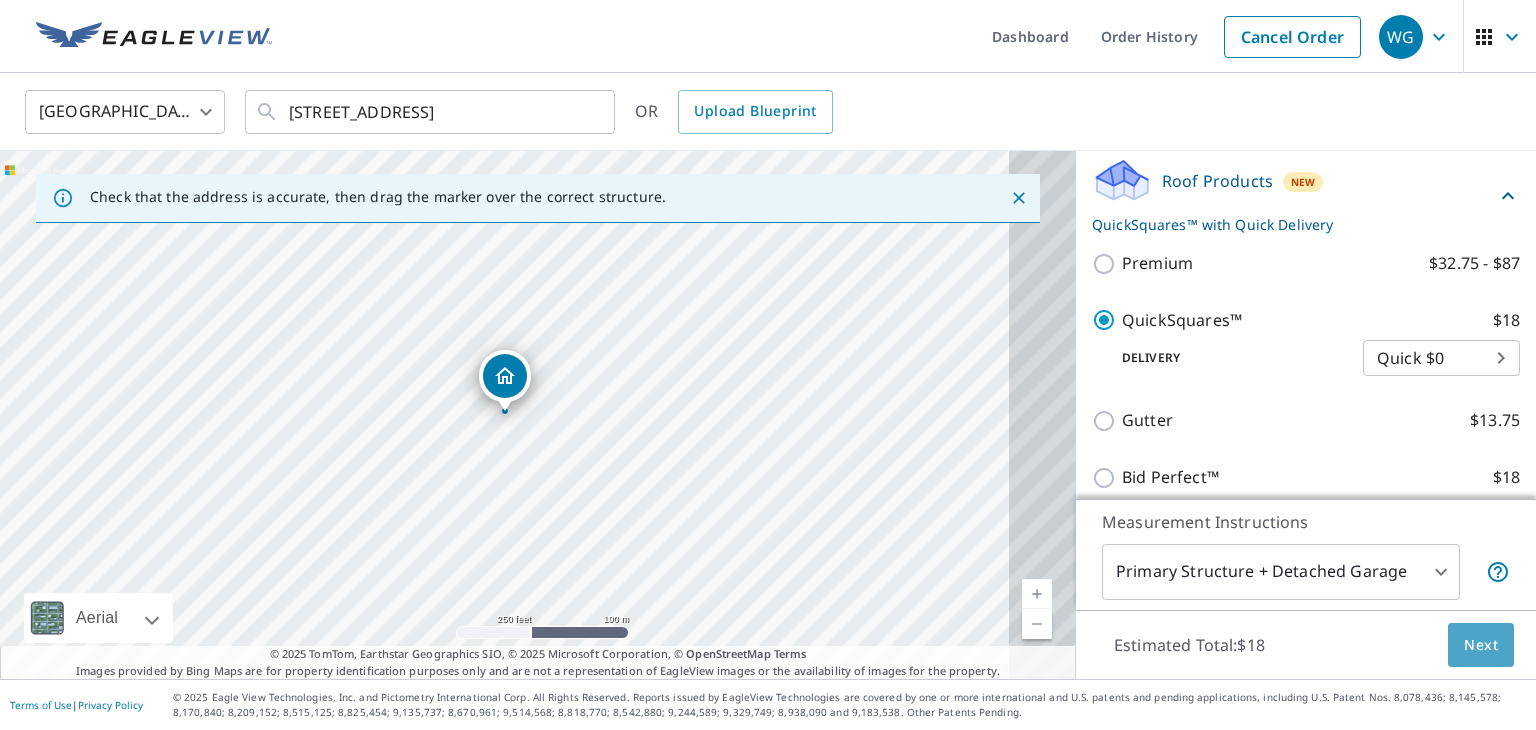 click on "Next" at bounding box center [1481, 645] 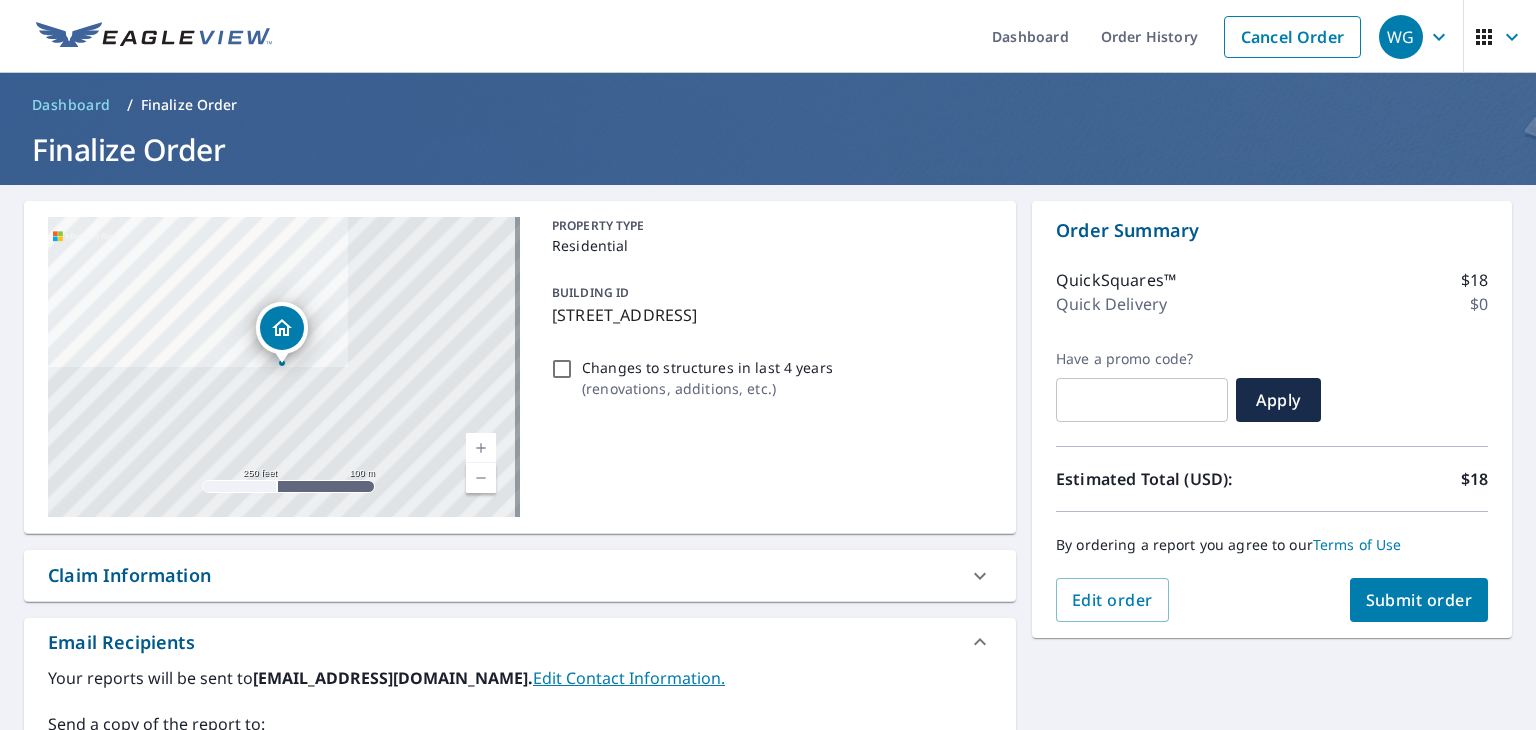 click on "Submit order" at bounding box center (1419, 600) 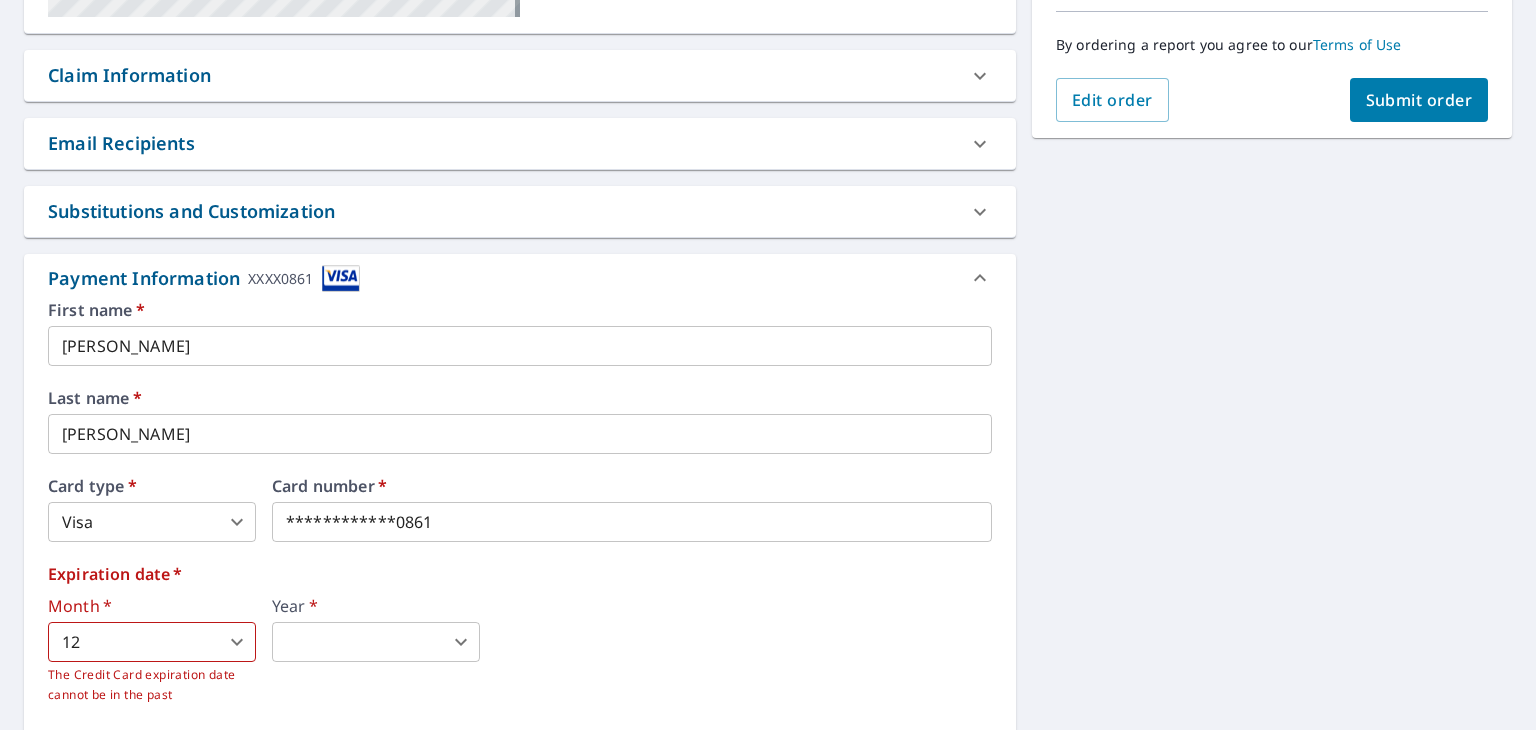 scroll, scrollTop: 600, scrollLeft: 0, axis: vertical 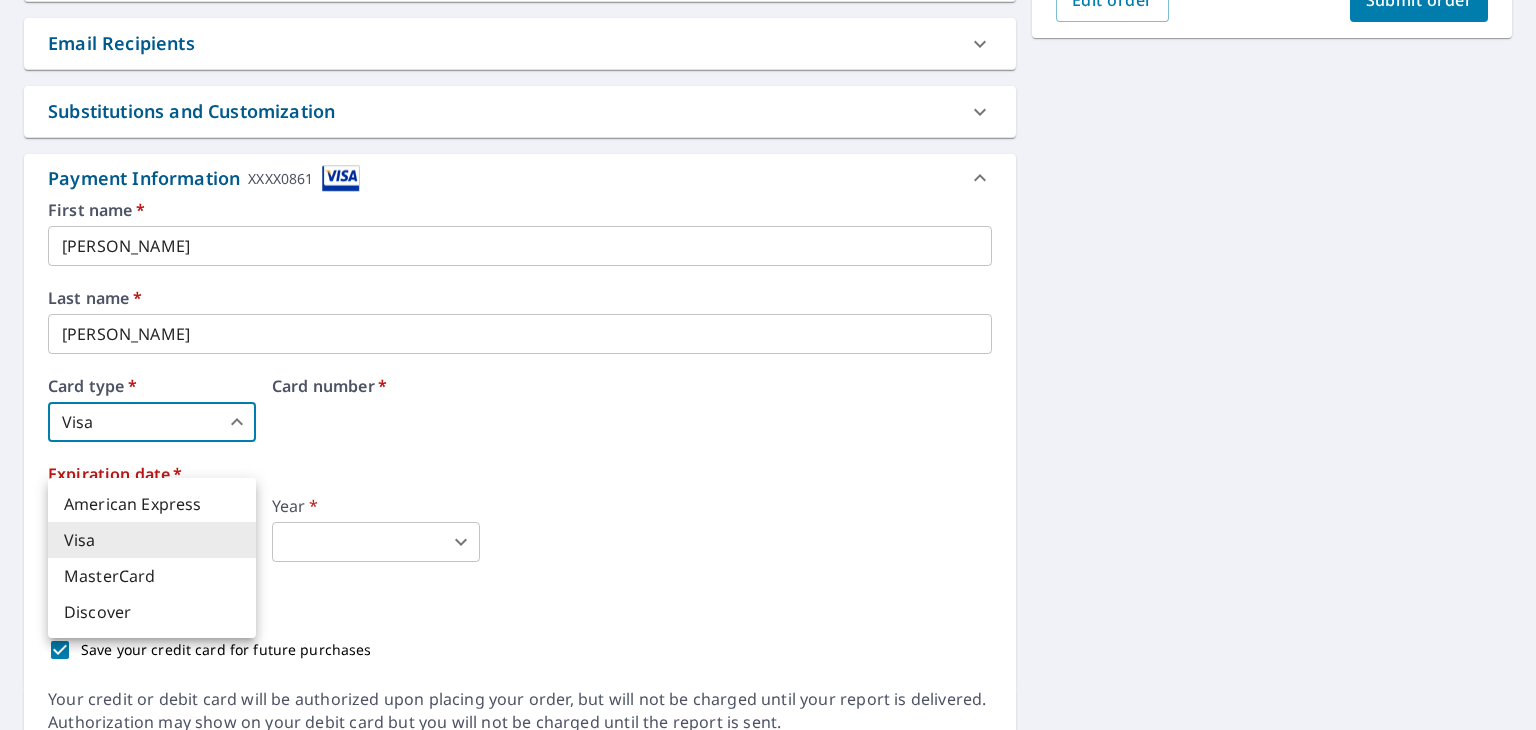 click on "WG .favicon_svg__cls-1{fill:#8ccc4c}.favicon_svg__cls-2{fill:#0098c5} WG
Dashboard Order History Cancel Order WG Dashboard / Finalize Order Finalize Order 18 Via Roma Palm Coast, FL 32137 Aerial Road A standard road map Aerial A detailed look from above Labels Labels 250 feet 100 m © 2025 TomTom, © Vexcel Imaging, © 2025 Microsoft Corporation,  © OpenStreetMap Terms PROPERTY TYPE Residential BUILDING ID 18 Via Roma, Palm Coast, FL, 32137 Changes to structures in last 4 years ( renovations, additions, etc. ) Claim Information Claim number ​ Claim information ​ PO number ​ Date of loss ​ Cat ID ​ Email Recipients Your reports will be sent to  gqhi2003@gmail.com.  Edit Contact Information. Send a copy of the report to: ​ Substitutions and Customization Additional Report Formats (Not available for all reports) DXF RXF XML Add-ons and custom cover page Property Owner Report Include custom cover page Payment Information XXXX0861 First name   * William ​ Last name   * George ​ Card type" at bounding box center [768, 365] 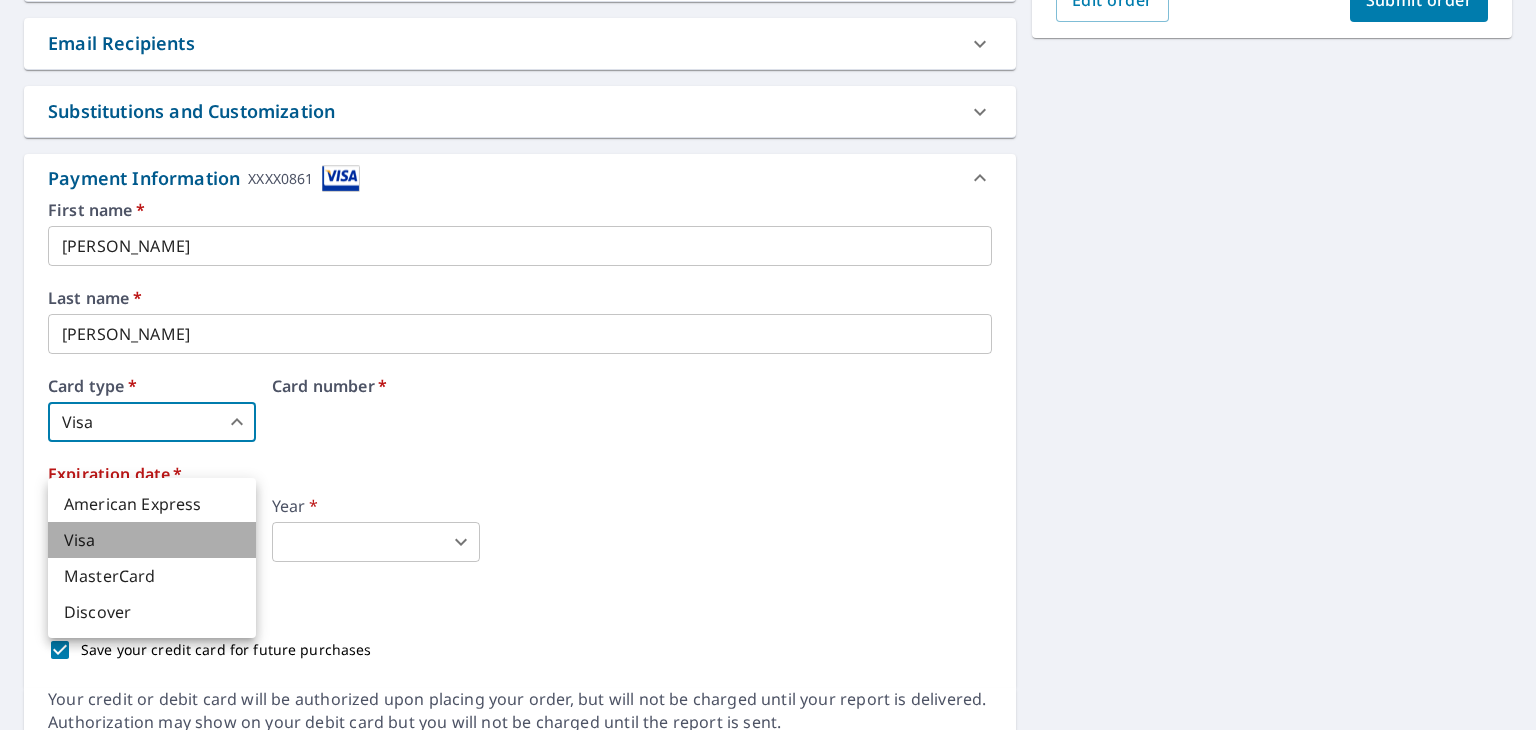 click on "Visa" at bounding box center [152, 540] 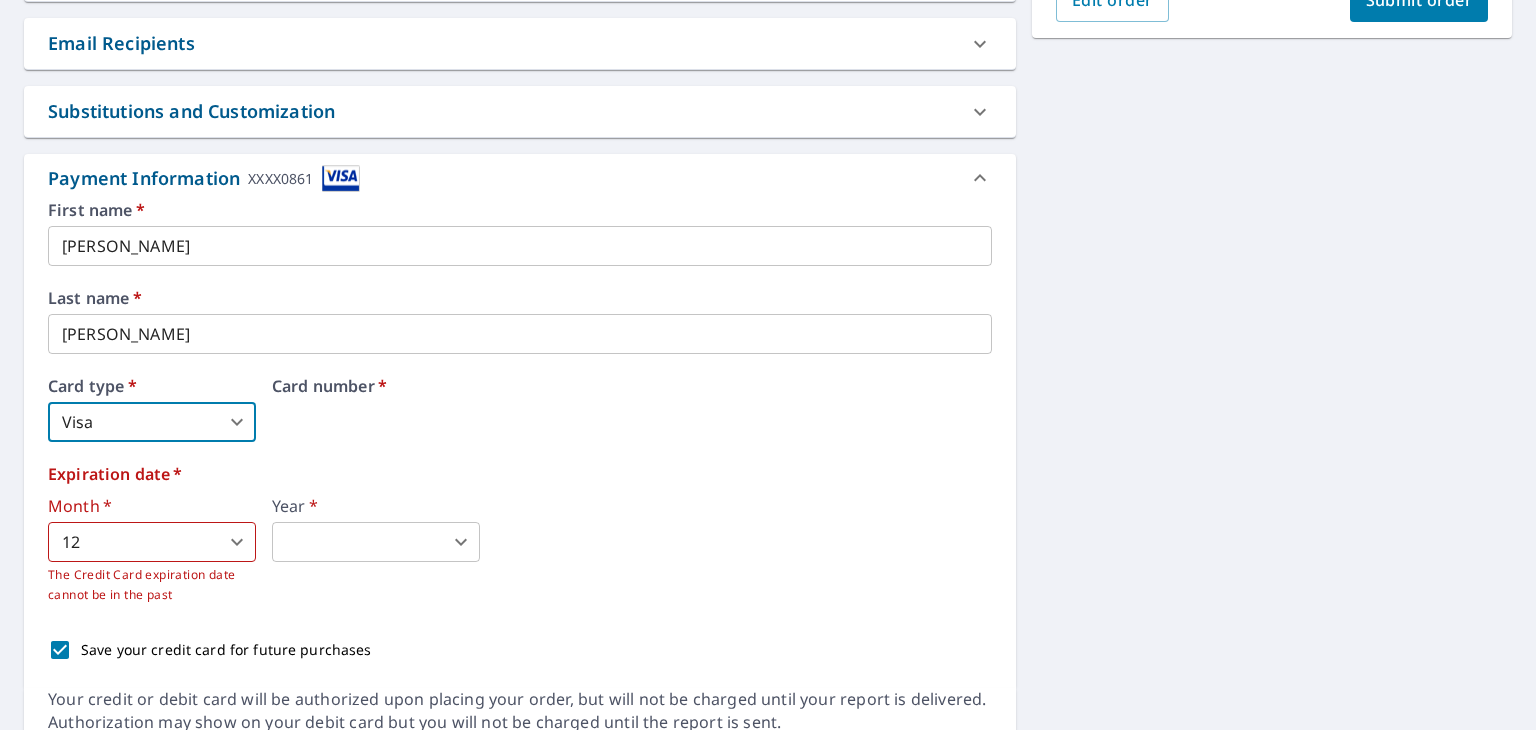 click on "Card number   *" at bounding box center [632, 410] 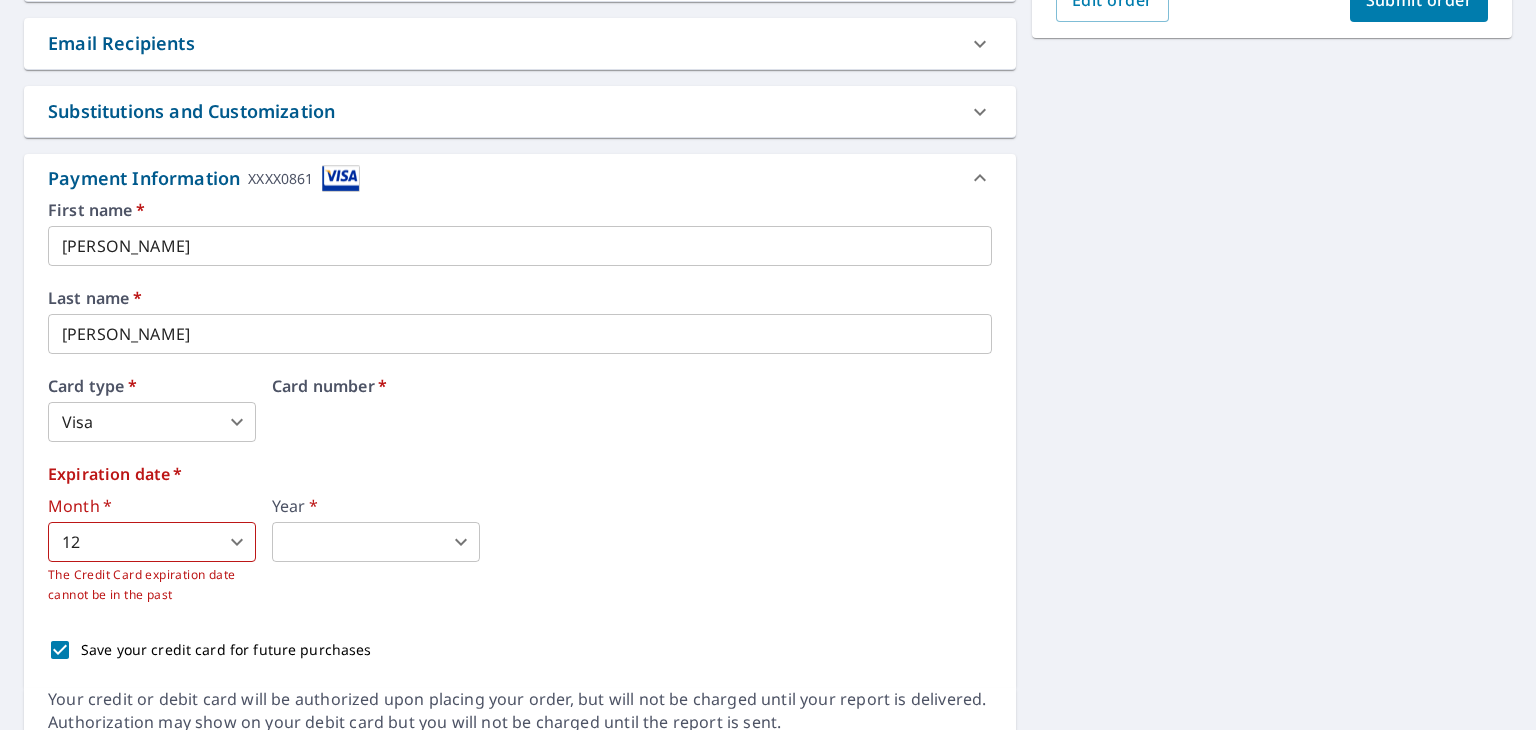 click on "Card number   *" at bounding box center [632, 410] 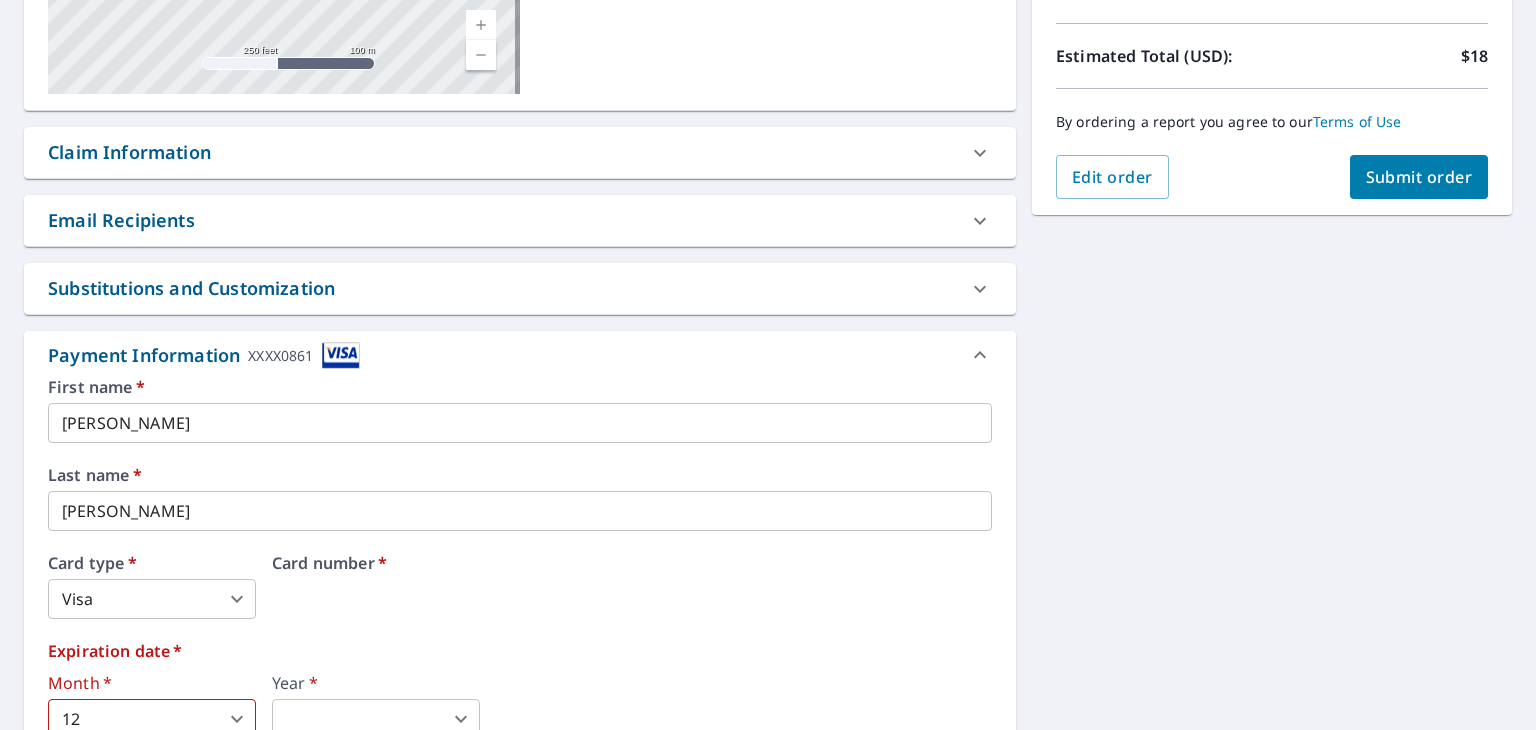 scroll, scrollTop: 387, scrollLeft: 0, axis: vertical 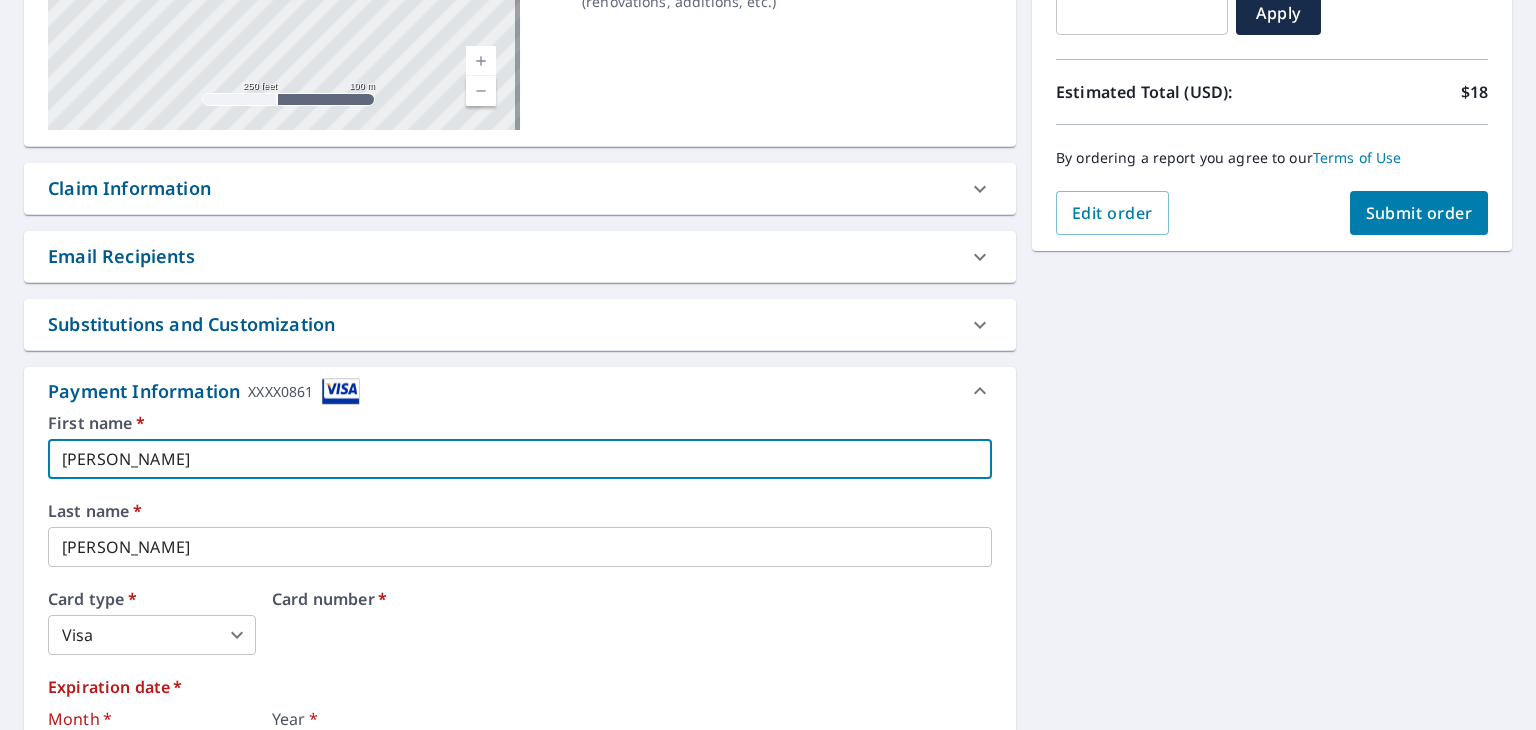 click on "William" at bounding box center [520, 459] 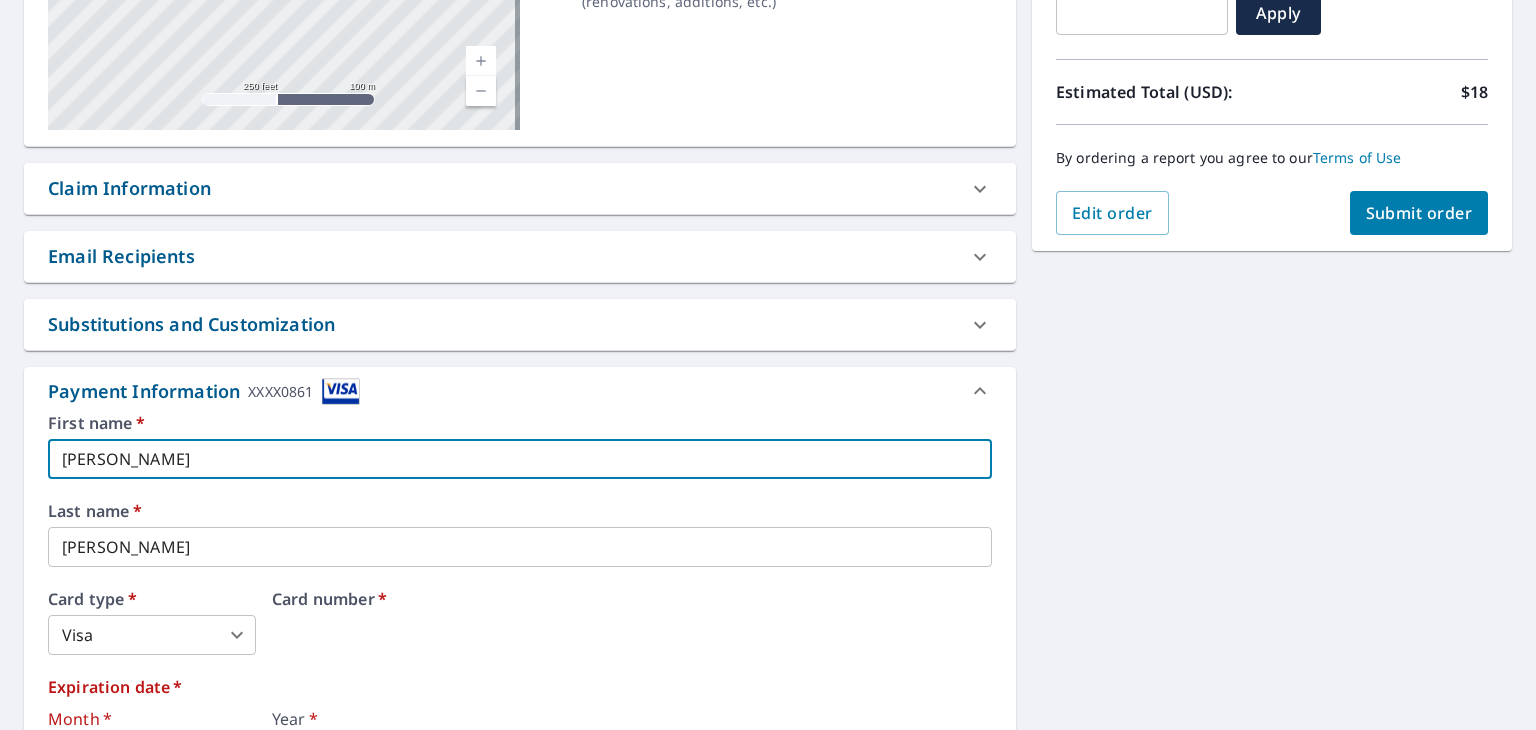 type on "William" 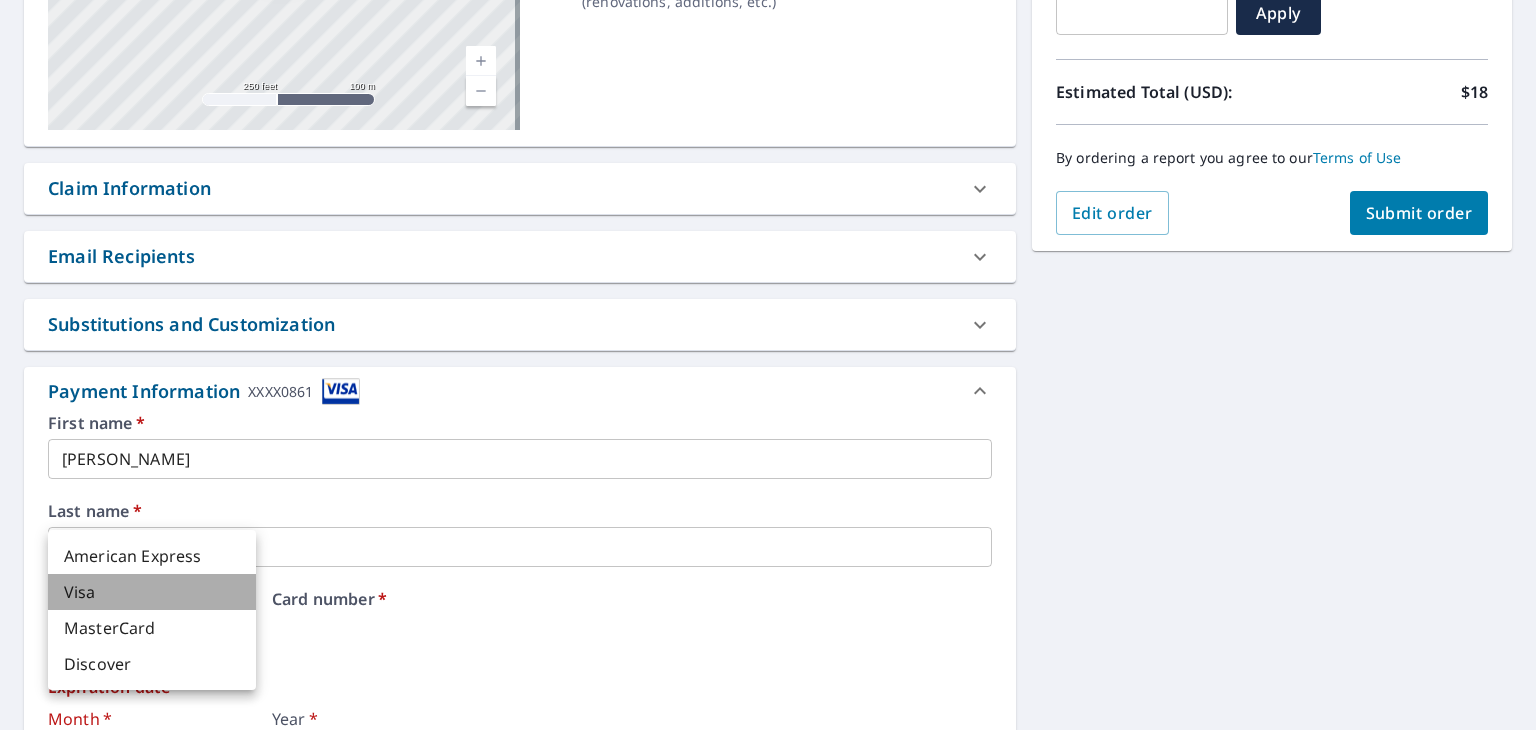 click on "Visa" at bounding box center [152, 592] 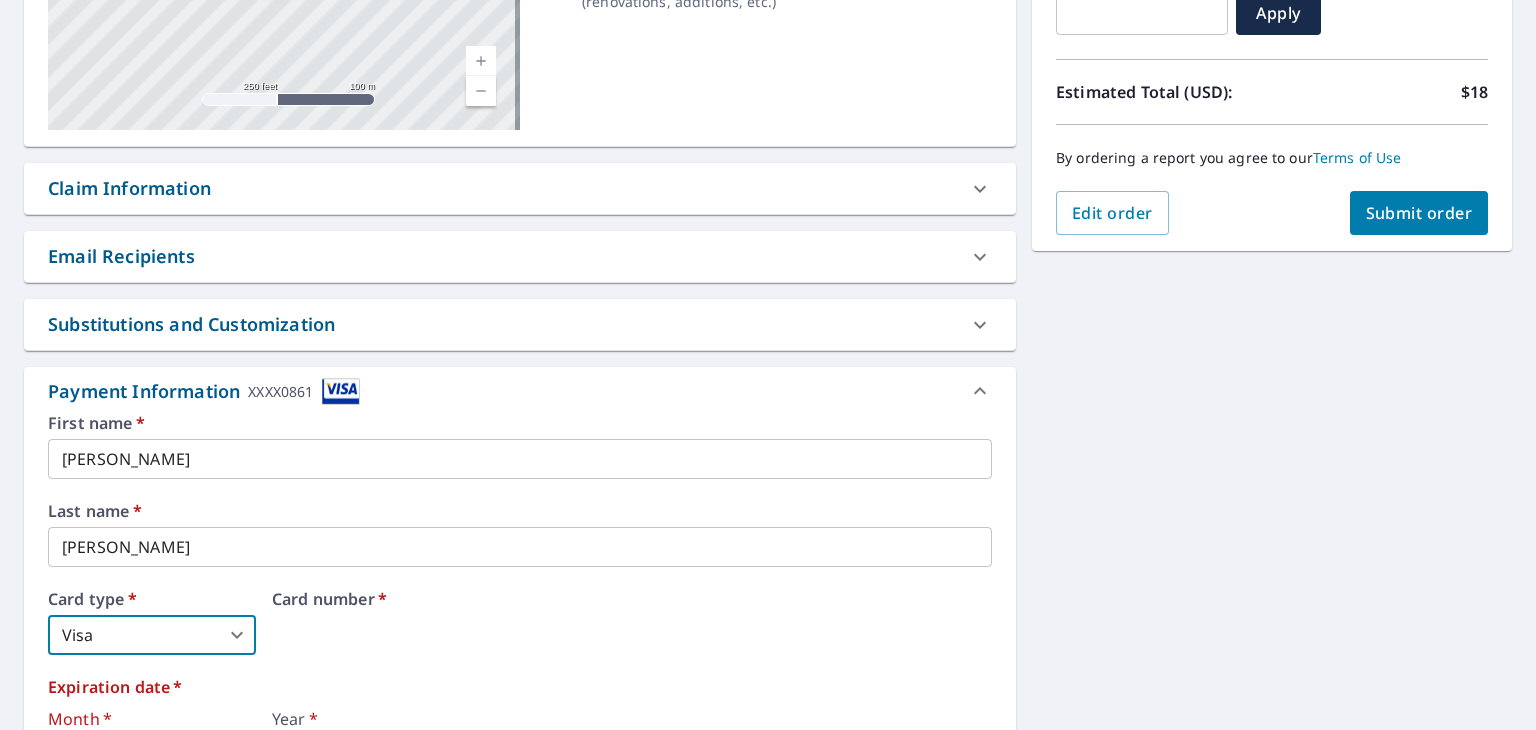 click on "Card number   *" at bounding box center (632, 623) 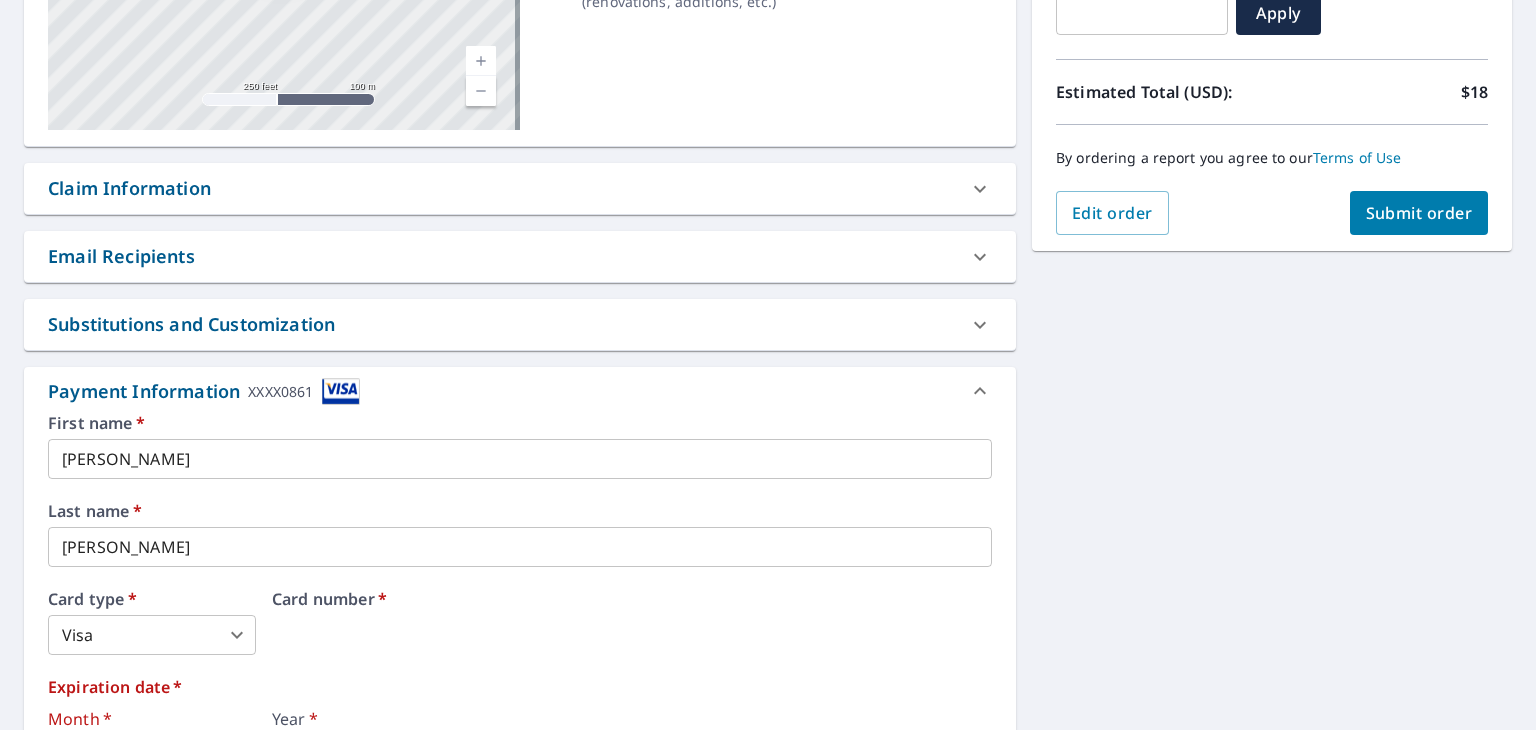click on "Card number   *" at bounding box center [632, 623] 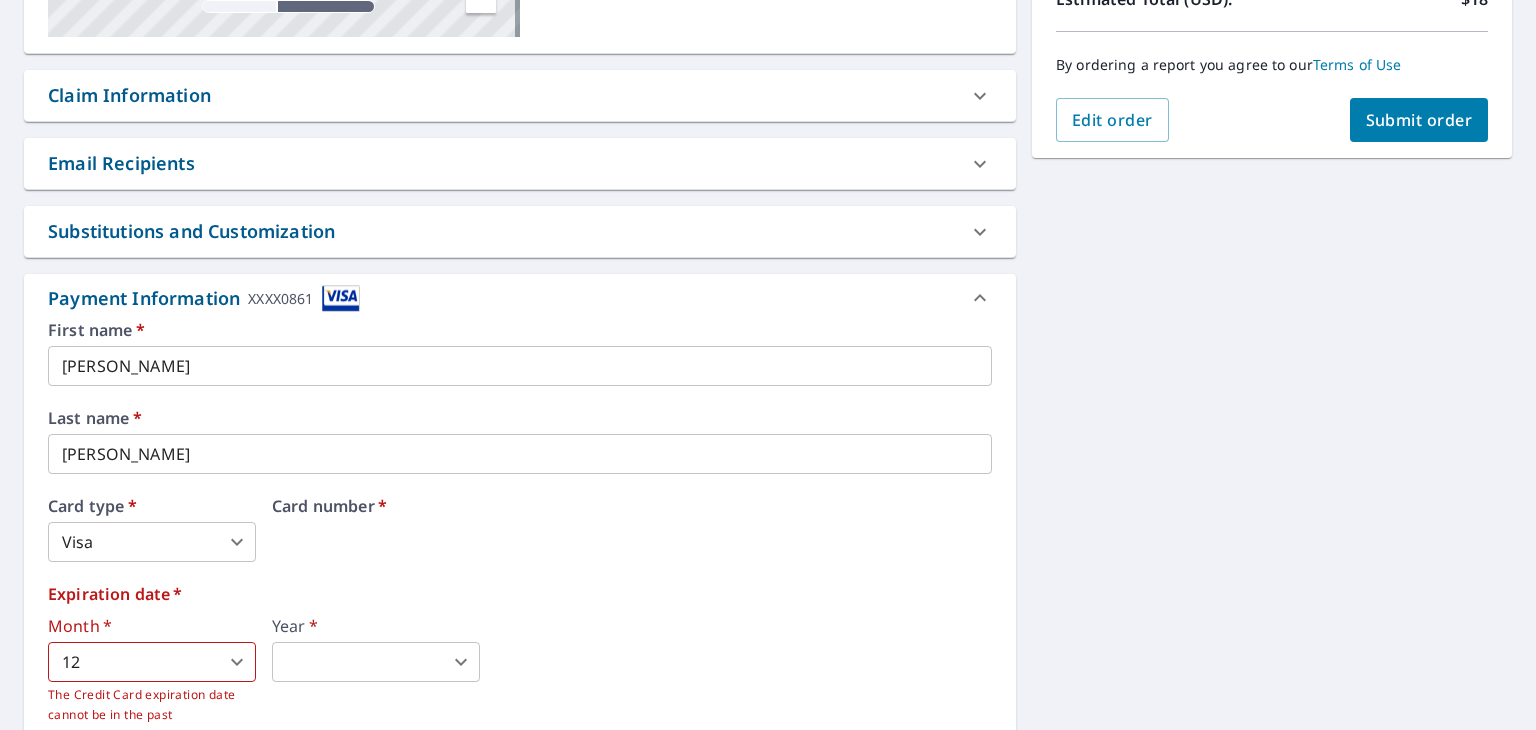 scroll, scrollTop: 587, scrollLeft: 0, axis: vertical 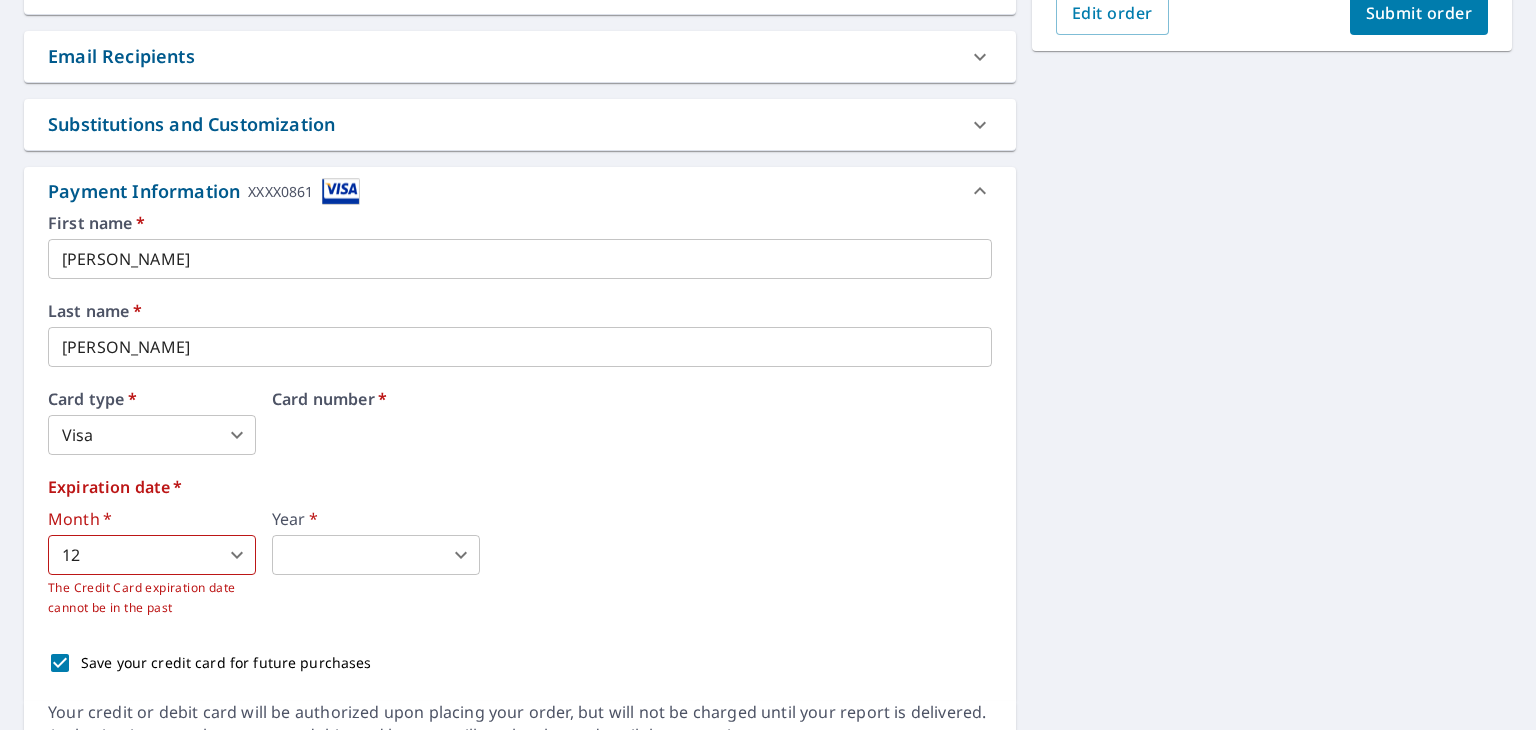 click on "WG .favicon_svg__cls-1{fill:#8ccc4c}.favicon_svg__cls-2{fill:#0098c5} WG
Dashboard Order History Cancel Order WG Dashboard / Finalize Order Finalize Order 18 Via Roma Palm Coast, FL 32137 Aerial Road A standard road map Aerial A detailed look from above Labels Labels 250 feet 100 m © 2025 TomTom, © Vexcel Imaging, © 2025 Microsoft Corporation,  © OpenStreetMap Terms PROPERTY TYPE Residential BUILDING ID 18 Via Roma, Palm Coast, FL, 32137 Changes to structures in last 4 years ( renovations, additions, etc. ) Claim Information Claim number ​ Claim information ​ PO number ​ Date of loss ​ Cat ID ​ Email Recipients Your reports will be sent to  gqhi2003@gmail.com.  Edit Contact Information. Send a copy of the report to: ​ Substitutions and Customization Additional Report Formats (Not available for all reports) DXF RXF XML Add-ons and custom cover page Property Owner Report Include custom cover page Payment Information XXXX0861 First name   * William ​ Last name   * George ​ Card type" at bounding box center (768, 365) 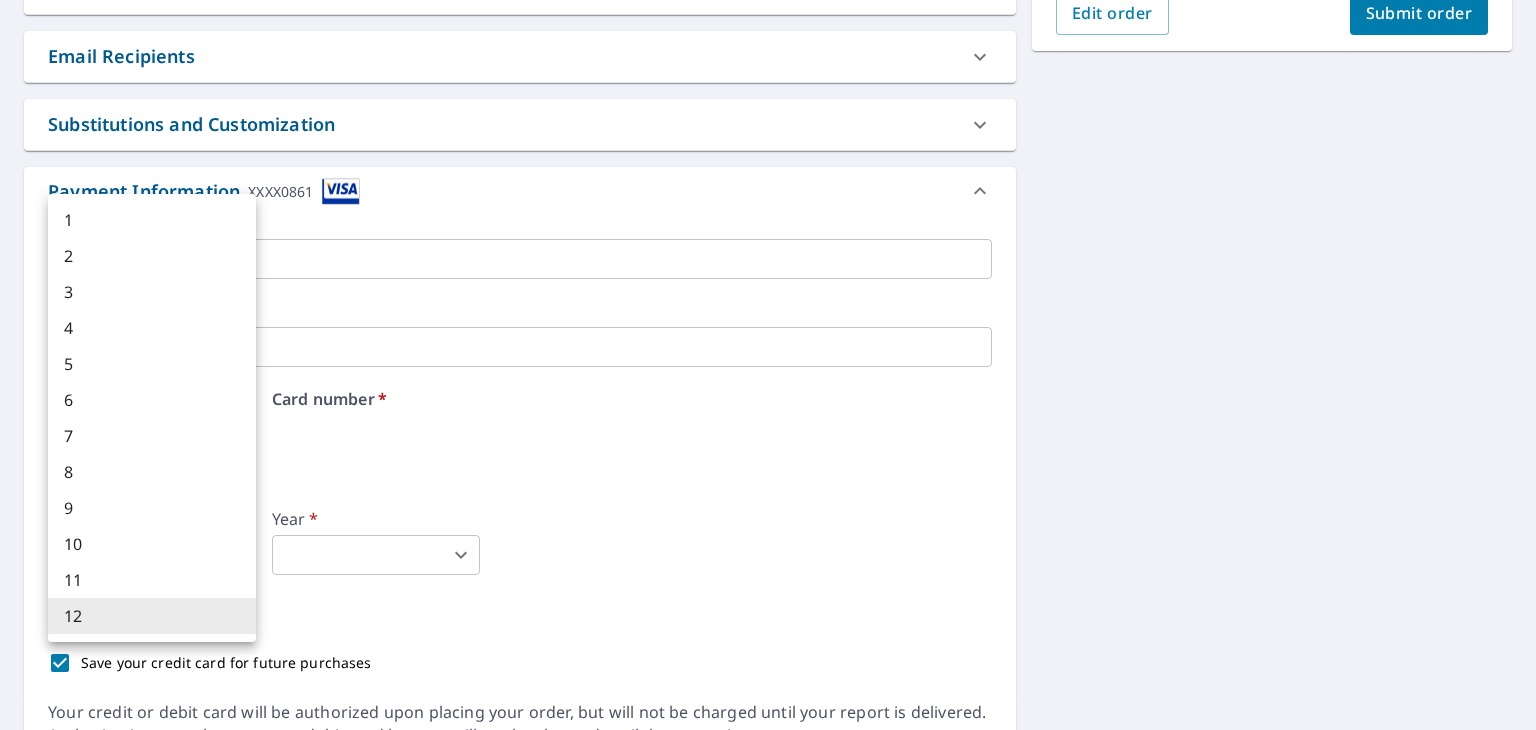 click on "1" at bounding box center [152, 220] 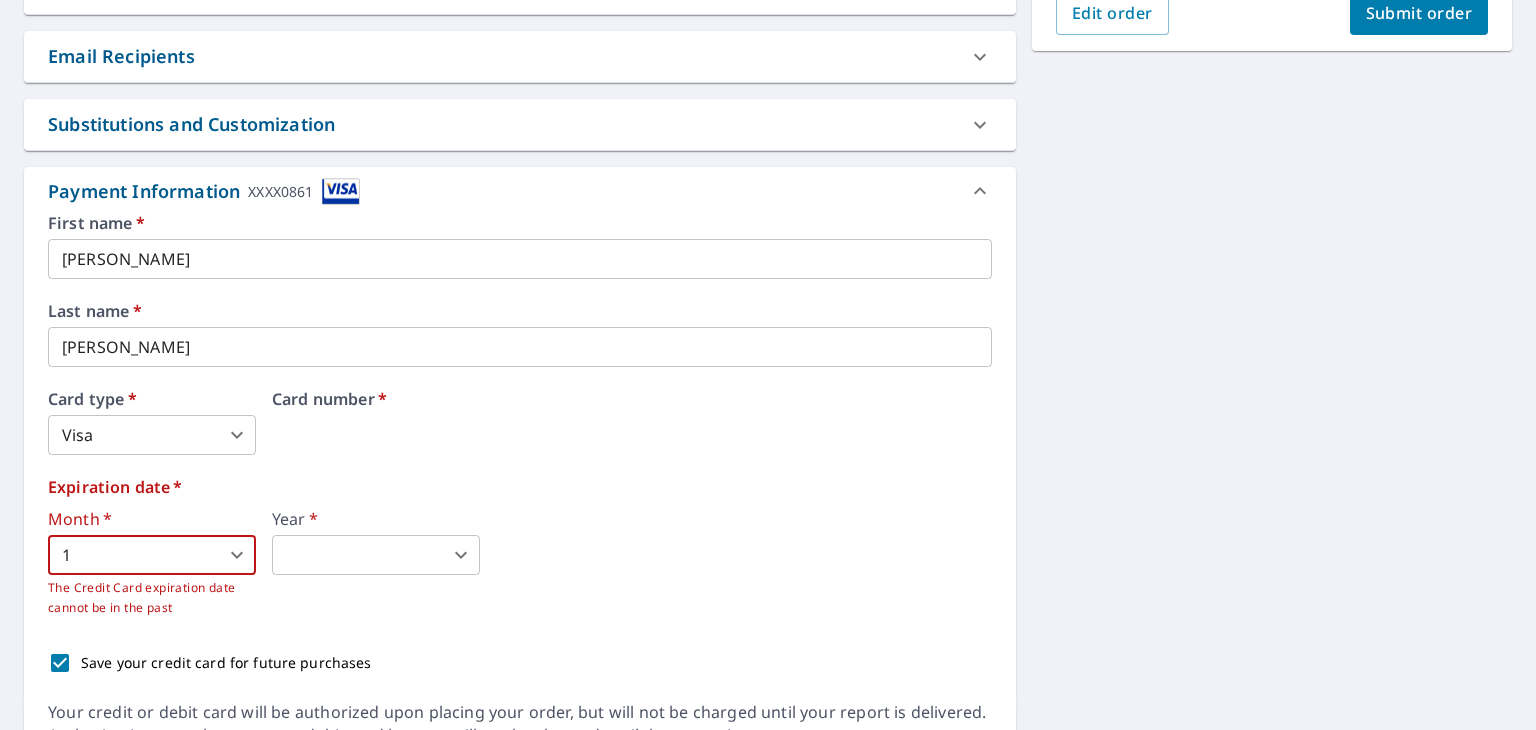 click on "WG .favicon_svg__cls-1{fill:#8ccc4c}.favicon_svg__cls-2{fill:#0098c5} WG
Dashboard Order History Cancel Order WG Dashboard / Finalize Order Finalize Order 18 Via Roma Palm Coast, FL 32137 Aerial Road A standard road map Aerial A detailed look from above Labels Labels 250 feet 100 m © 2025 TomTom, © Vexcel Imaging, © 2025 Microsoft Corporation,  © OpenStreetMap Terms PROPERTY TYPE Residential BUILDING ID 18 Via Roma, Palm Coast, FL, 32137 Changes to structures in last 4 years ( renovations, additions, etc. ) Claim Information Claim number ​ Claim information ​ PO number ​ Date of loss ​ Cat ID ​ Email Recipients Your reports will be sent to  gqhi2003@gmail.com.  Edit Contact Information. Send a copy of the report to: ​ Substitutions and Customization Additional Report Formats (Not available for all reports) DXF RXF XML Add-ons and custom cover page Property Owner Report Include custom cover page Payment Information XXXX0861 First name   * William ​ Last name   * George ​ Card type" at bounding box center [768, 365] 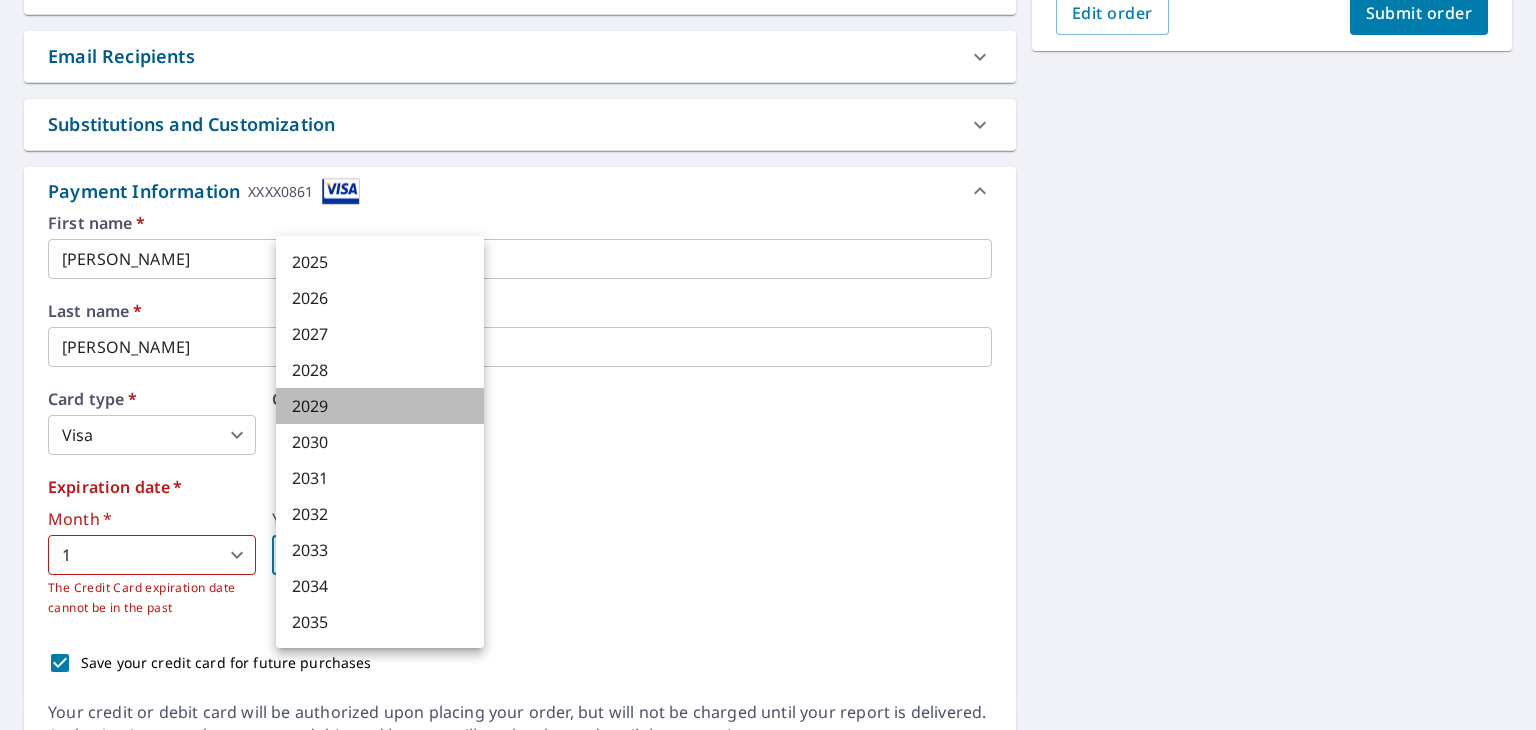 click on "2029" at bounding box center (380, 406) 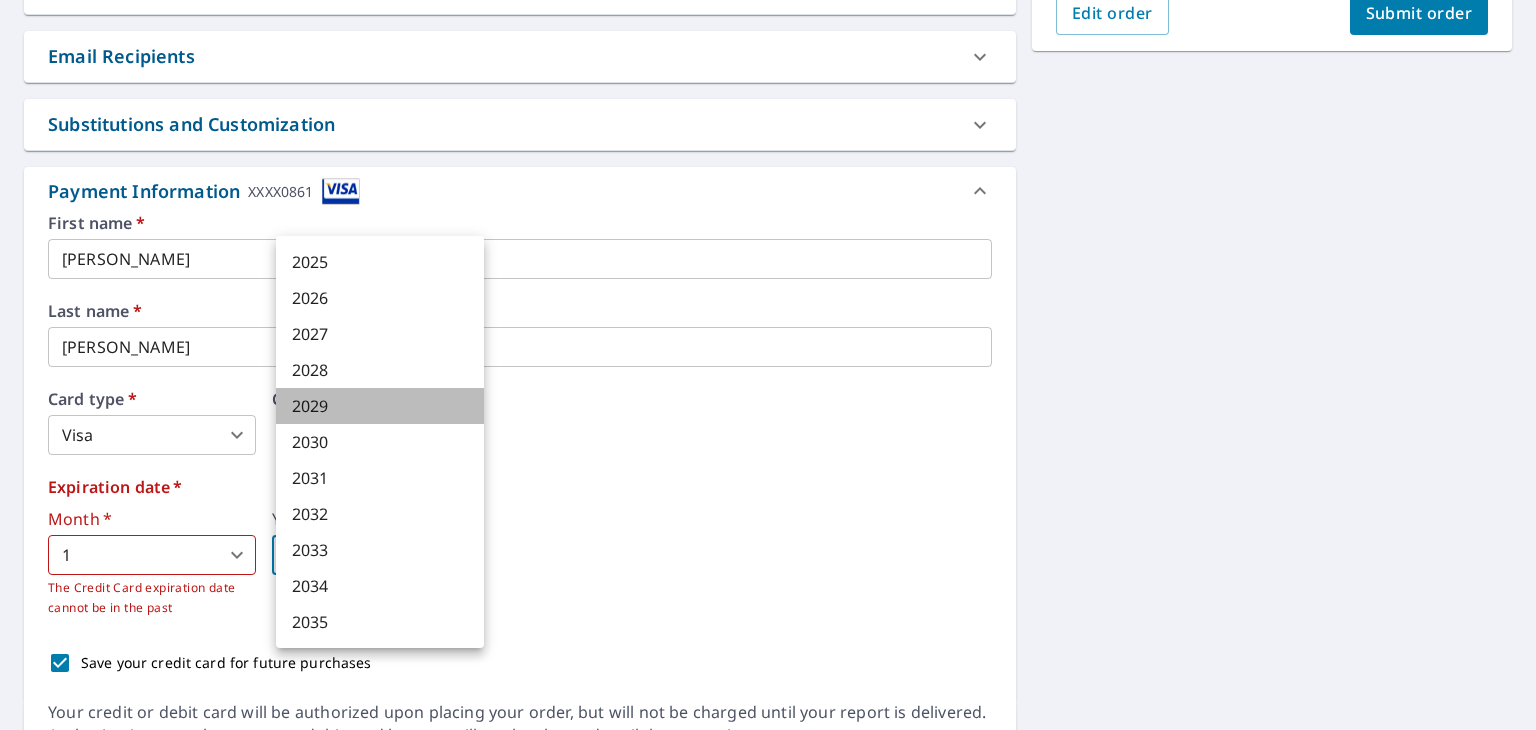 type on "2029" 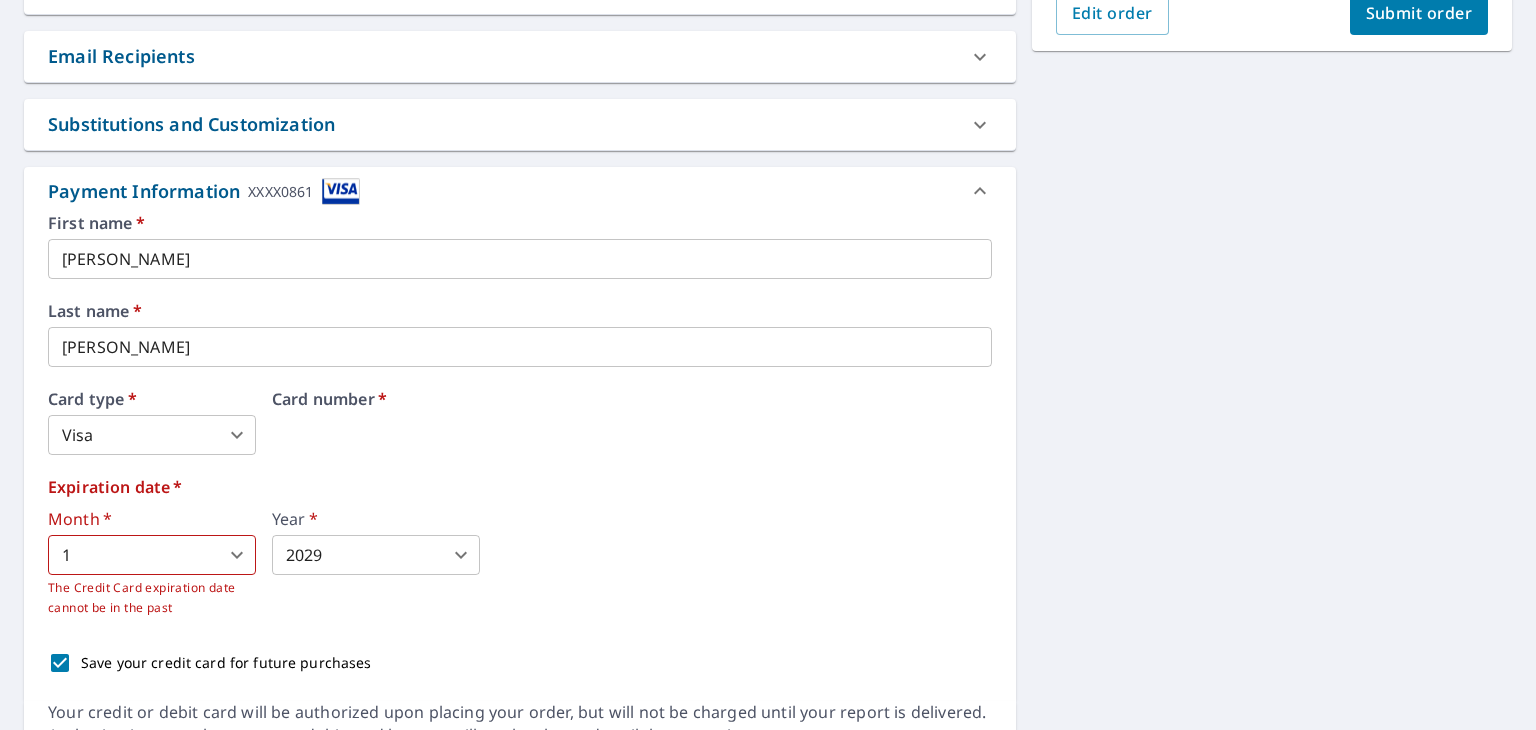 click on "Card number   *" at bounding box center [632, 423] 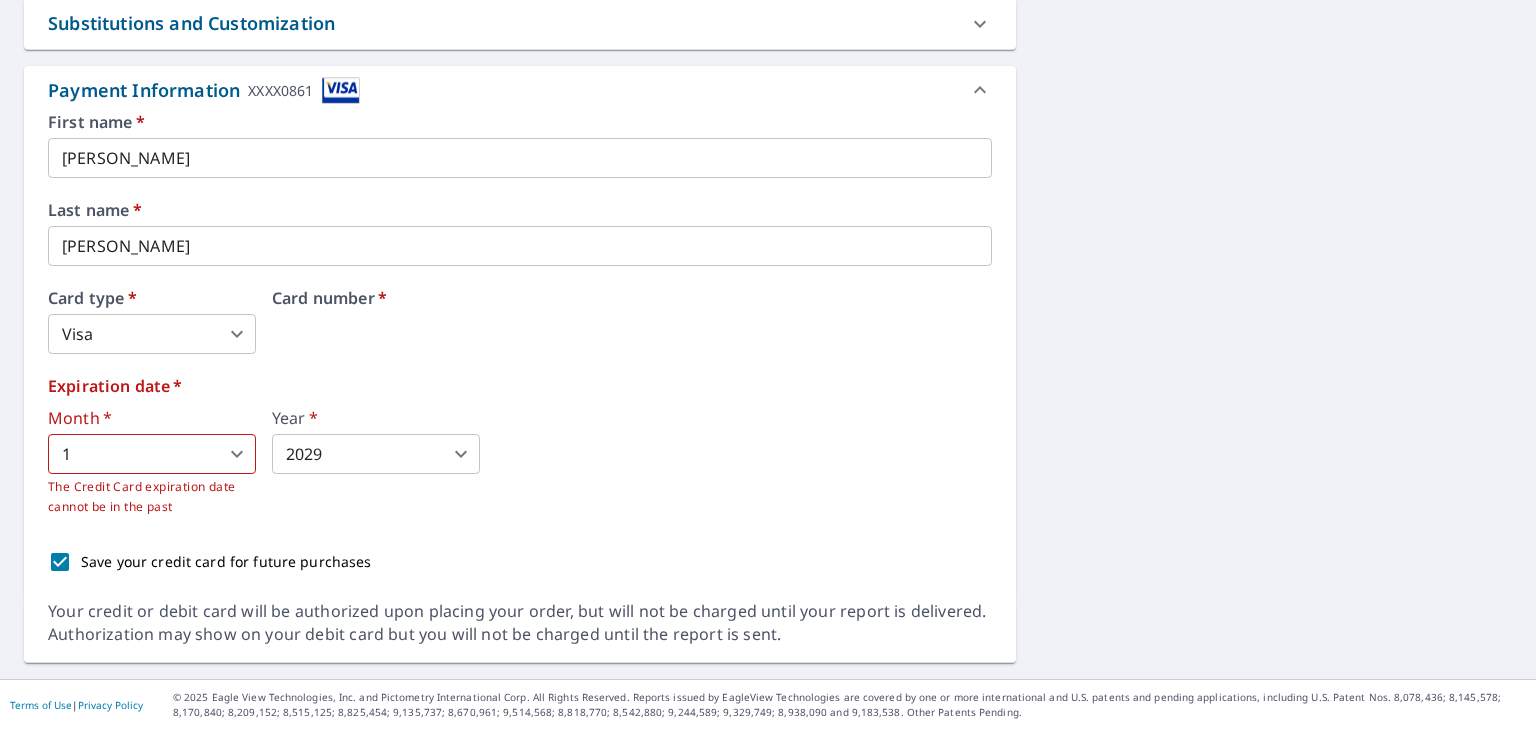 scroll, scrollTop: 787, scrollLeft: 0, axis: vertical 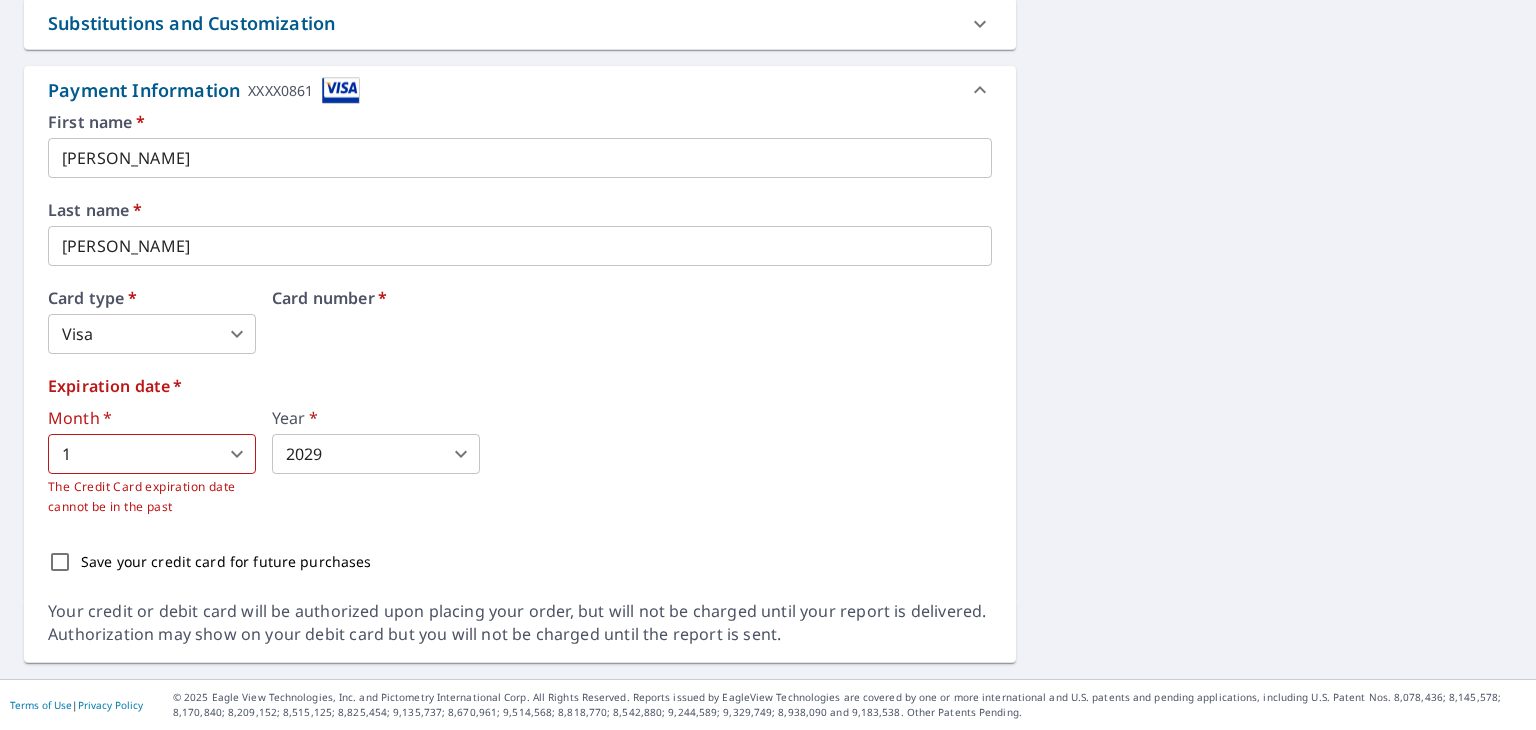 click on "Card number   *" at bounding box center [632, 322] 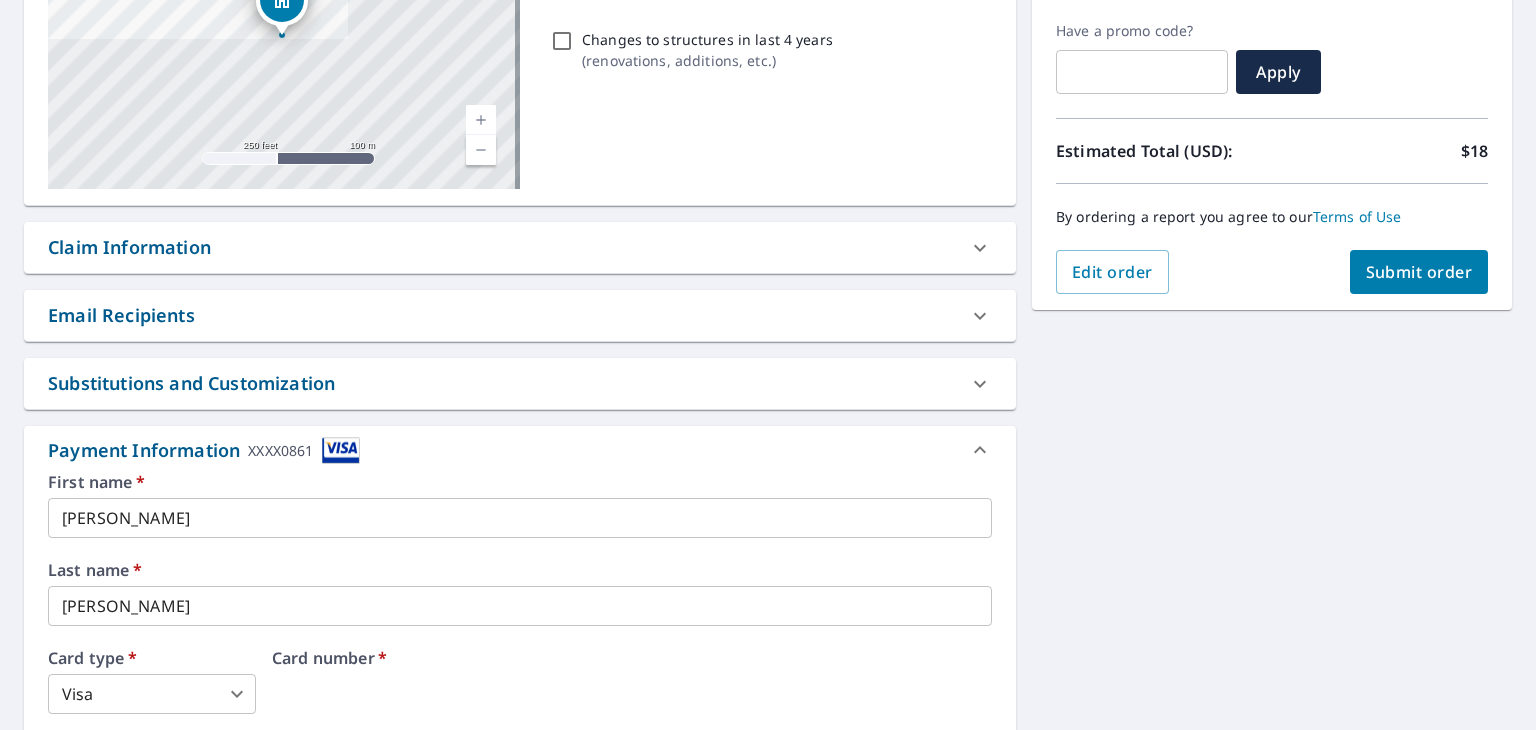 scroll, scrollTop: 387, scrollLeft: 0, axis: vertical 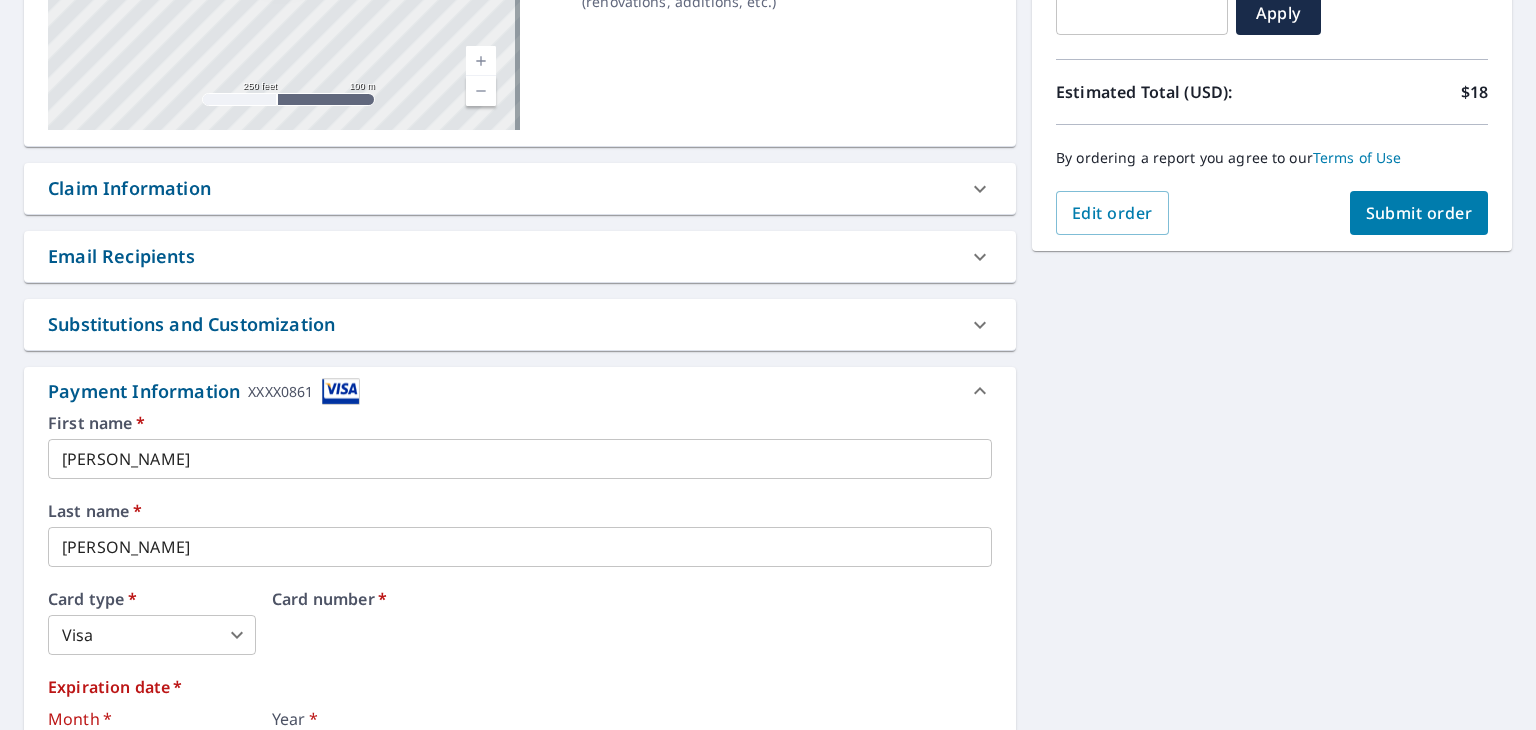 click on "Payment Information XXXX0861" at bounding box center (204, 391) 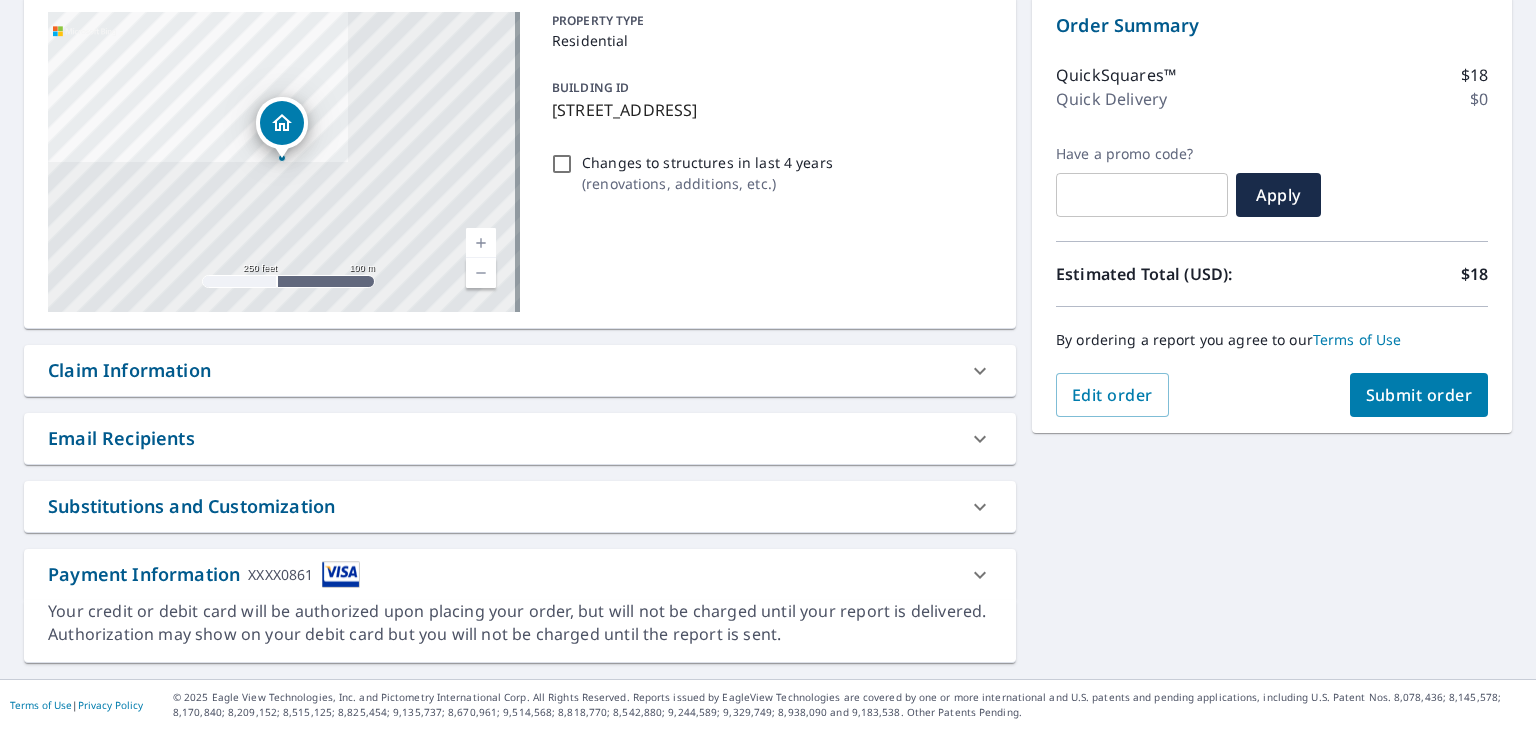scroll, scrollTop: 256, scrollLeft: 0, axis: vertical 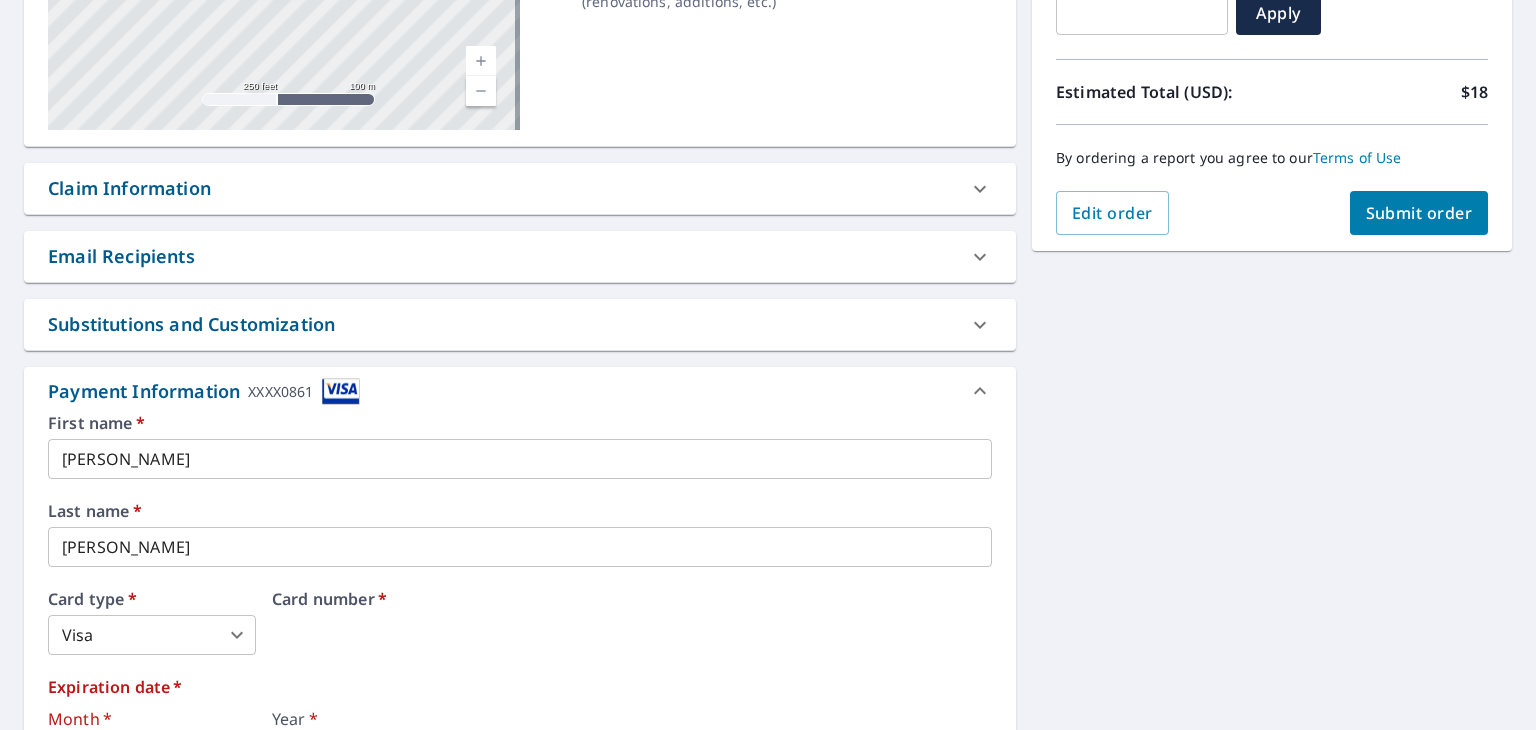click on "Card number   *" at bounding box center (632, 623) 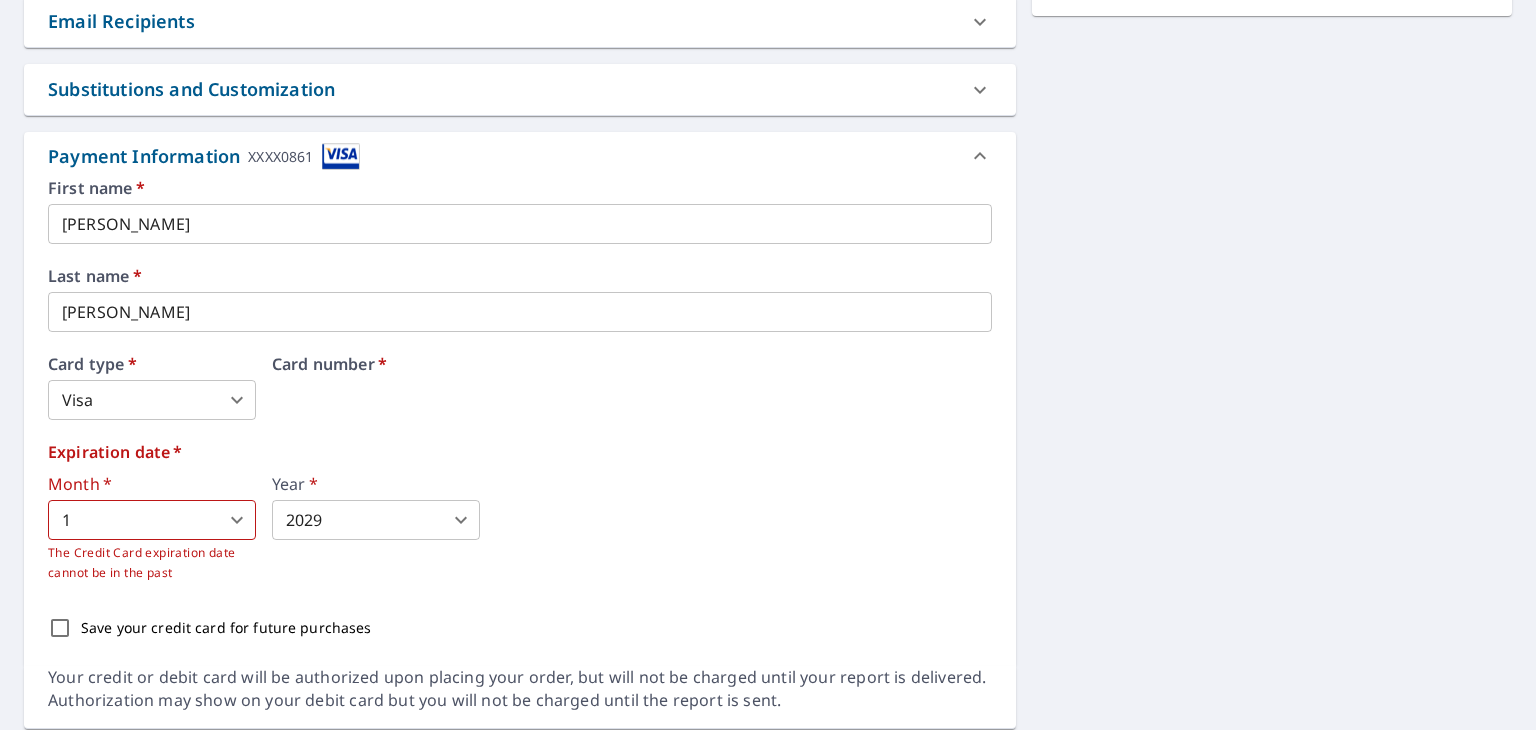 scroll, scrollTop: 587, scrollLeft: 0, axis: vertical 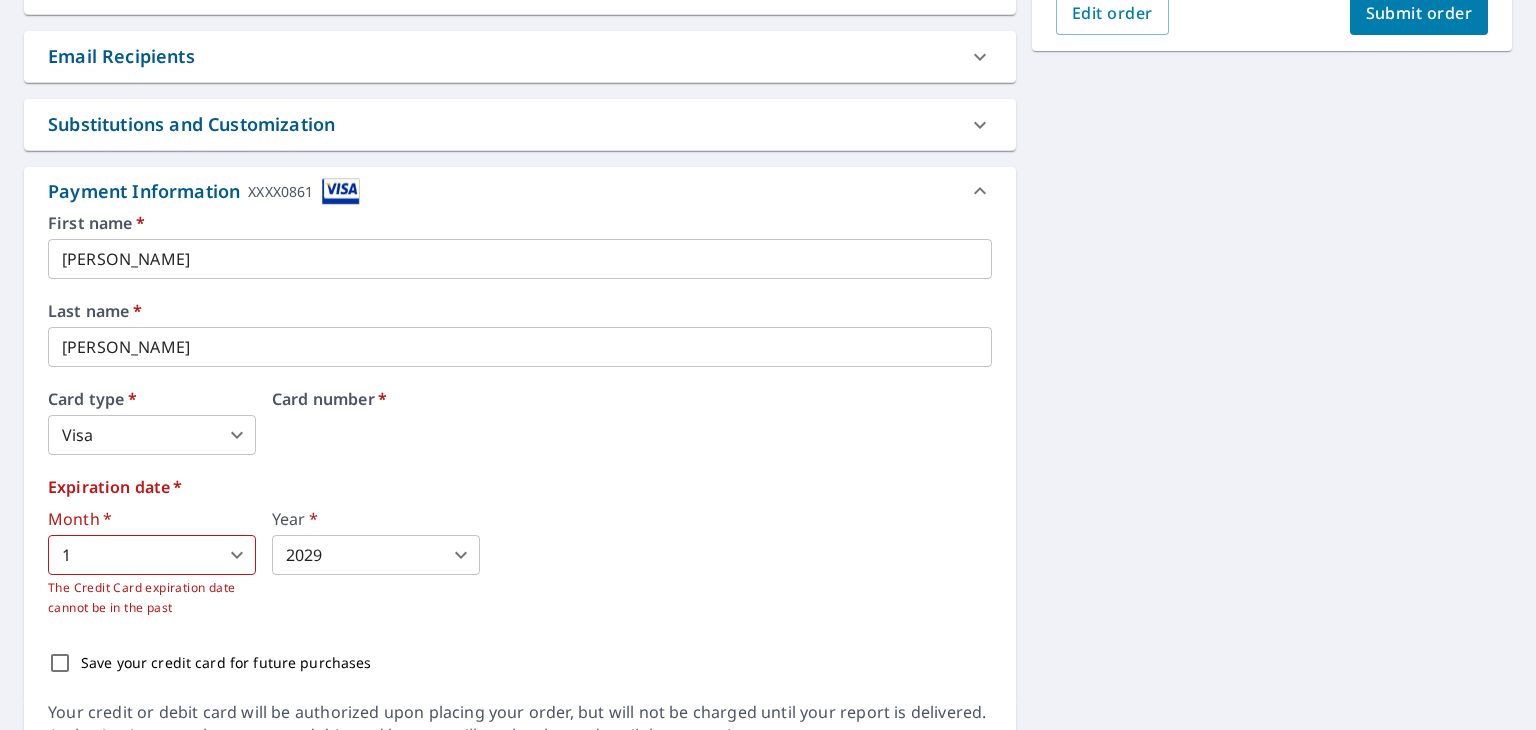 click at bounding box center (341, 191) 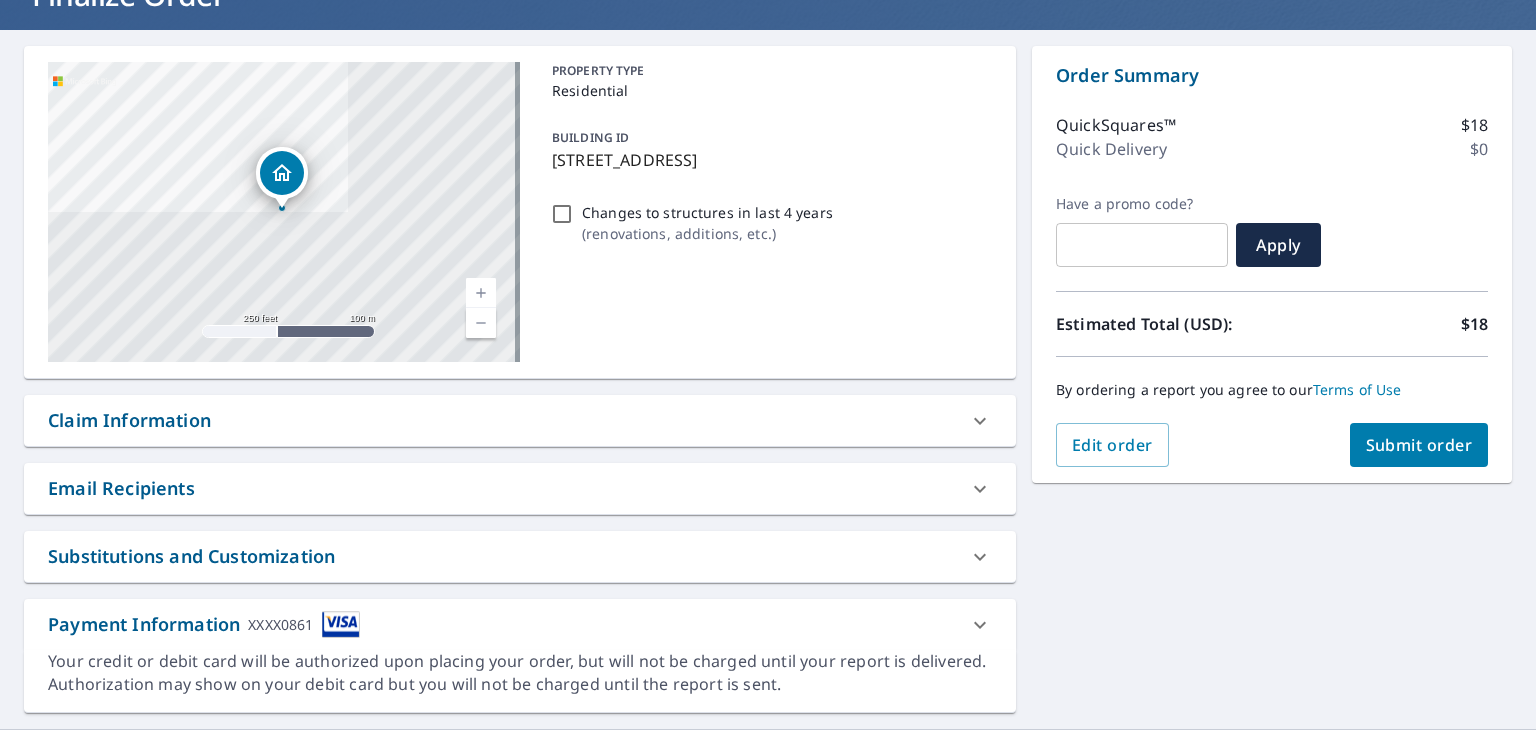 scroll, scrollTop: 156, scrollLeft: 0, axis: vertical 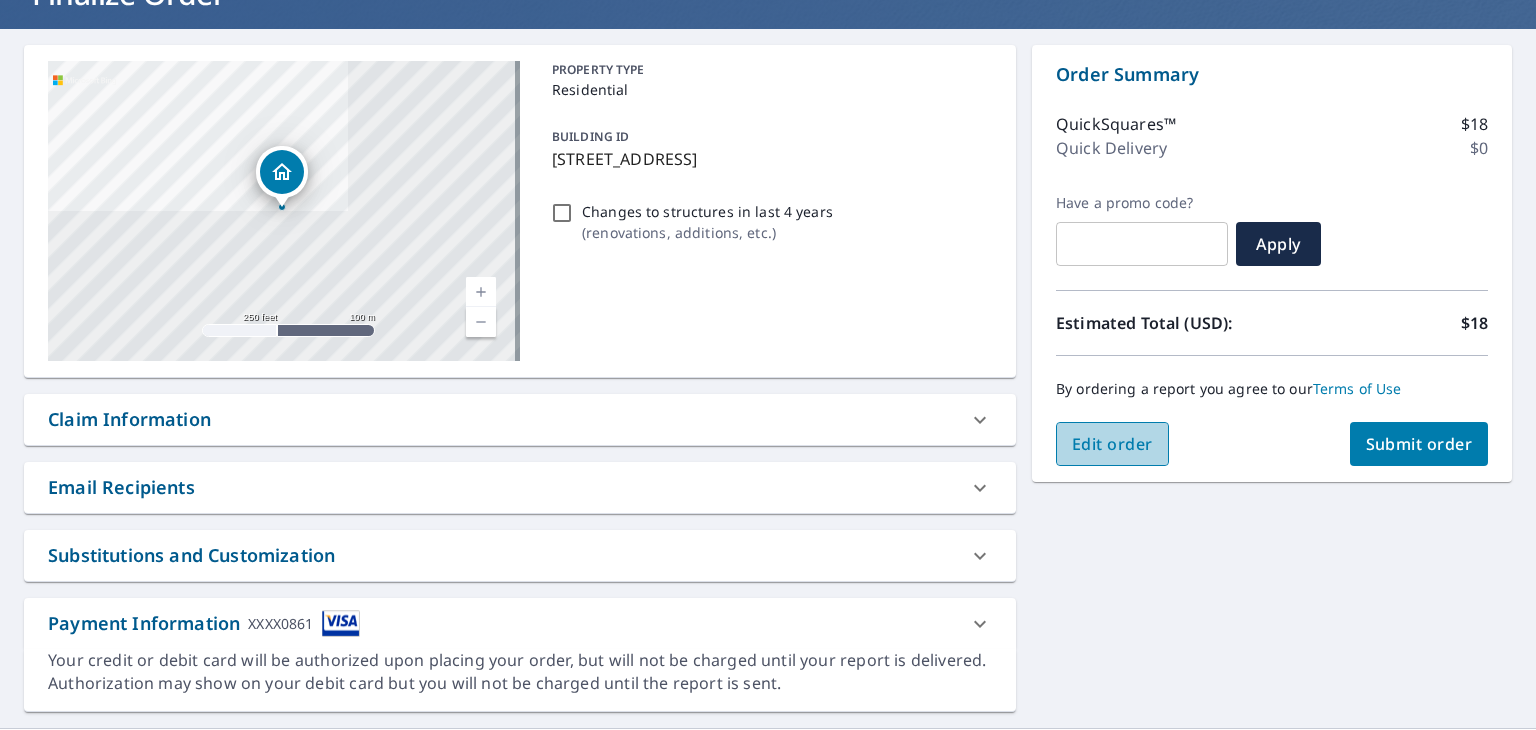 click on "Edit order" at bounding box center (1112, 444) 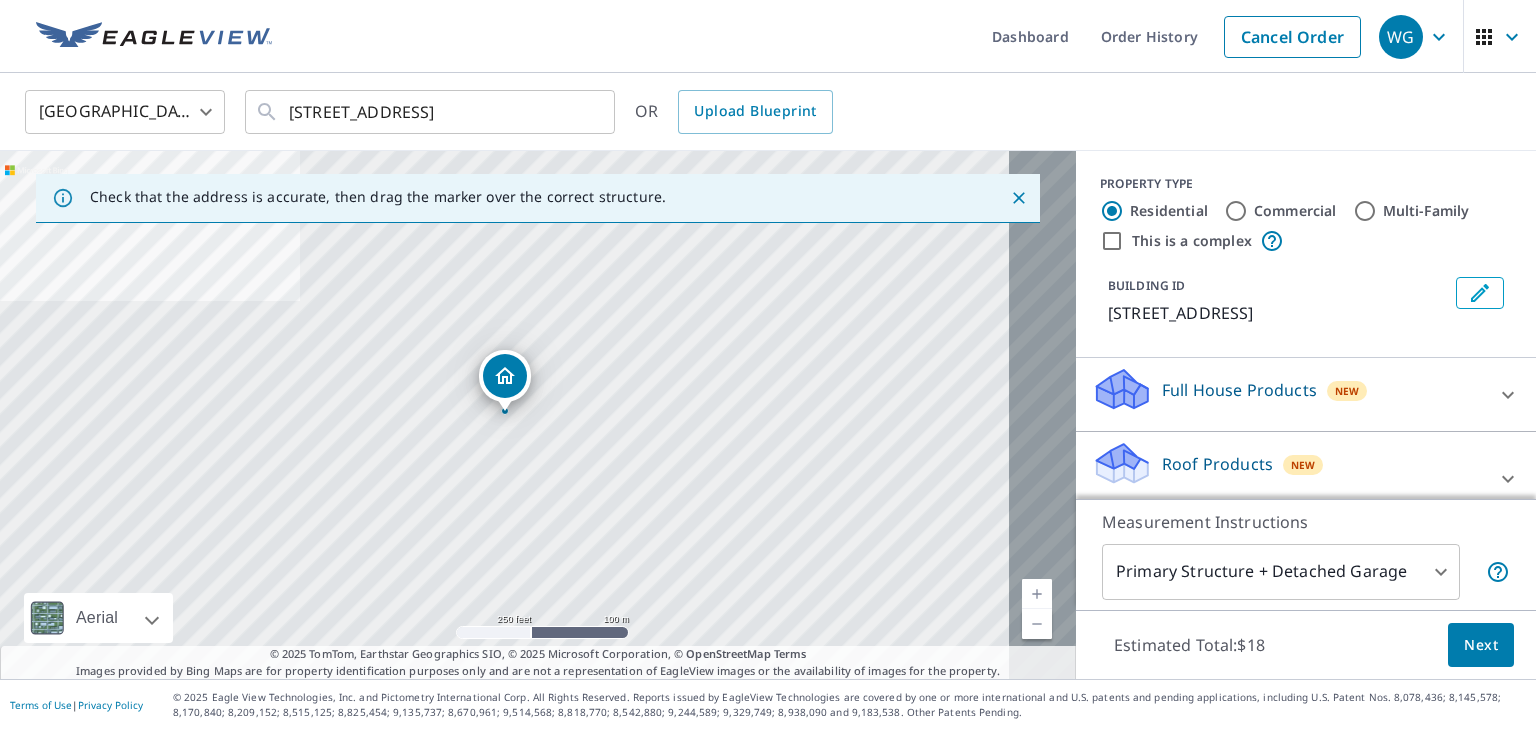 click on "Next" at bounding box center (1481, 645) 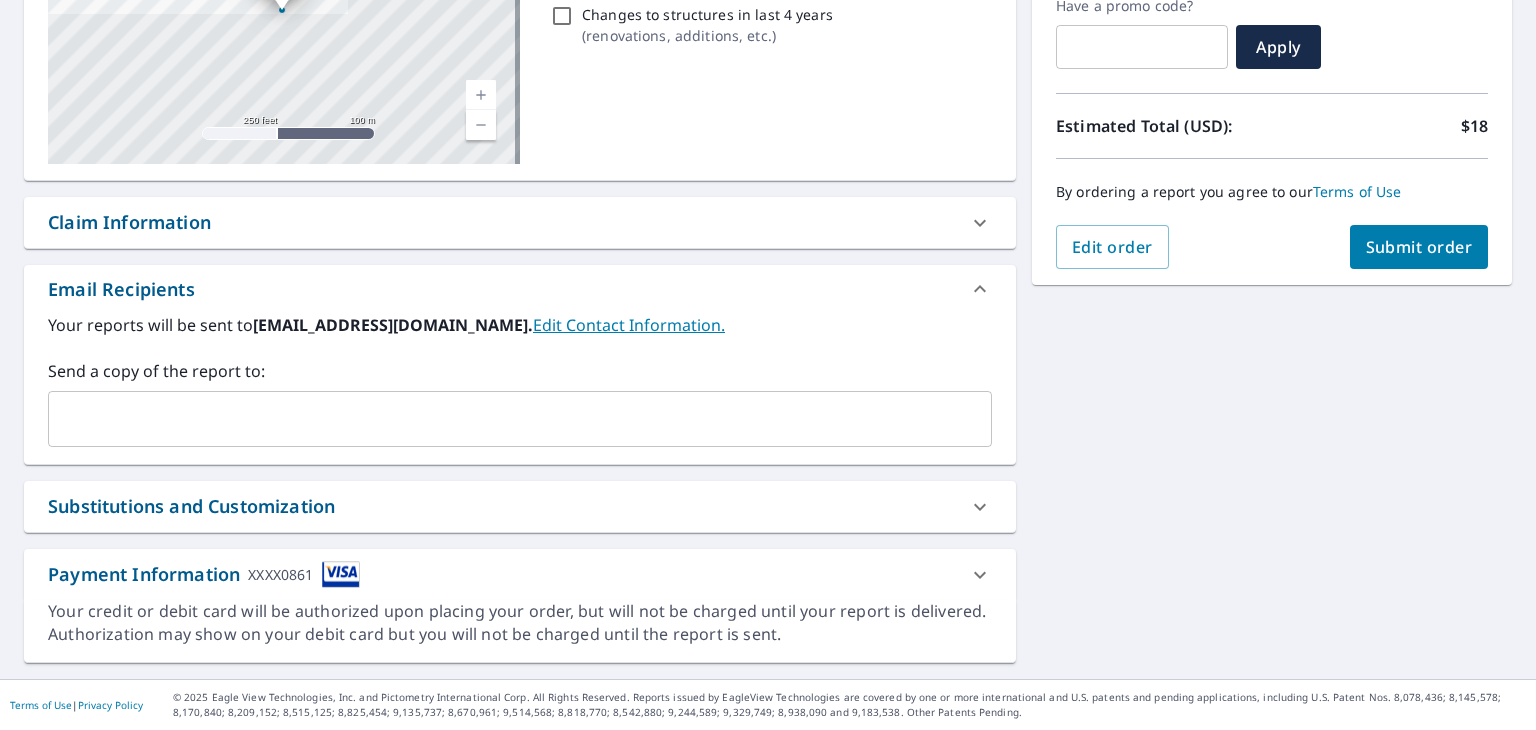 scroll, scrollTop: 400, scrollLeft: 0, axis: vertical 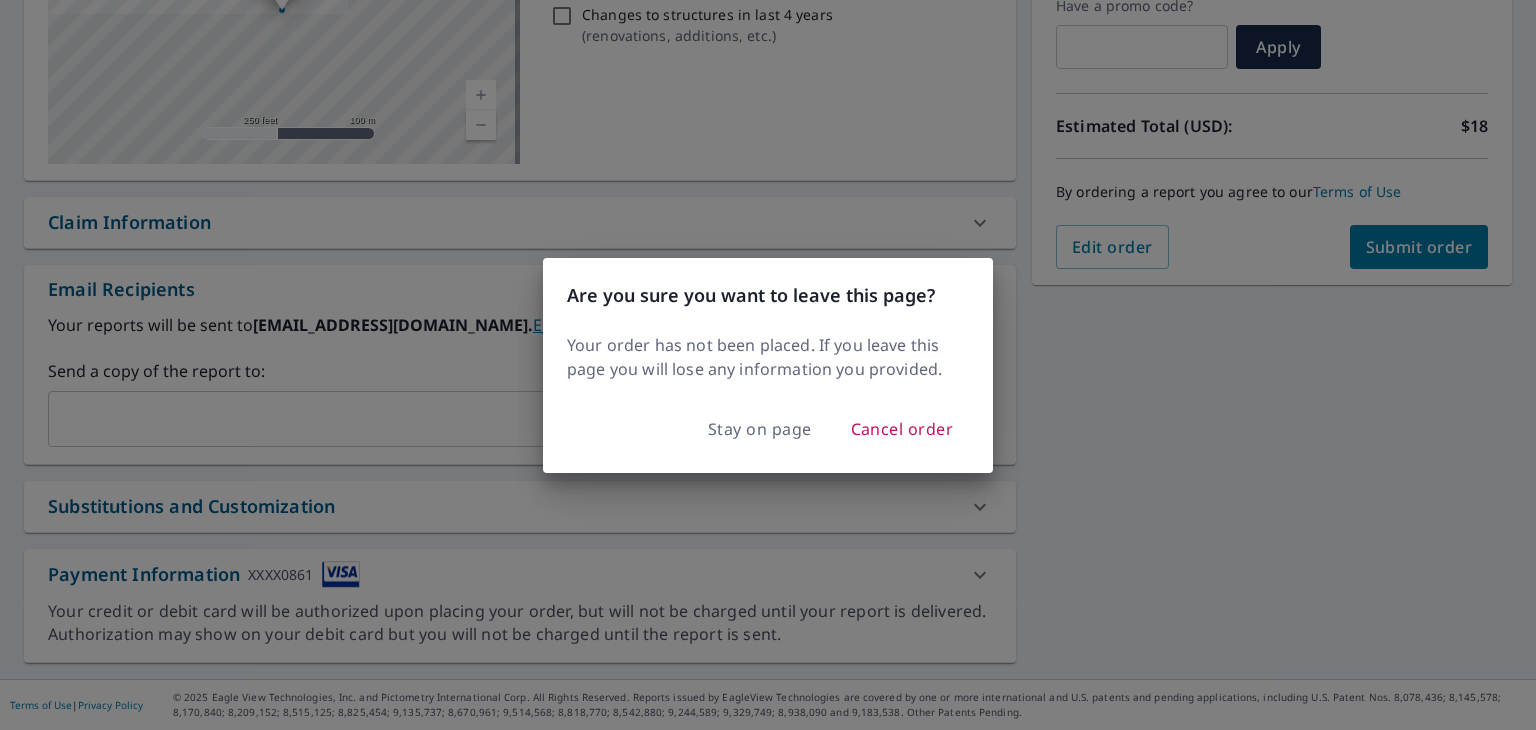 click on "Are you sure you want to leave this page? Your order has not been placed. If you leave this page you will lose any information you provided. Stay on page Cancel order" at bounding box center (768, 365) 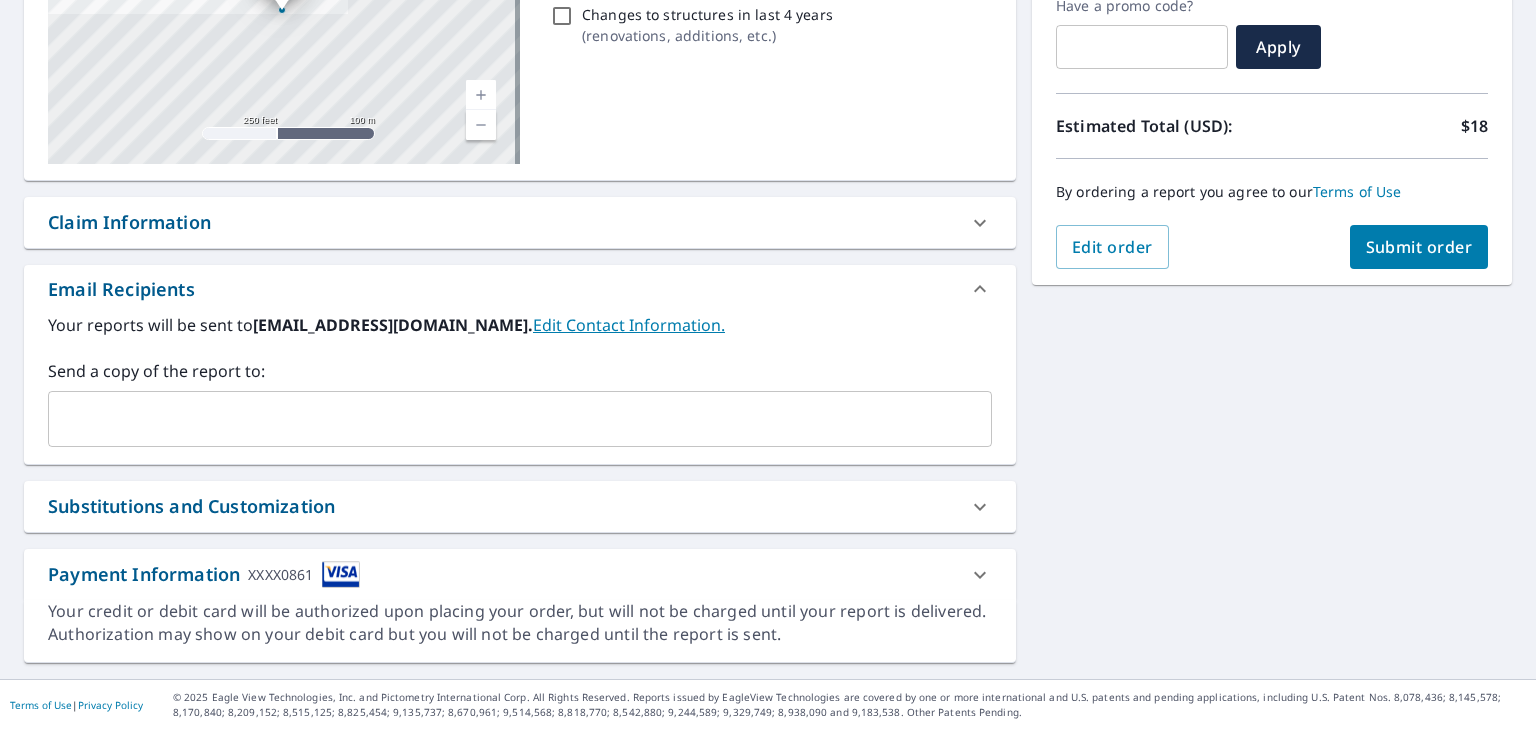 scroll, scrollTop: 412, scrollLeft: 0, axis: vertical 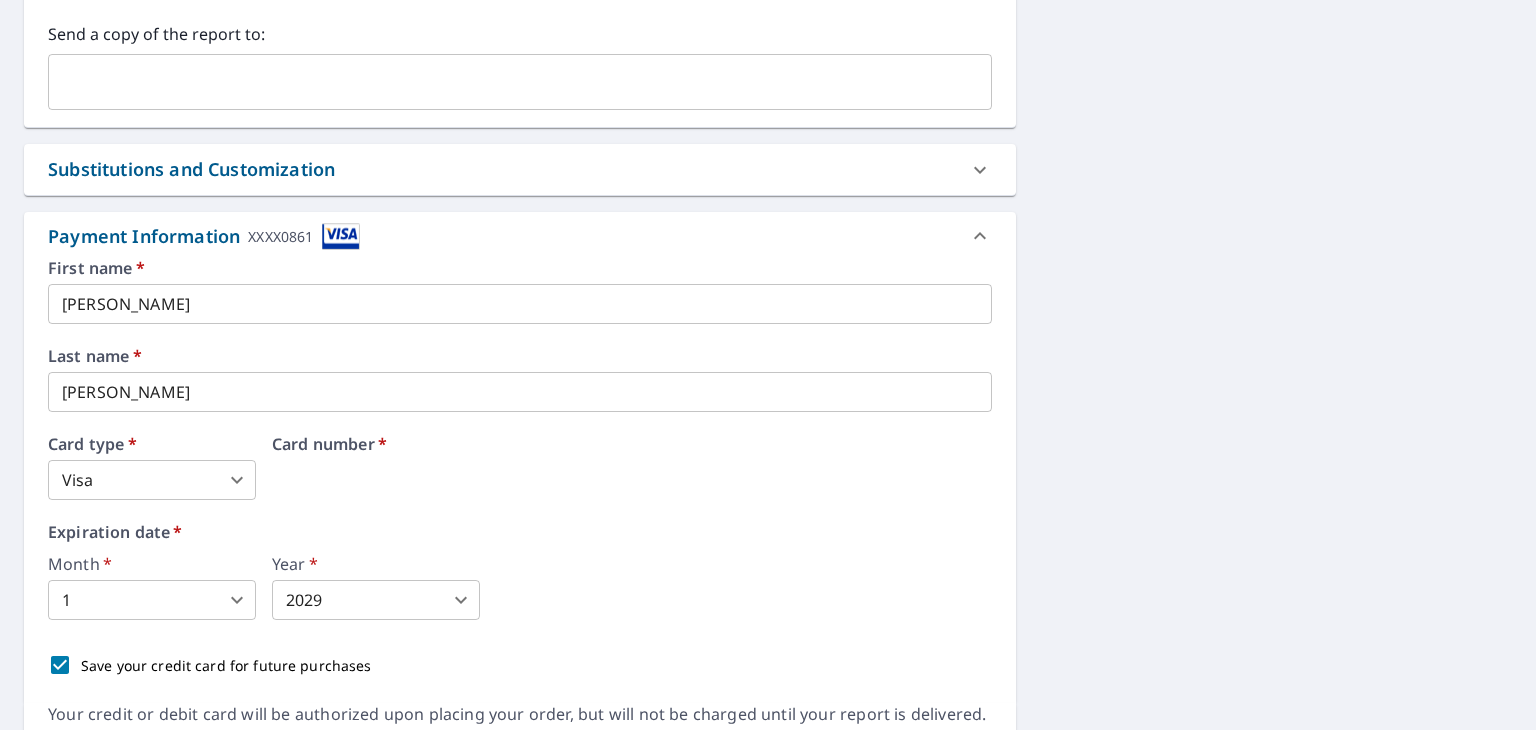 click on "Card number   *" at bounding box center [632, 468] 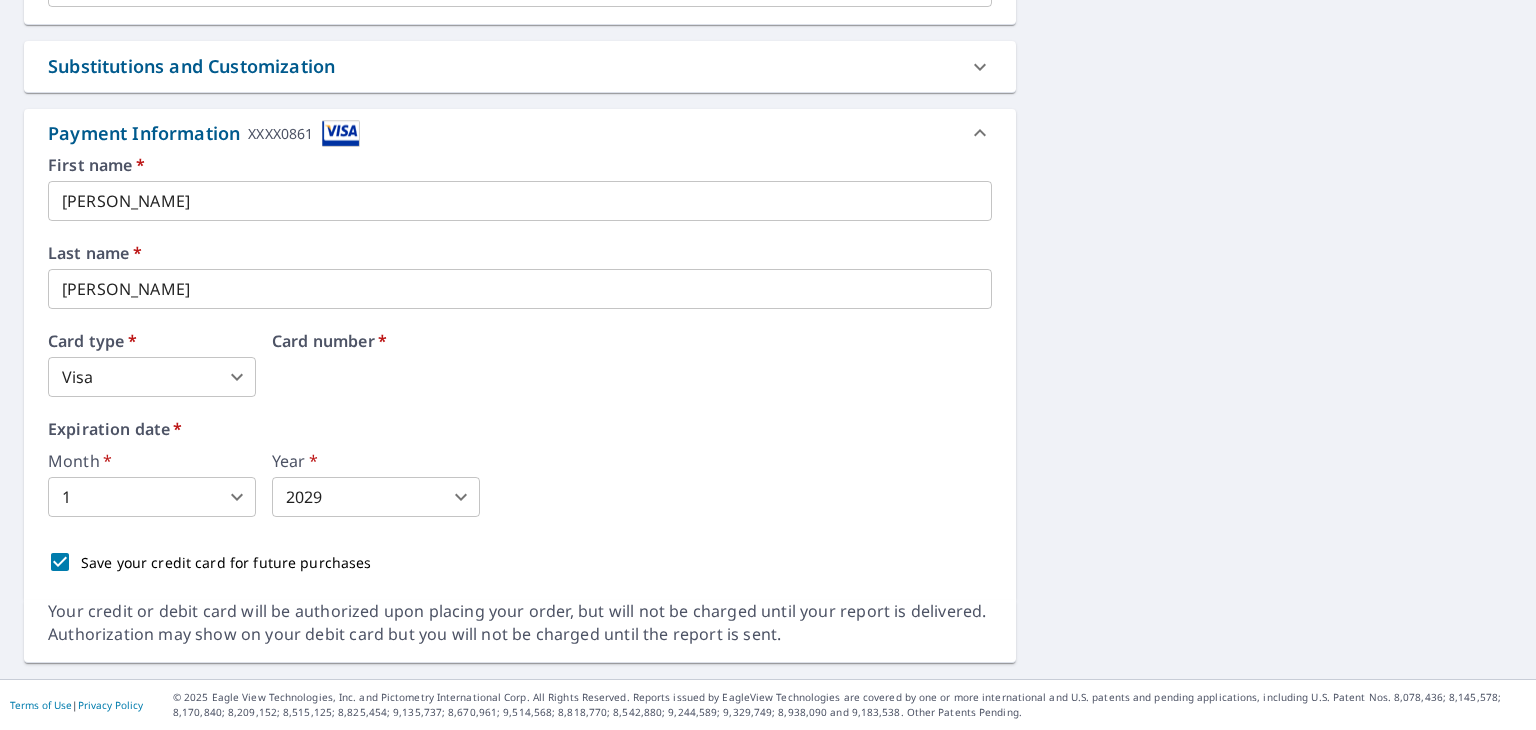 scroll, scrollTop: 890, scrollLeft: 0, axis: vertical 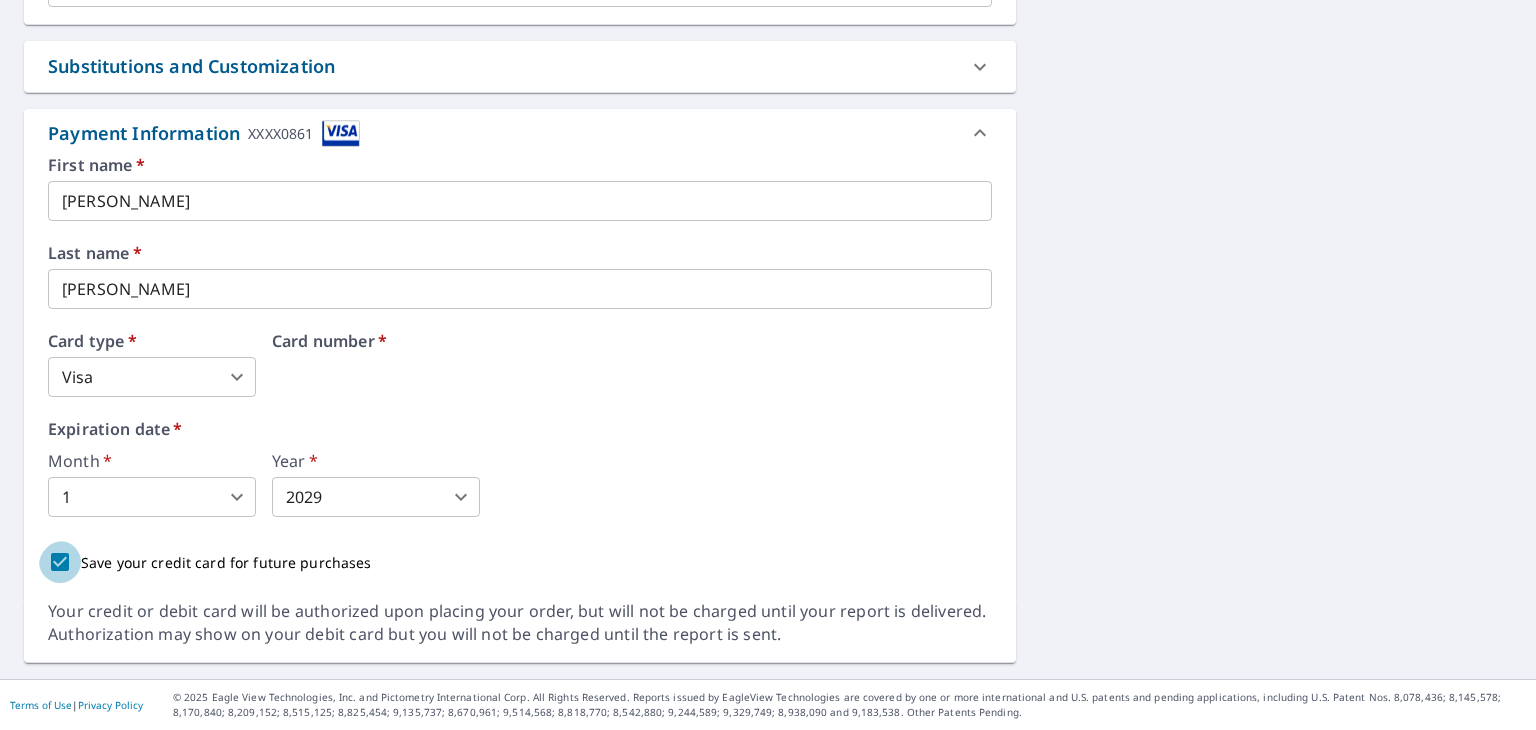click on "Save your credit card for future purchases" at bounding box center [60, 562] 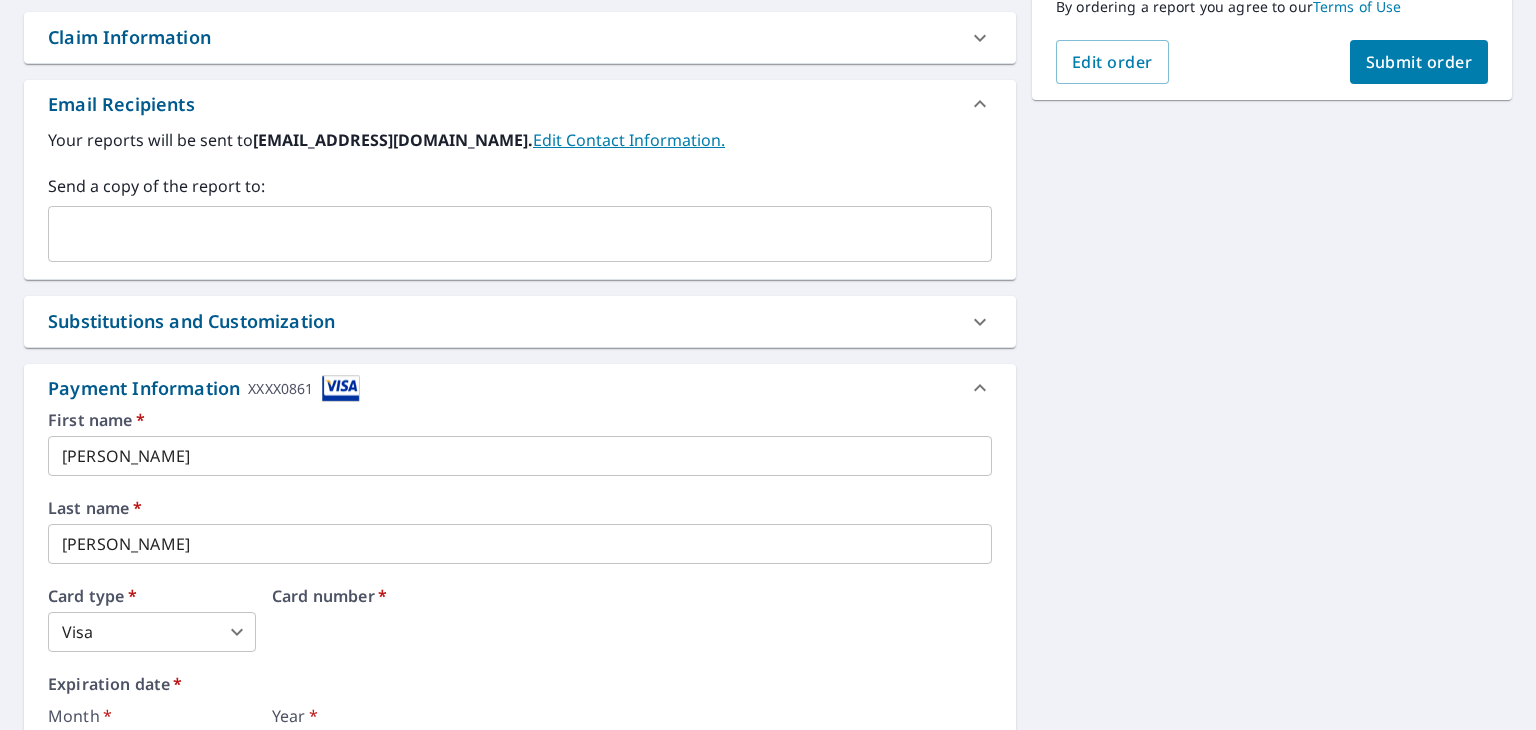 scroll, scrollTop: 490, scrollLeft: 0, axis: vertical 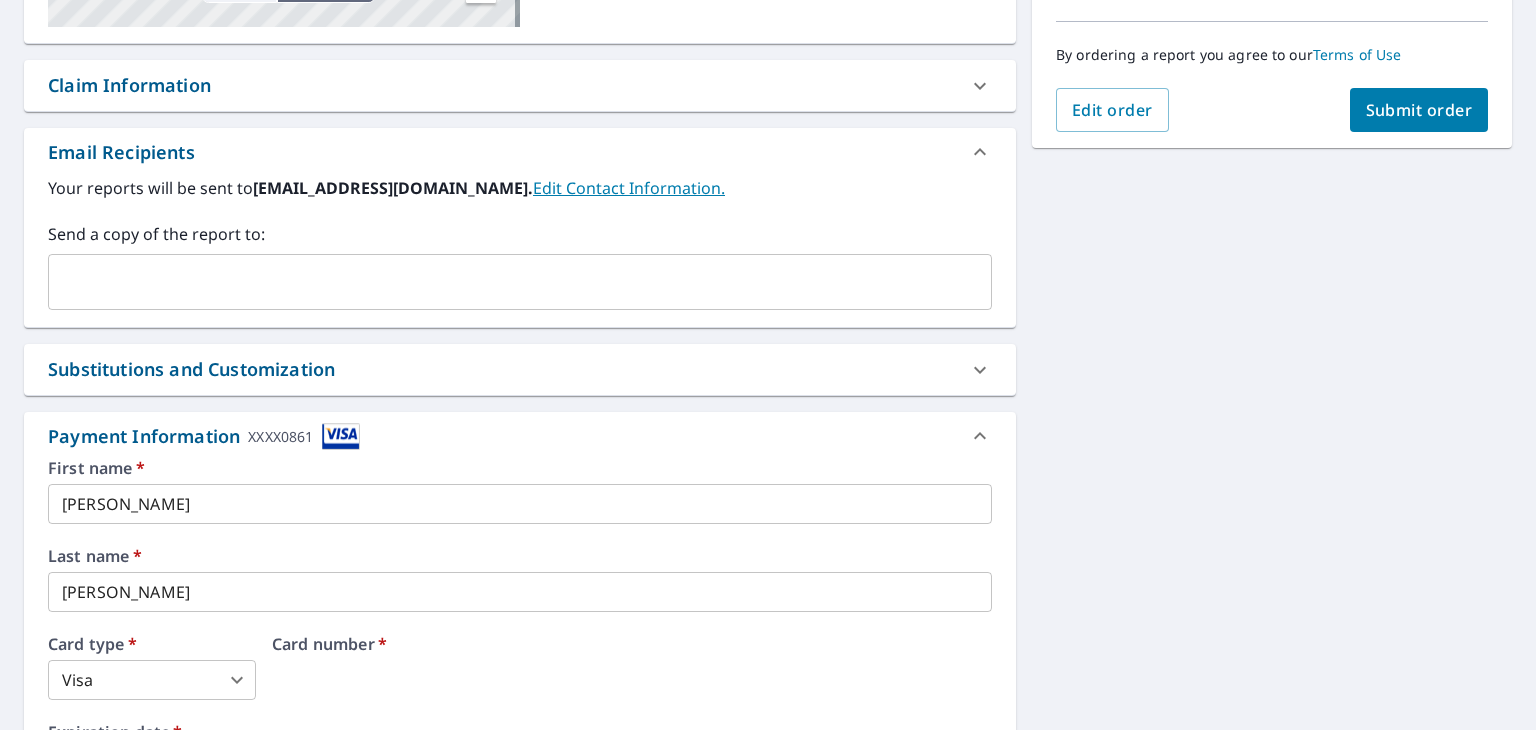 click on "Payment Information XXXX0861" at bounding box center [204, 436] 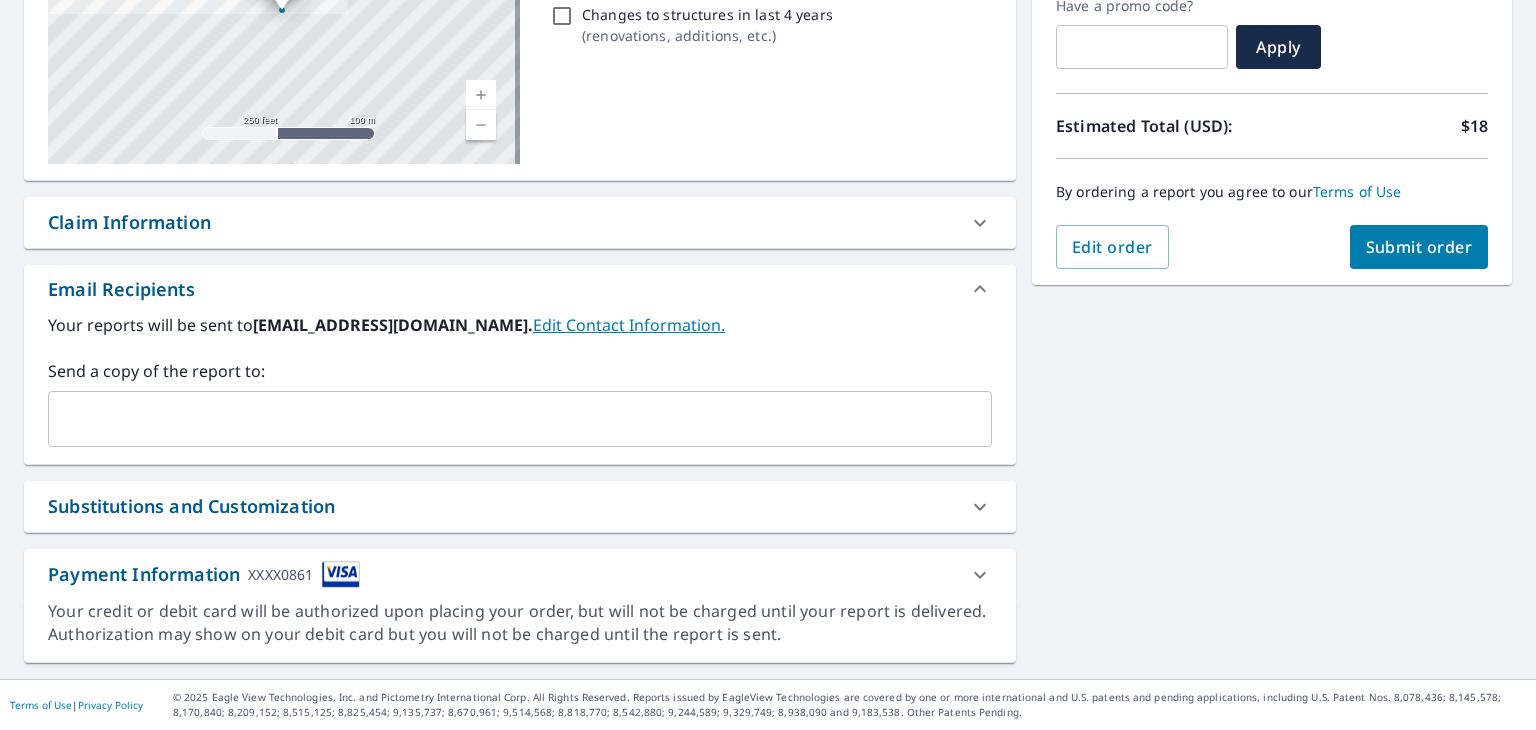 scroll, scrollTop: 412, scrollLeft: 0, axis: vertical 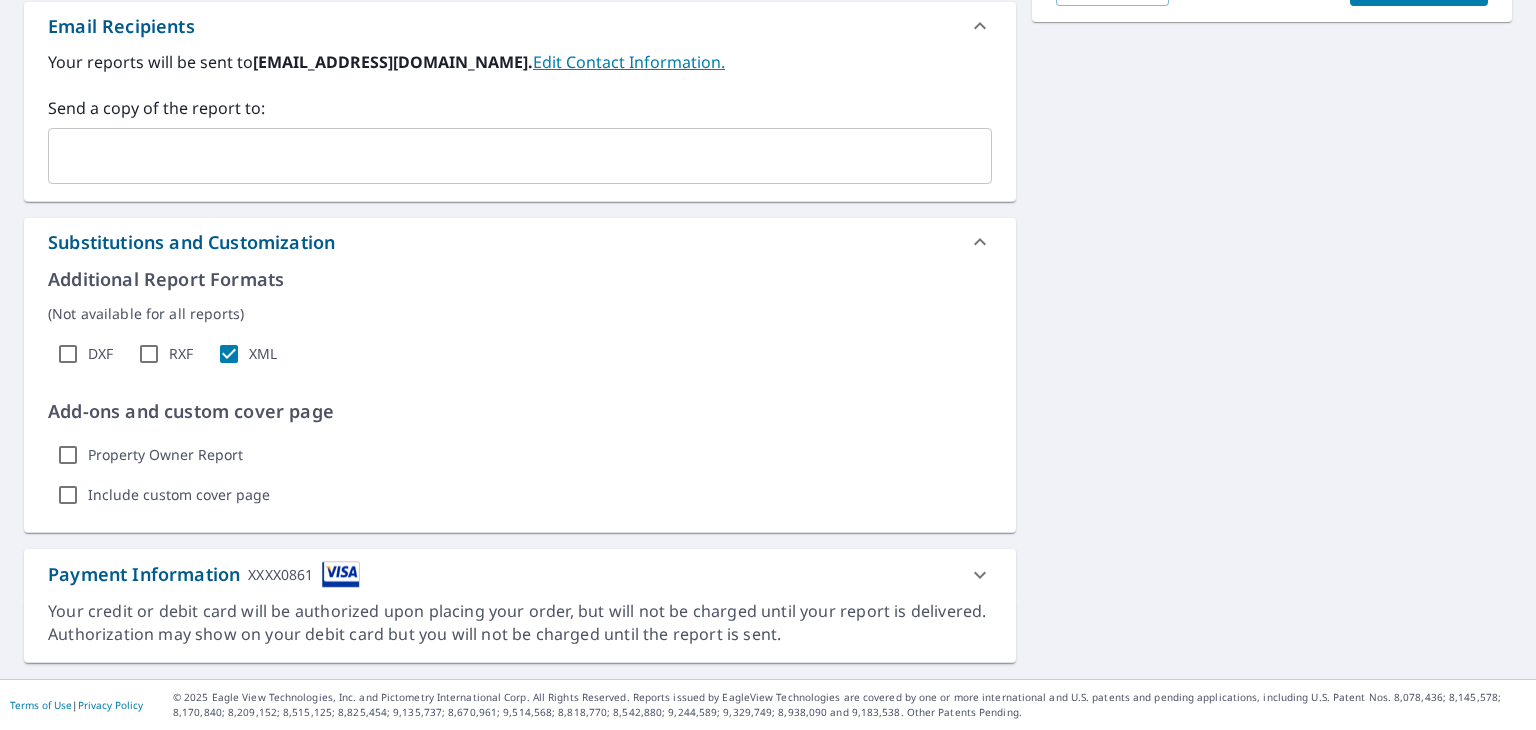 click on "Payment Information XXXX0861" at bounding box center (204, 574) 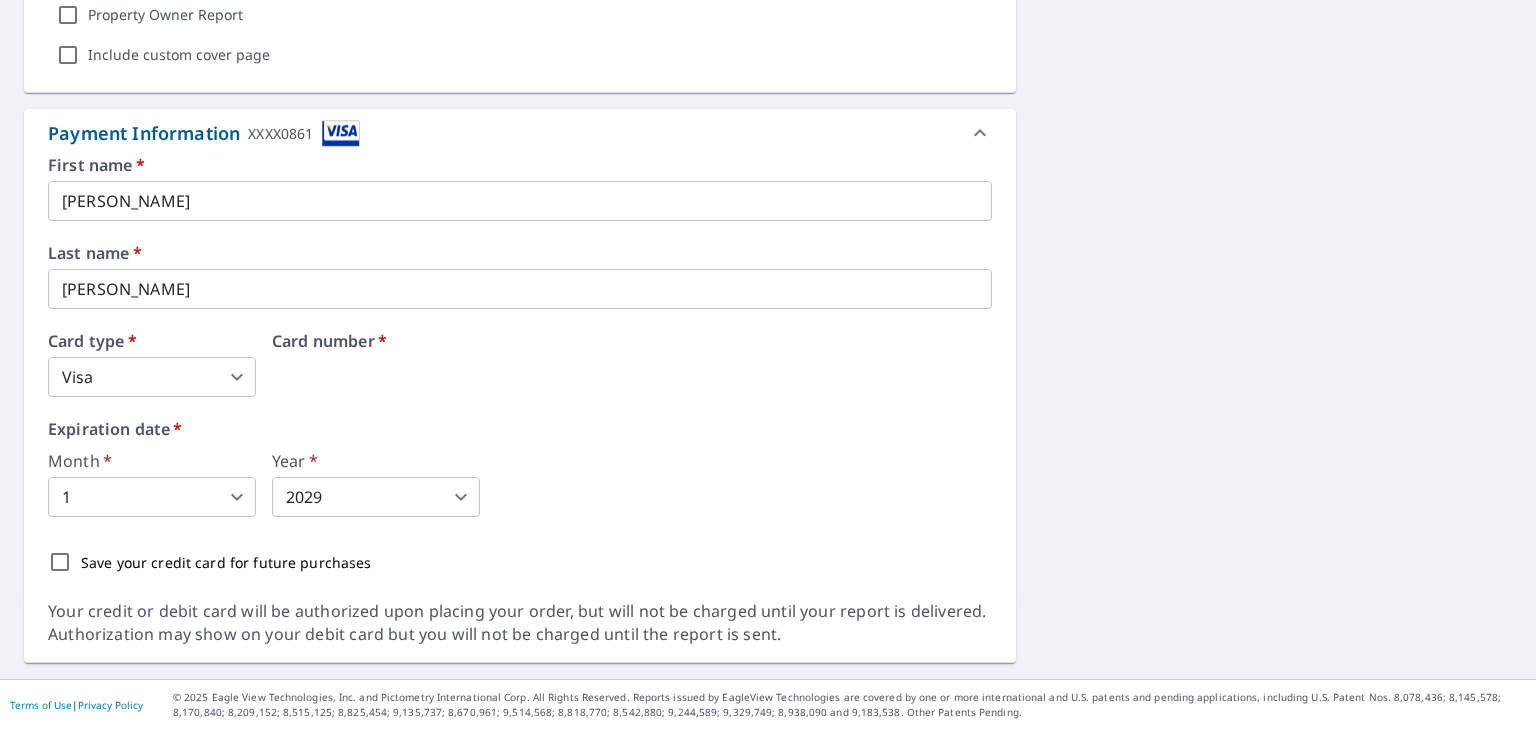 scroll, scrollTop: 1077, scrollLeft: 0, axis: vertical 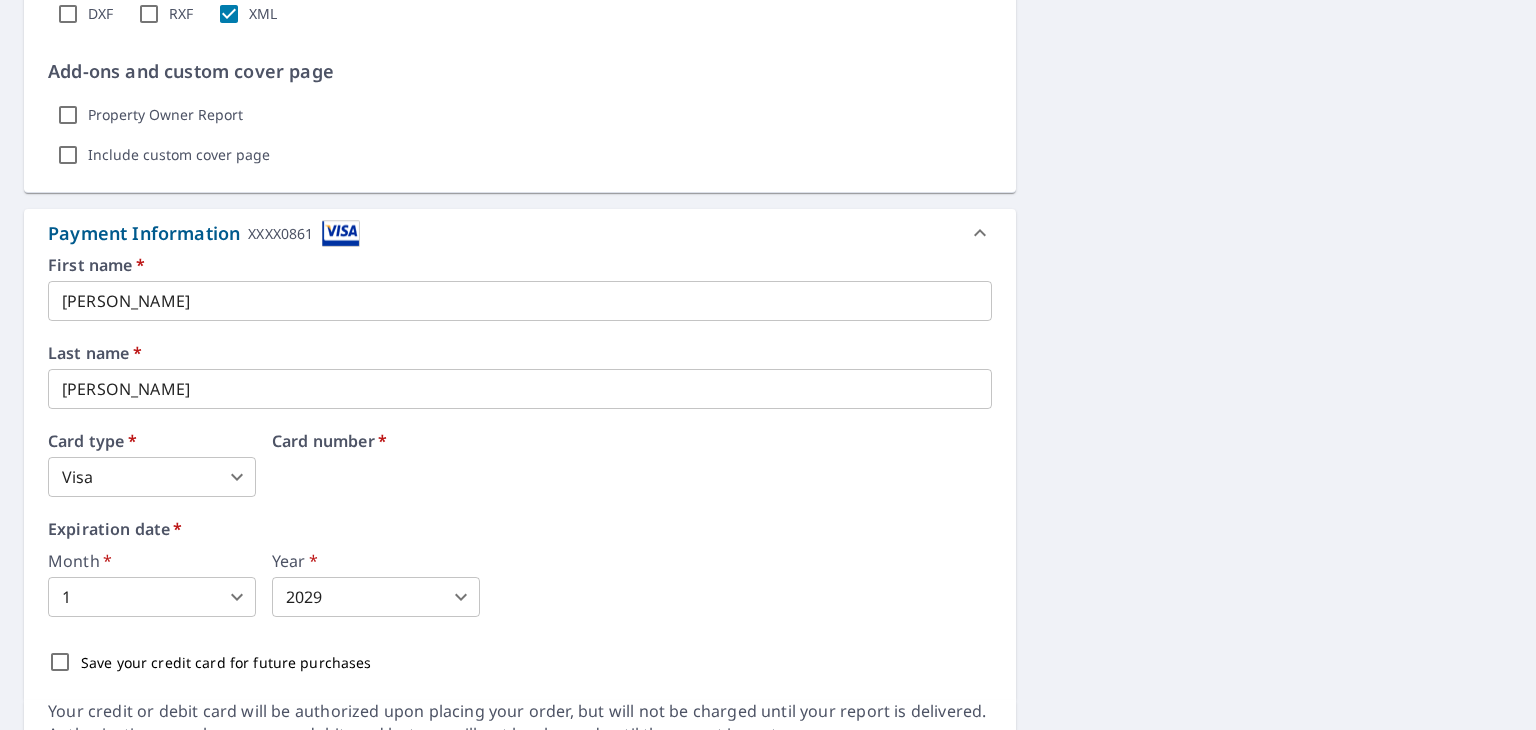 click on "Card number   *" at bounding box center [632, 465] 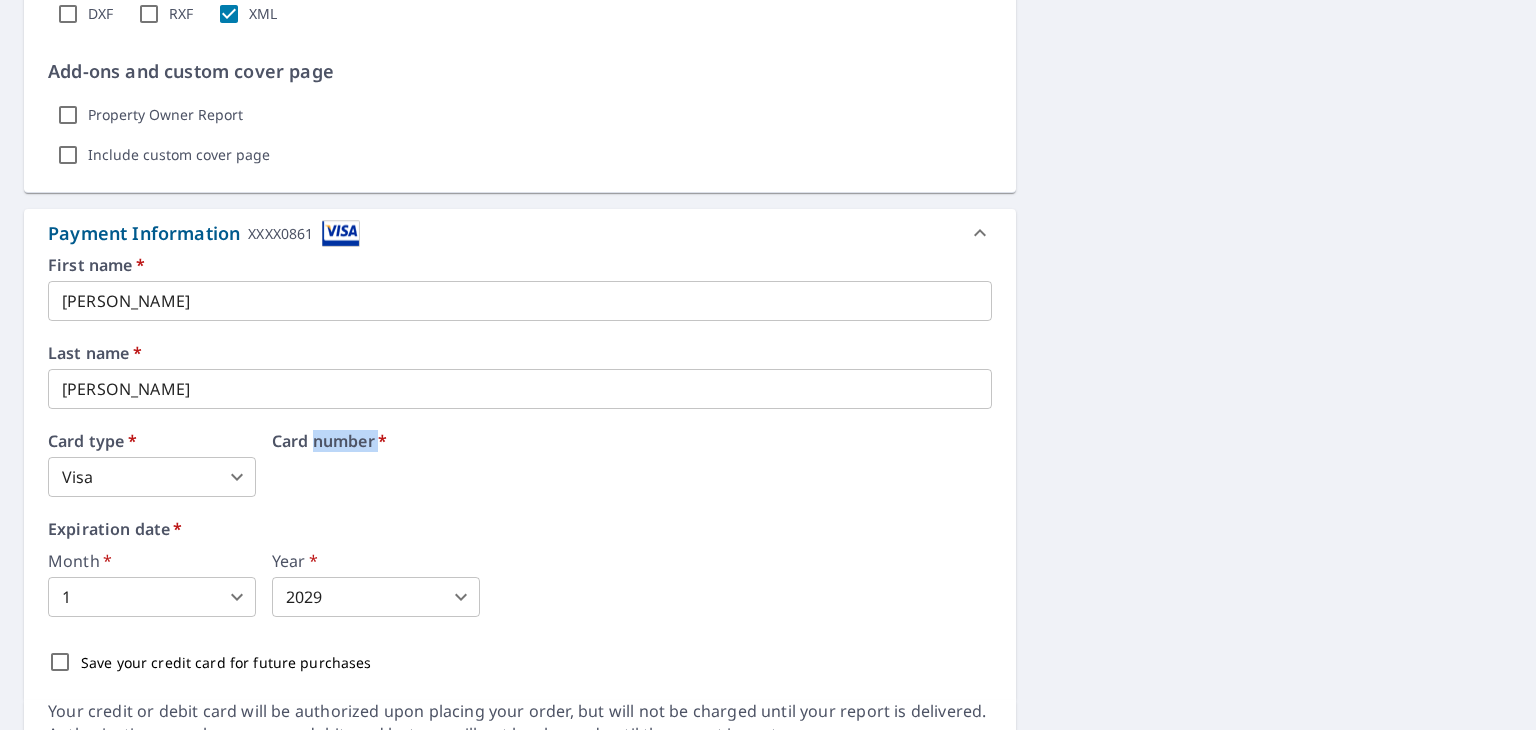 click on "First name   * William ​ Last name   * George ​ Card type   * Visa 2 ​ Card number   * Expiration date   * Month   * 1 1 ​ Year   * 2029 2029 ​ Save your credit card for future purchases" at bounding box center (520, 470) 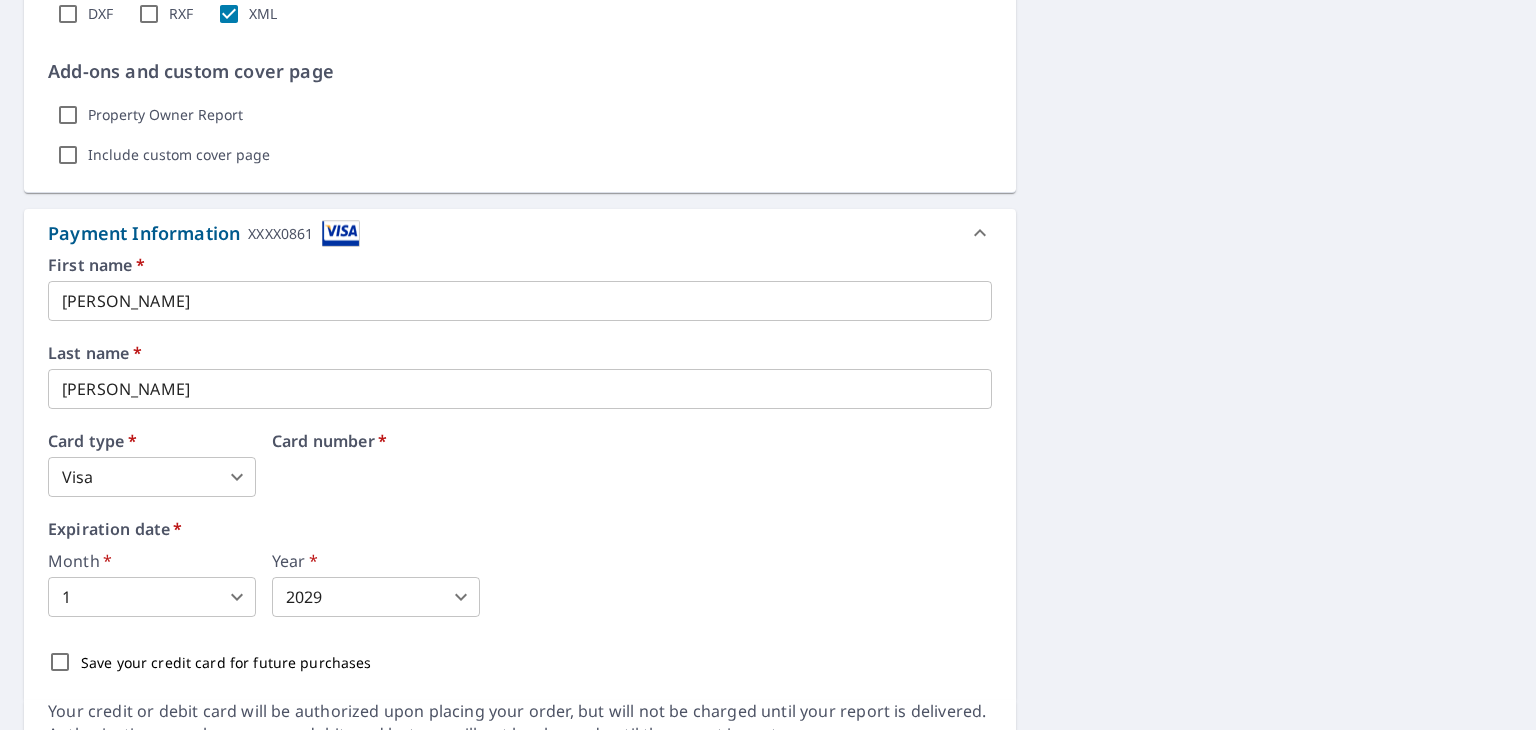 click on "Card number   *" at bounding box center [632, 441] 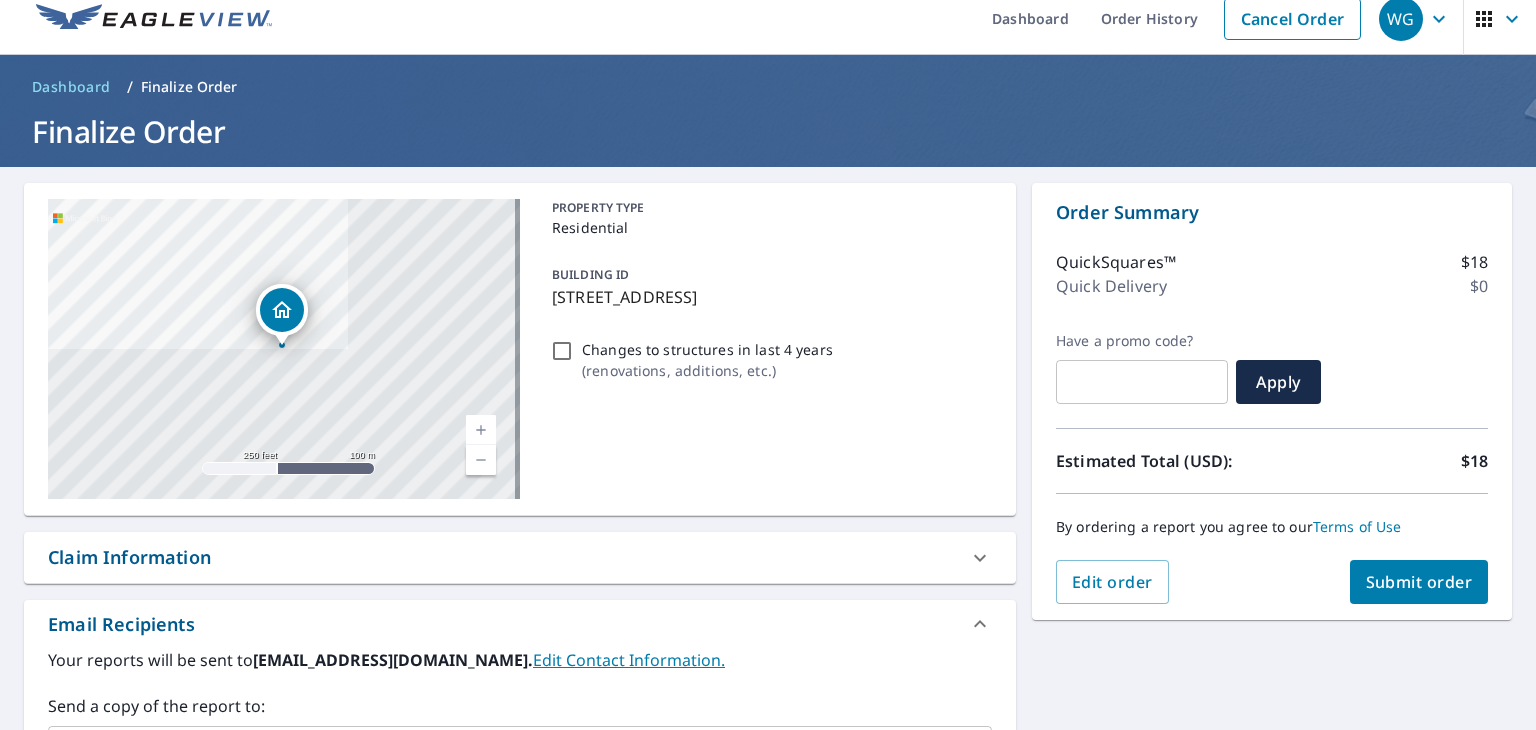 scroll, scrollTop: 0, scrollLeft: 0, axis: both 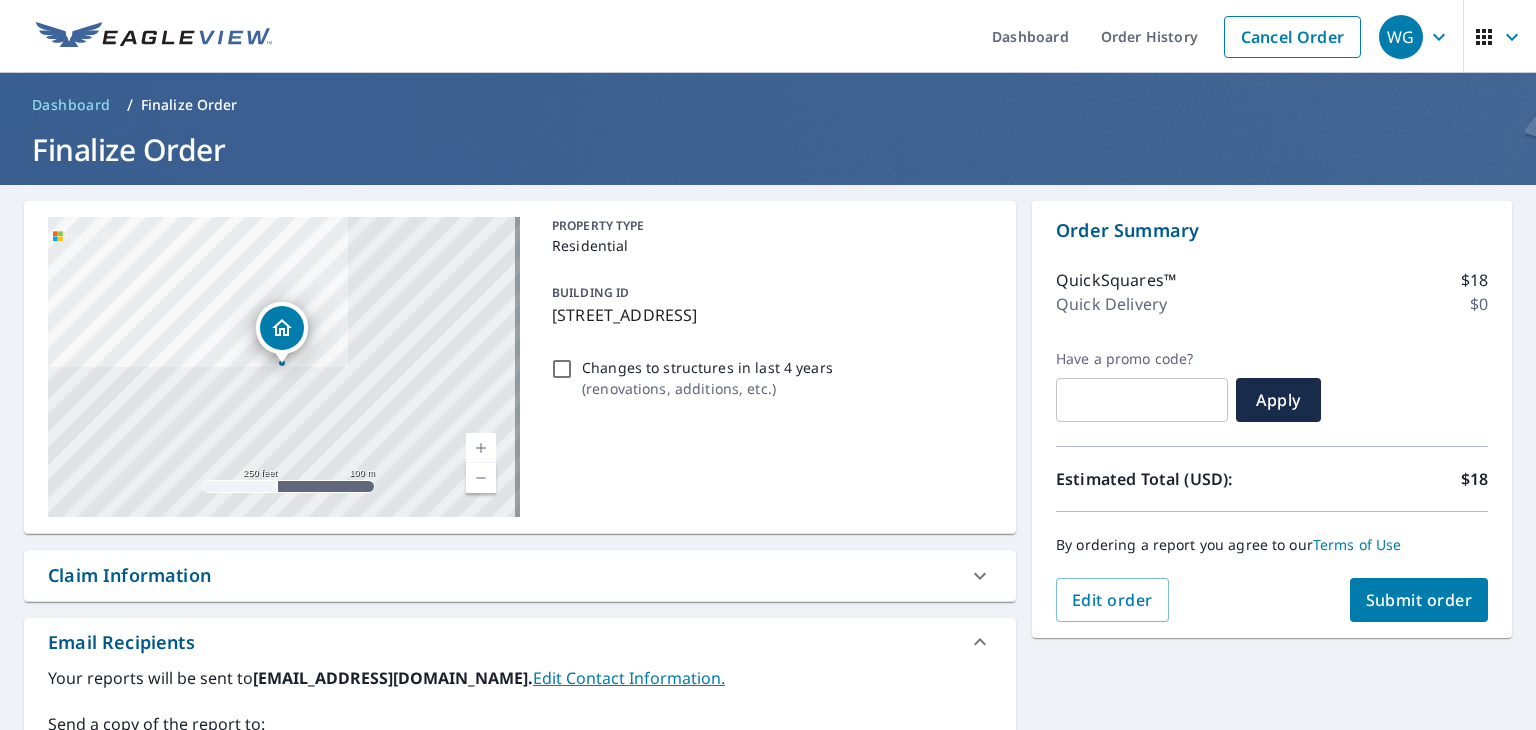 click 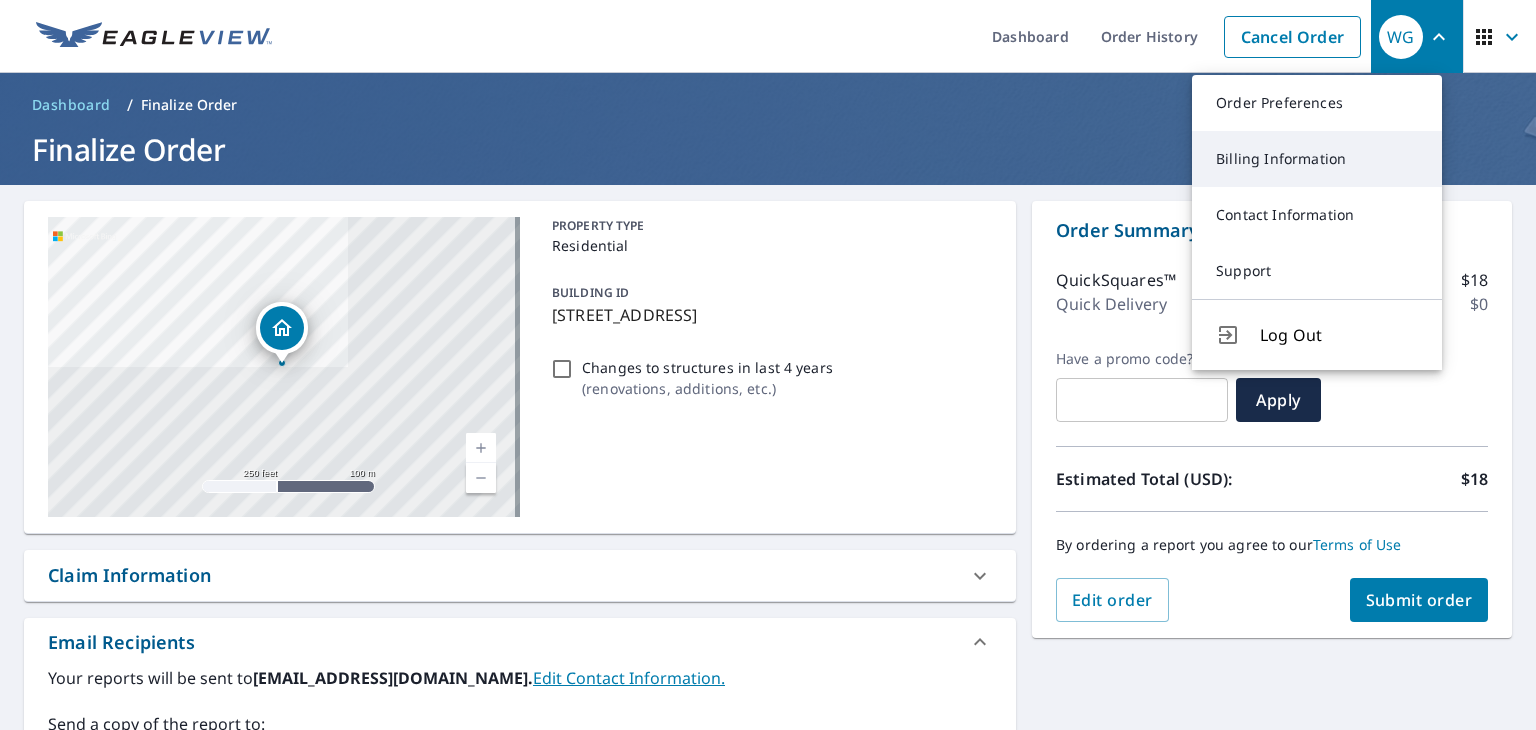 click on "Billing Information" at bounding box center [1317, 159] 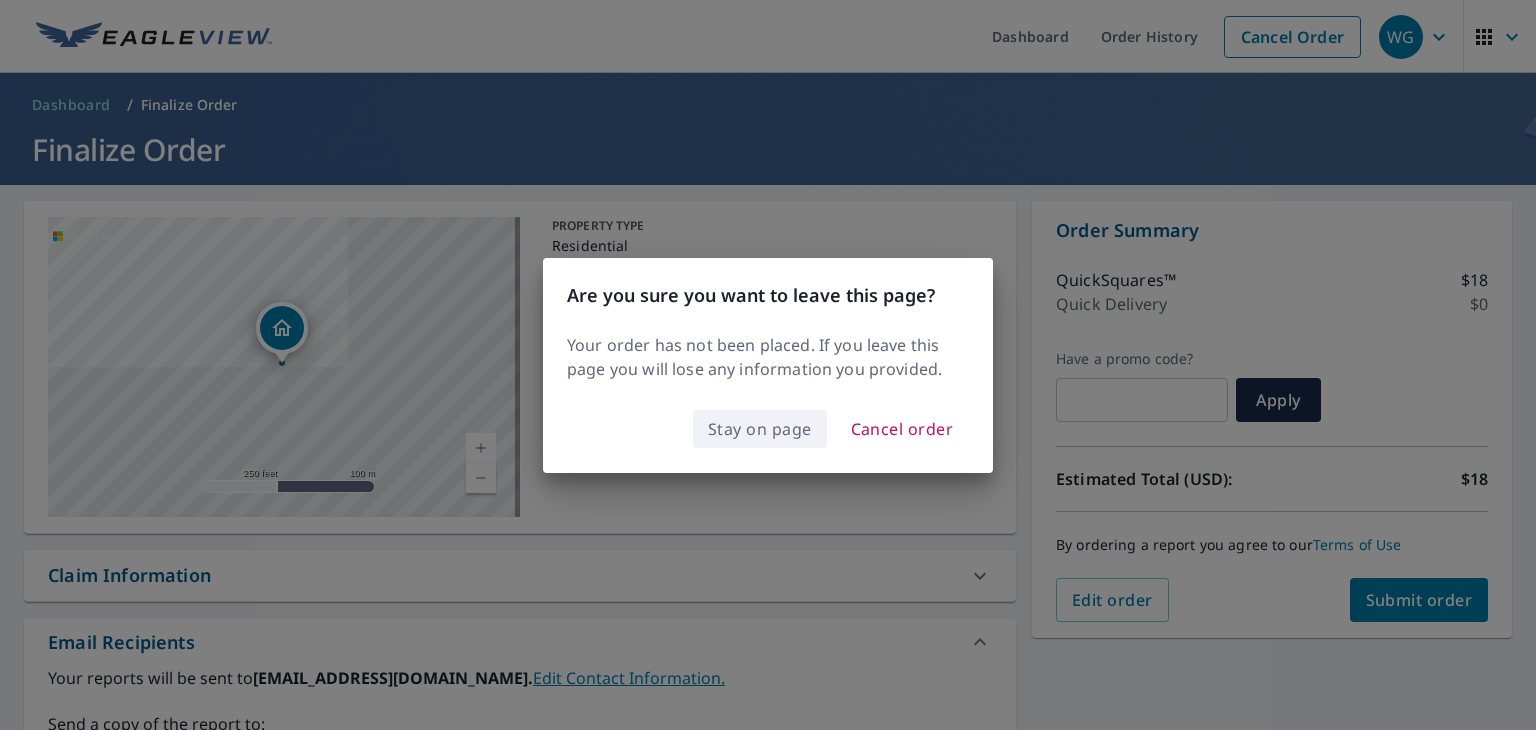 click on "Stay on page" at bounding box center (760, 429) 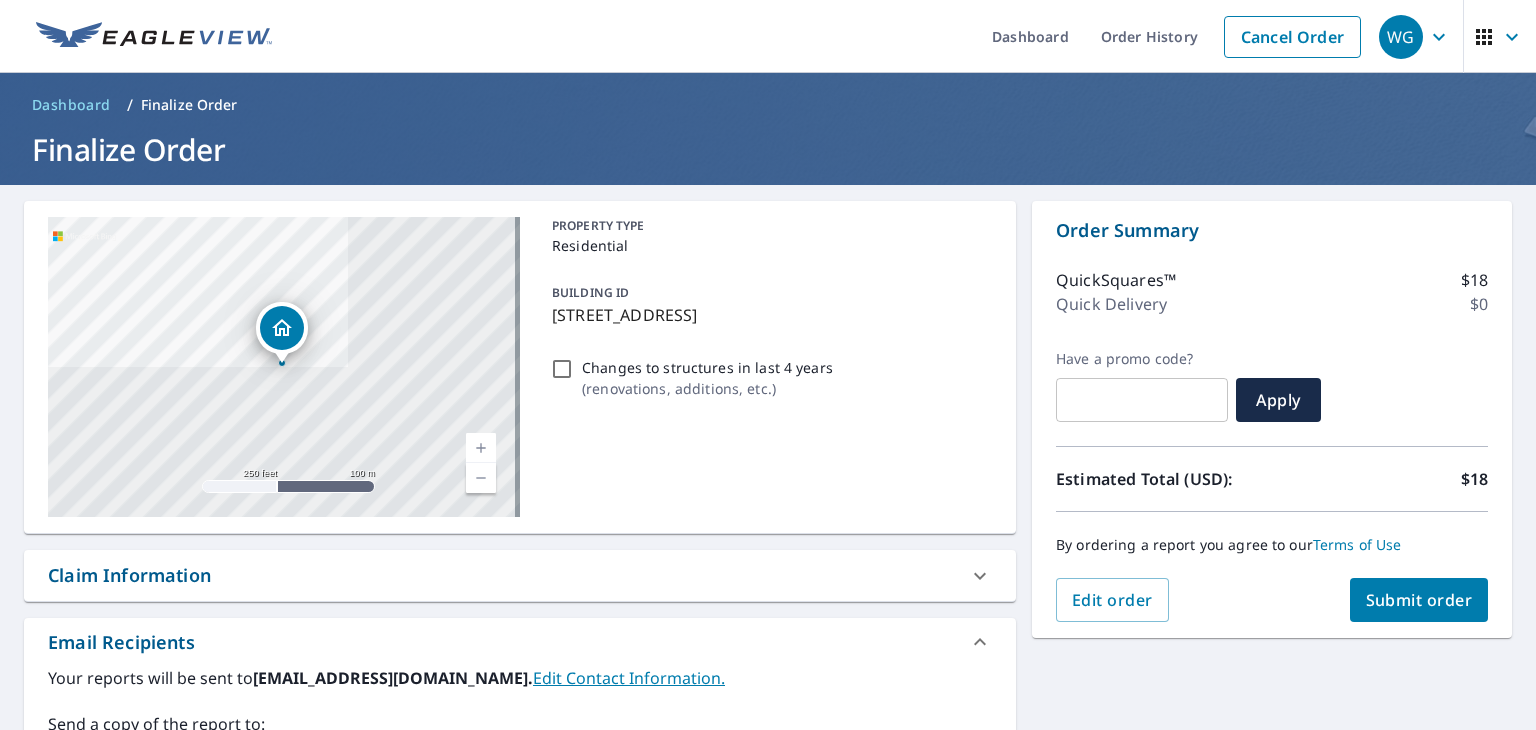 click 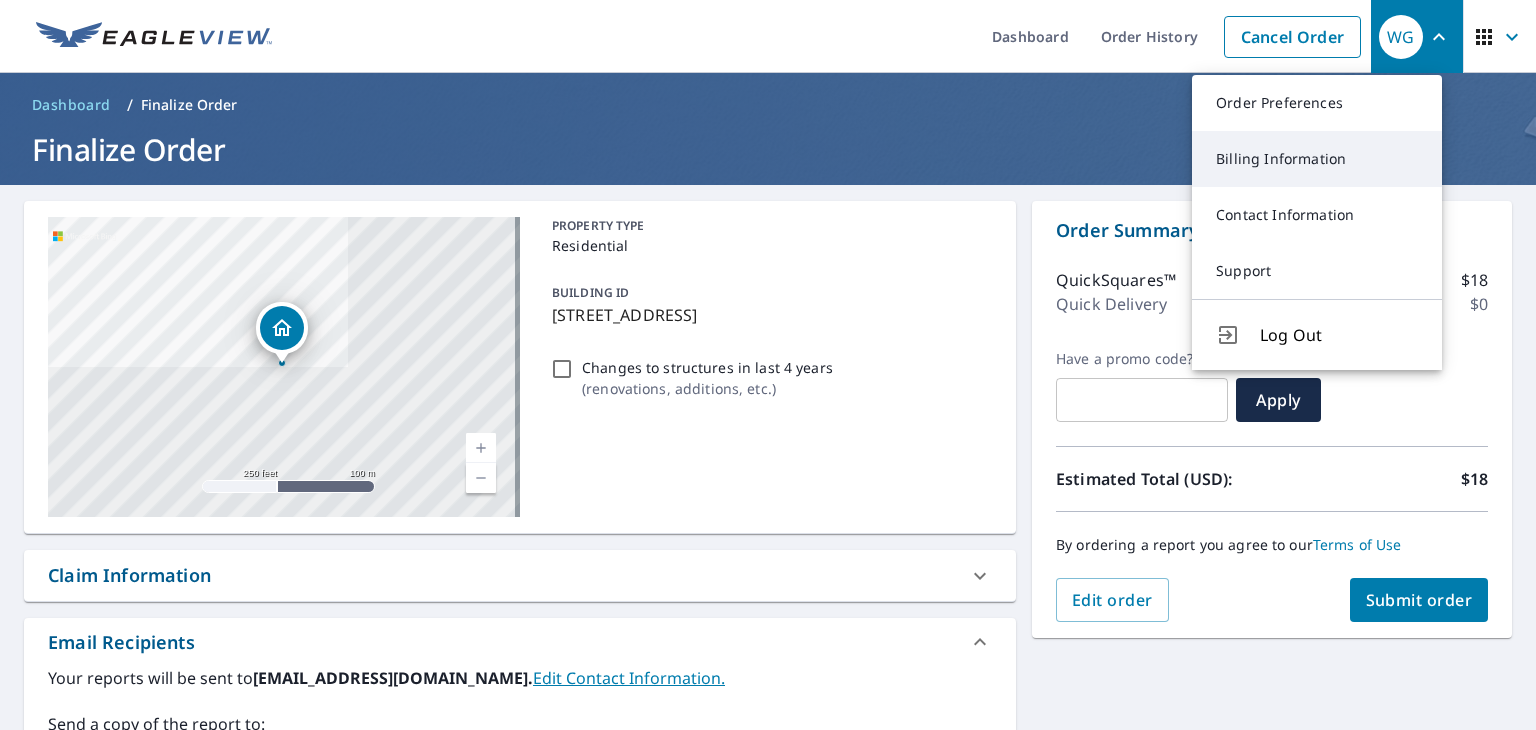 click on "Billing Information" at bounding box center (1317, 159) 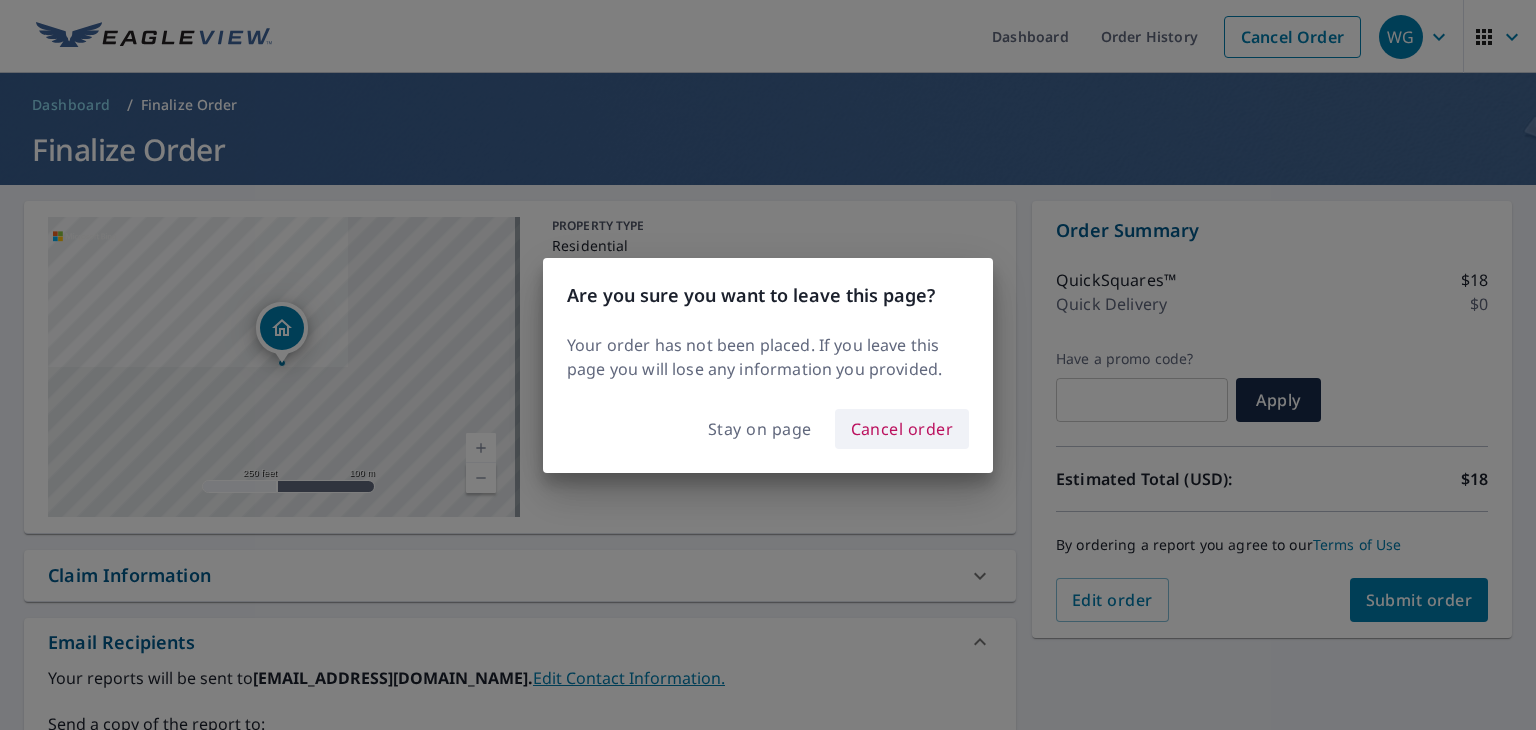 click on "Cancel order" at bounding box center (902, 429) 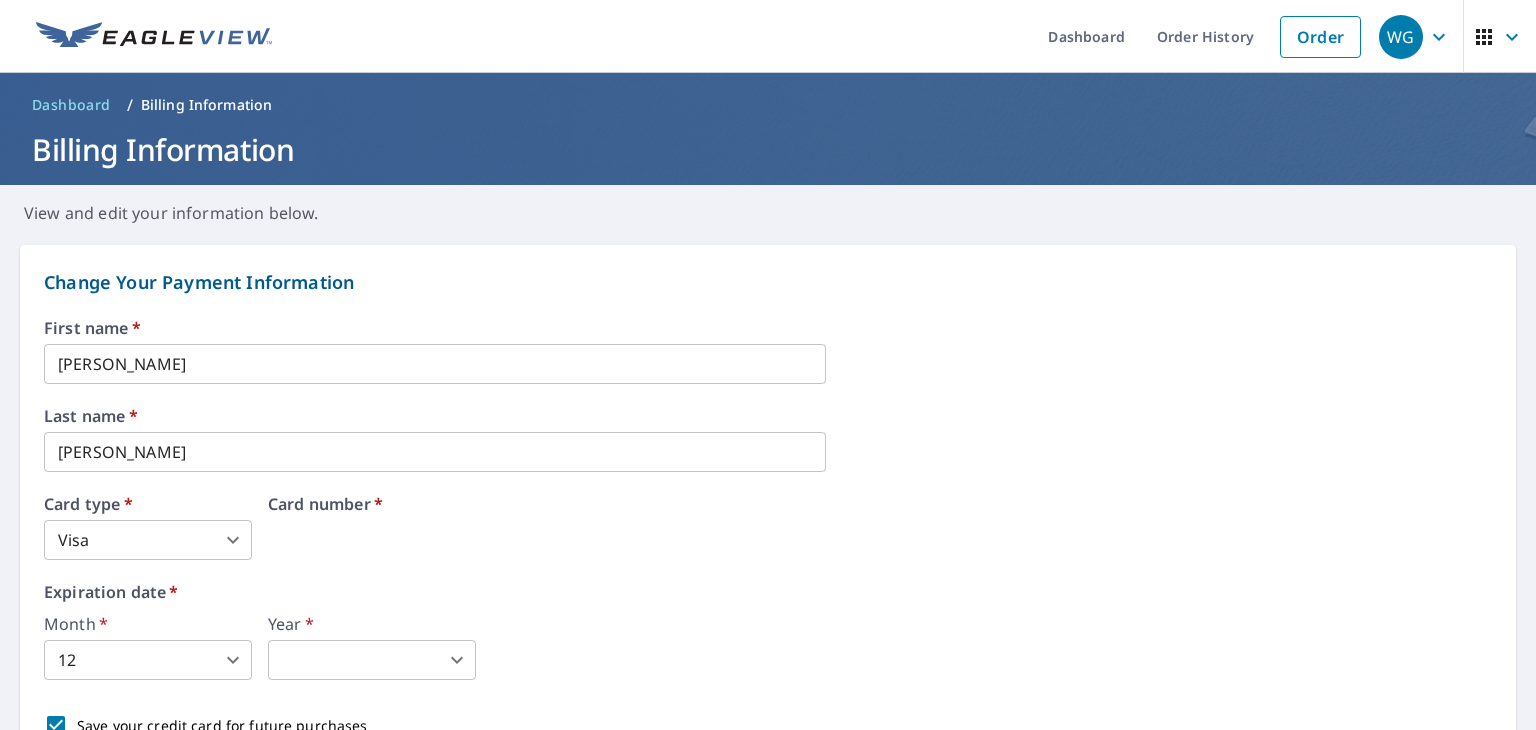 click on "William" at bounding box center [435, 364] 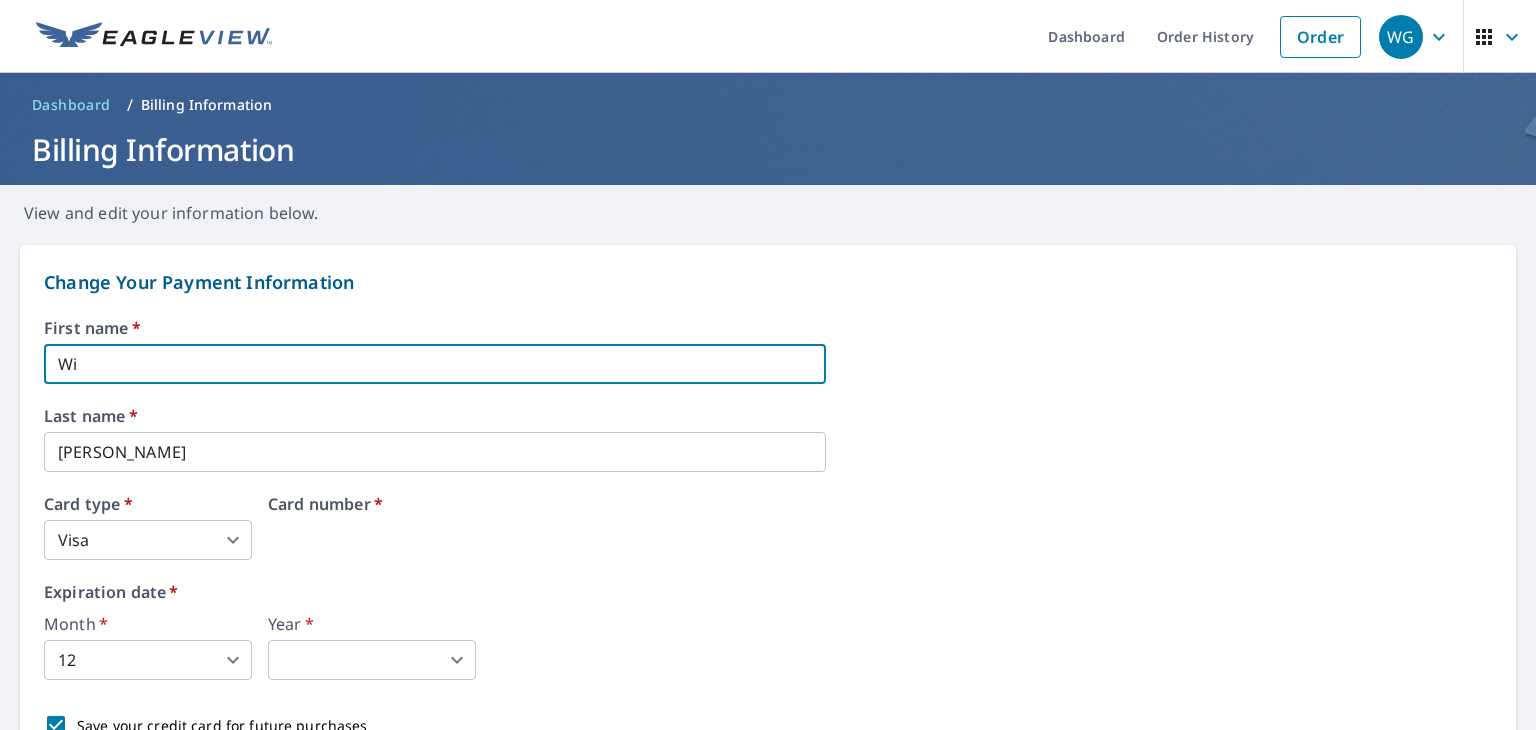 type on "W" 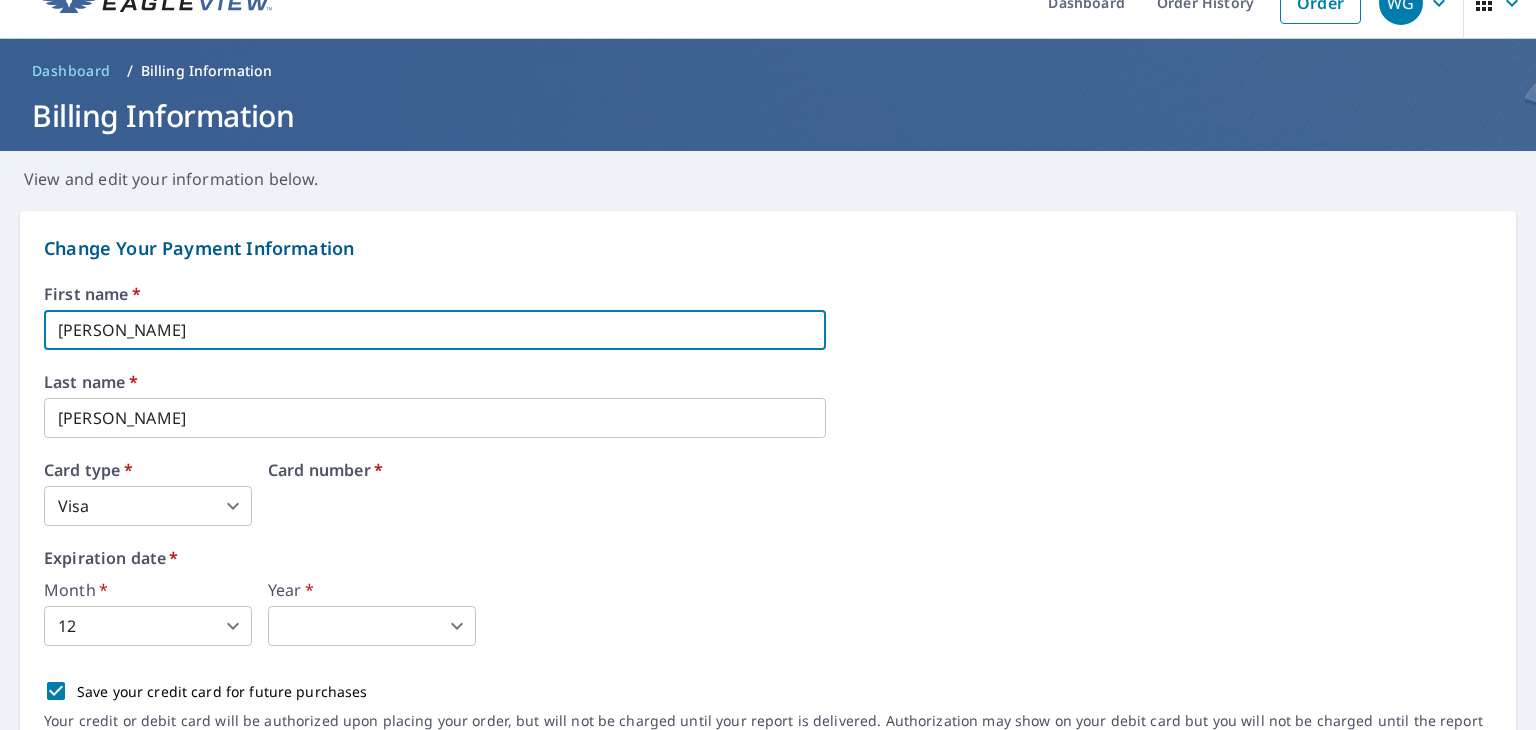 scroll, scrollTop: 0, scrollLeft: 0, axis: both 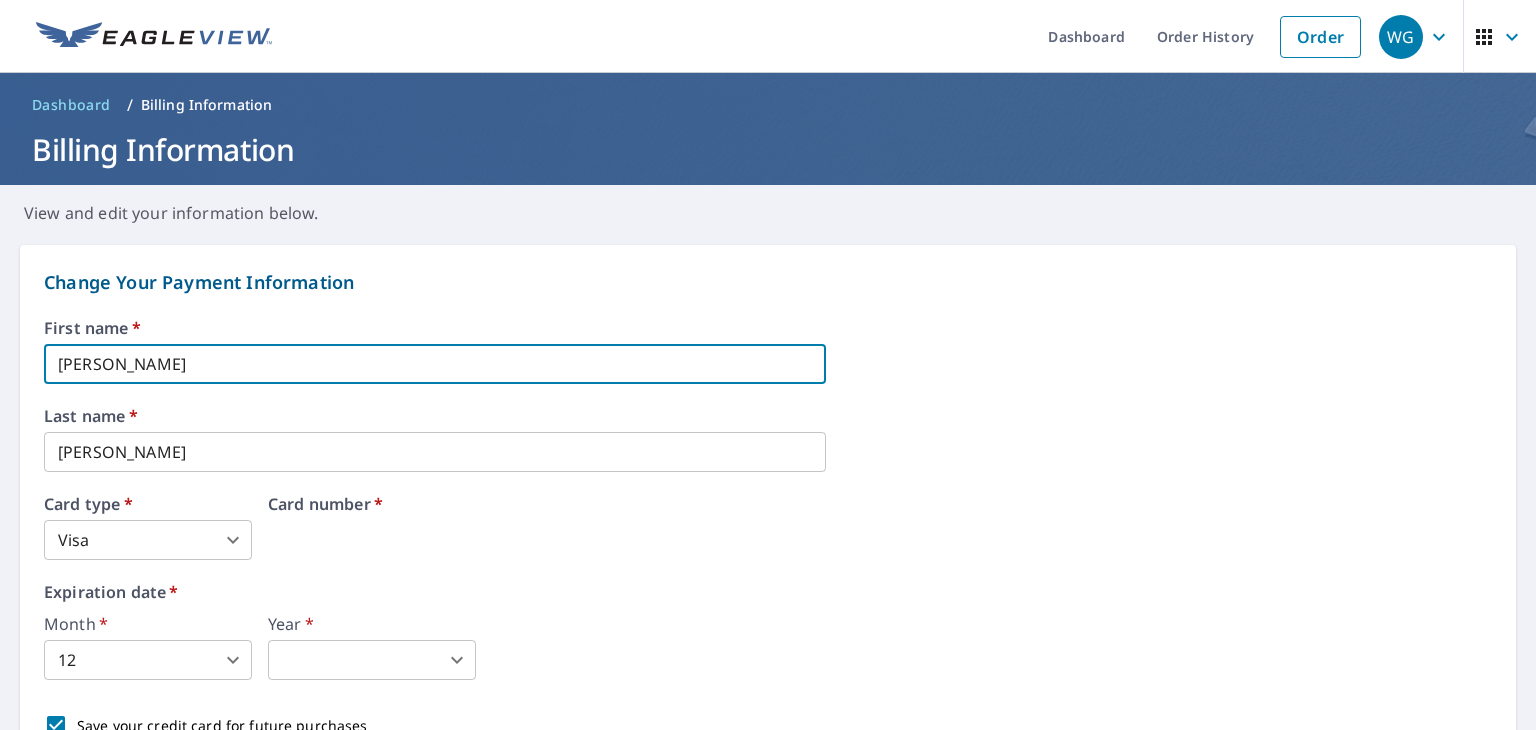 type on "William" 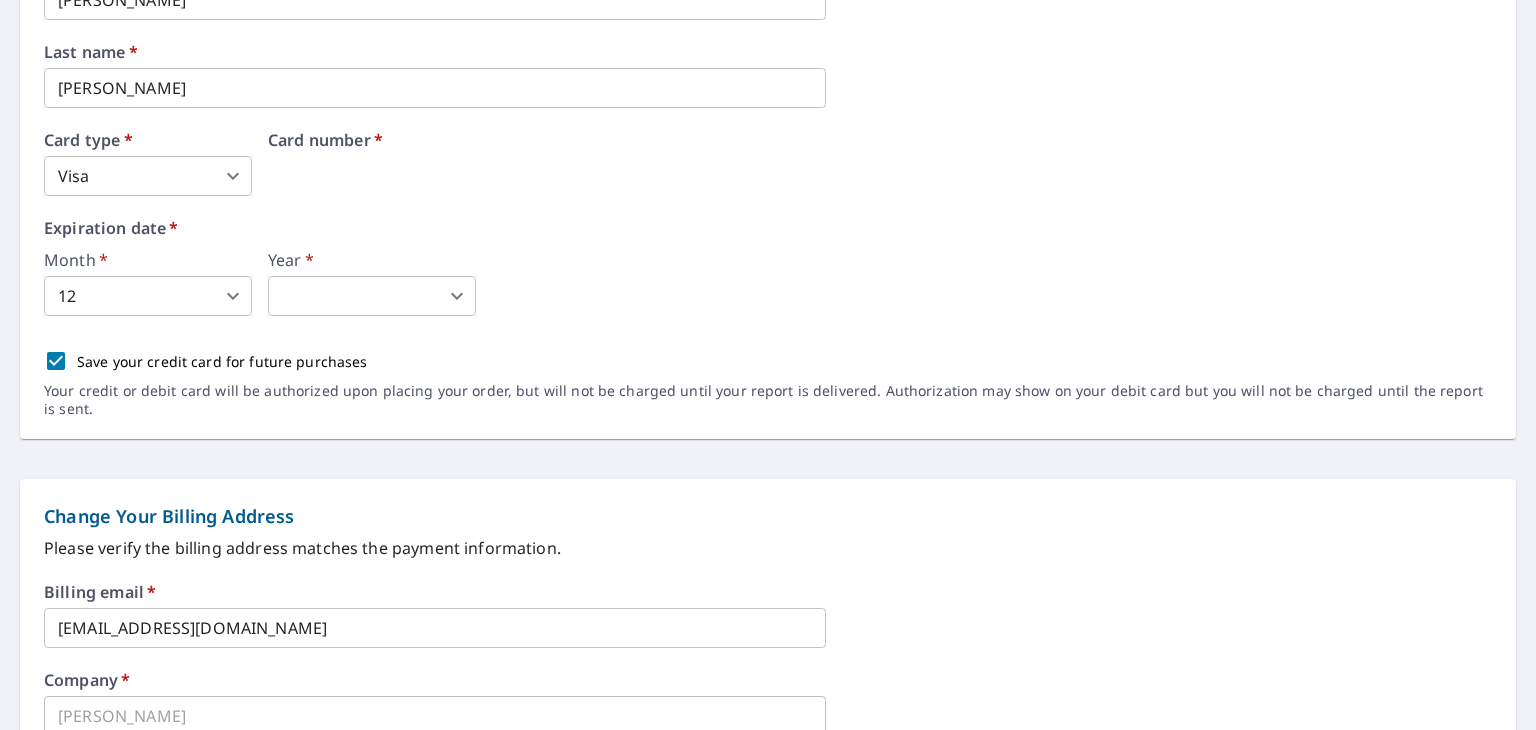 scroll, scrollTop: 500, scrollLeft: 0, axis: vertical 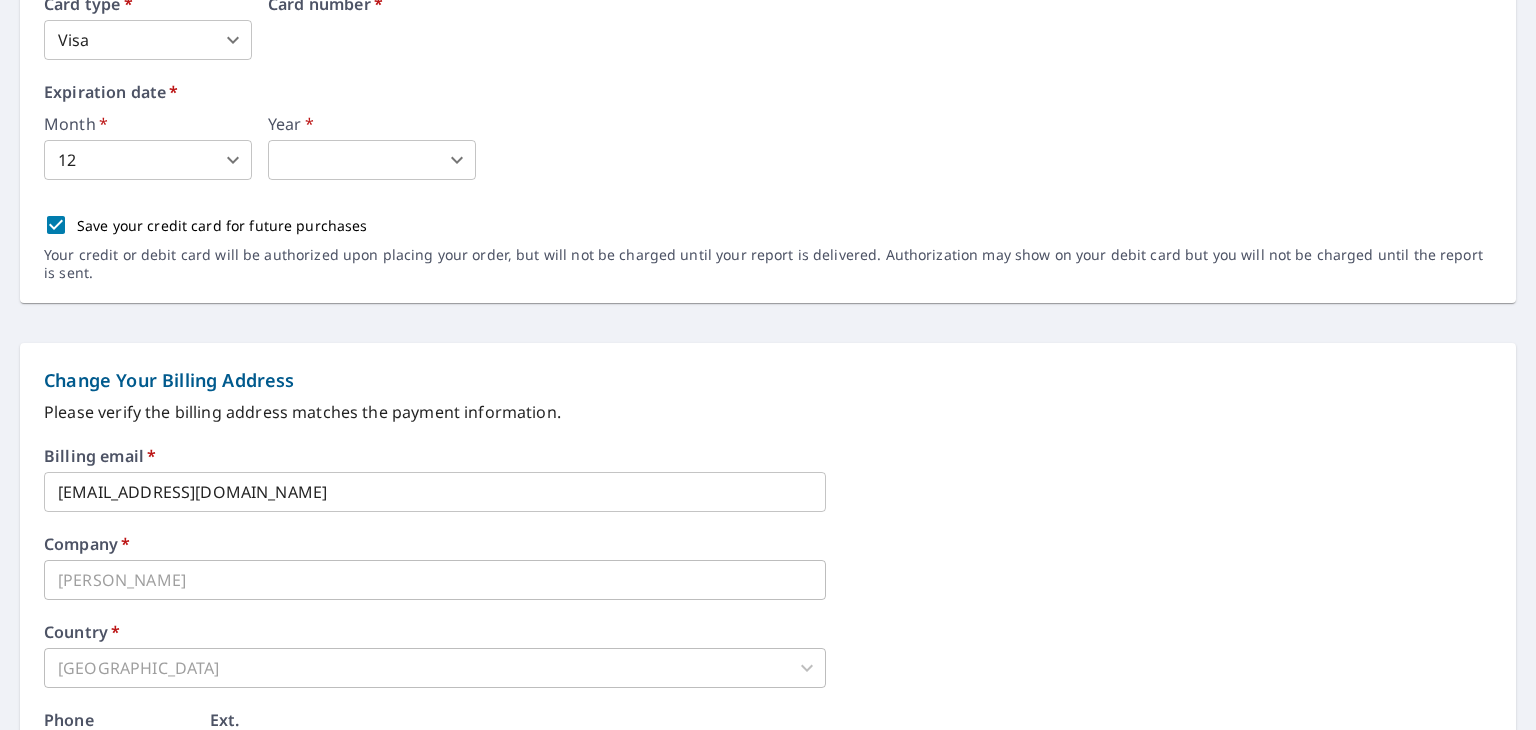 click on "Save your credit card for future purchases" at bounding box center [56, 225] 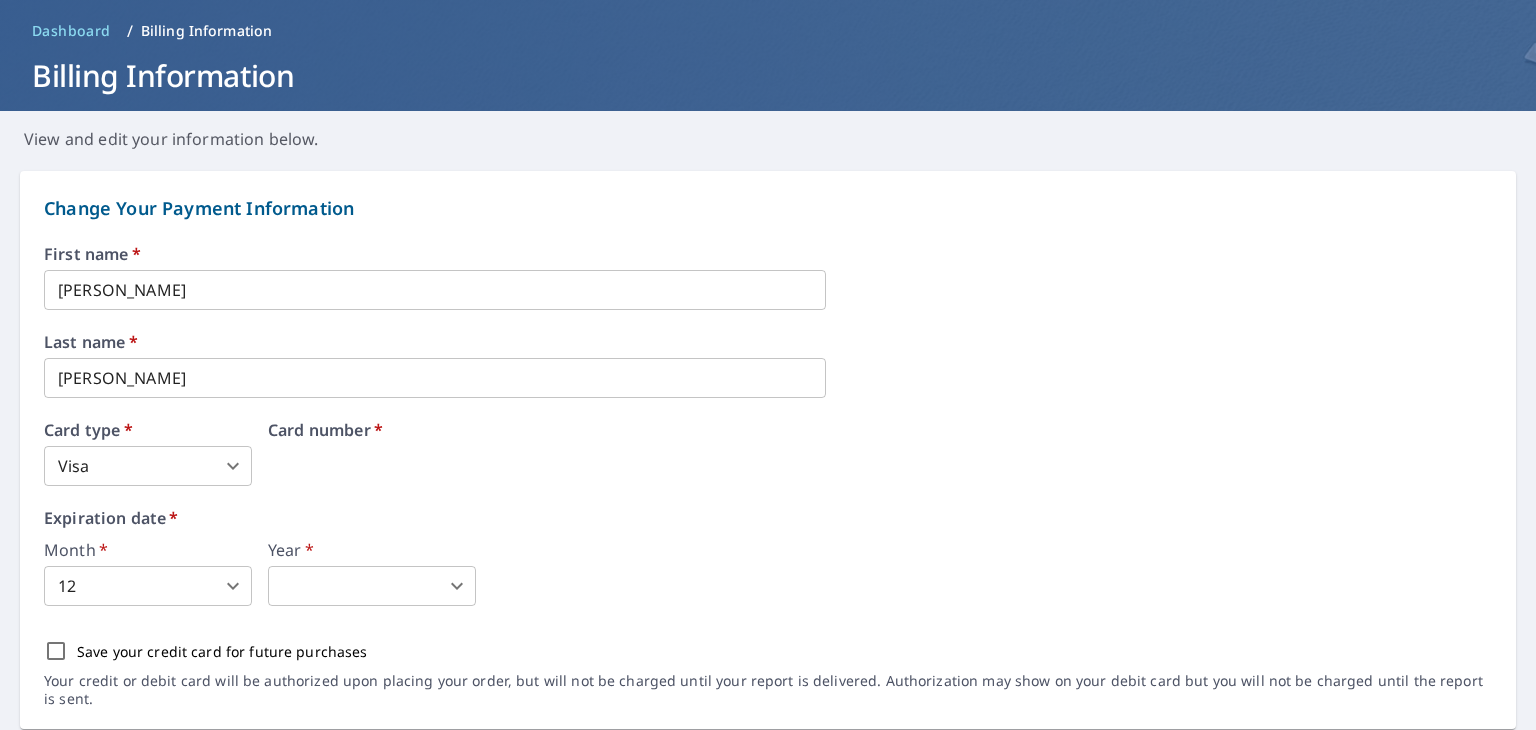 scroll, scrollTop: 69, scrollLeft: 0, axis: vertical 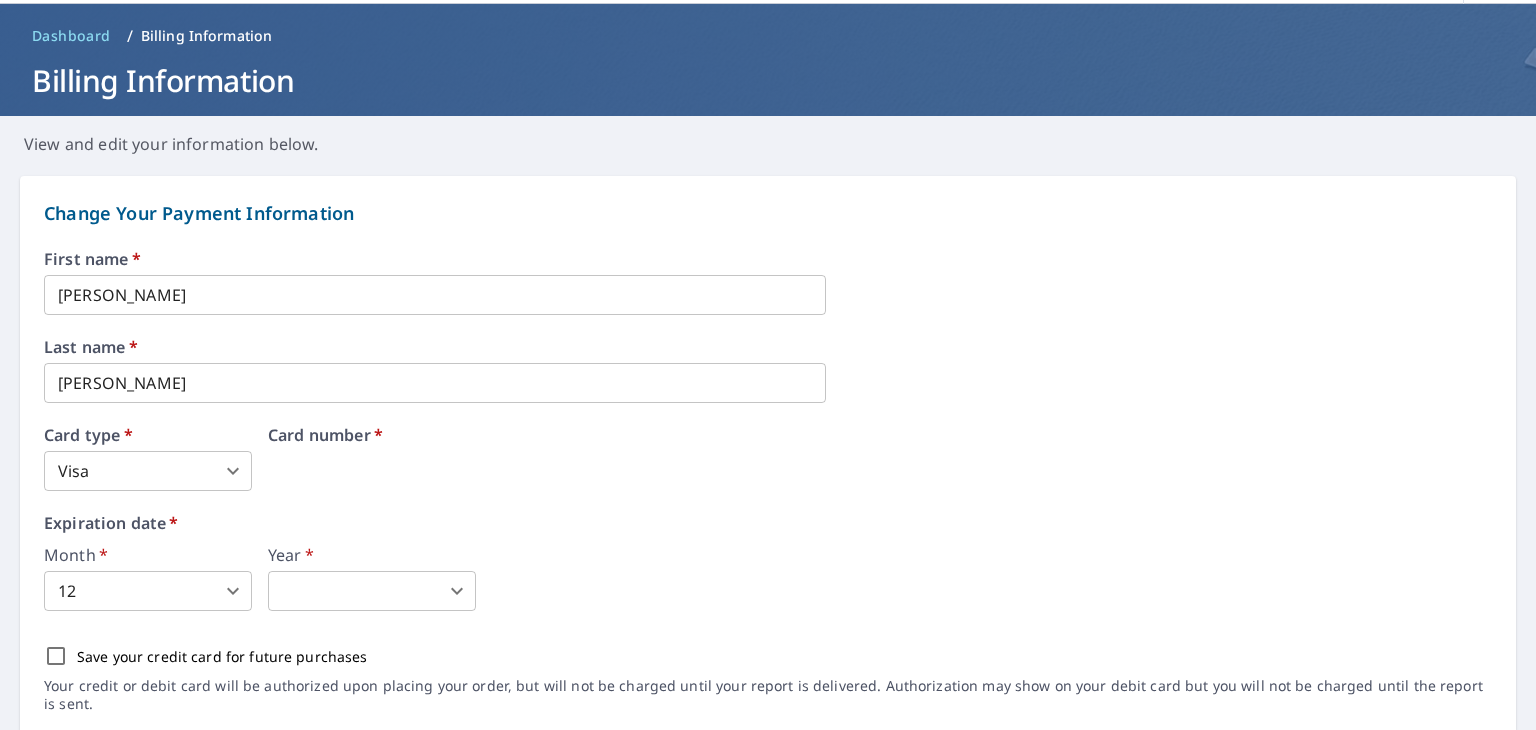 click on "WG .favicon_svg__cls-1{fill:#8ccc4c}.favicon_svg__cls-2{fill:#0098c5} WG
Dashboard Order History Order WG Dashboard / Billing Information Billing Information View and edit your information below. Change Your Payment Information First name   * William ​ Last name   * George ​ Card type   * Visa 2 ​ Card number   * Expiration date   * Month   * 12 12 ​ Year   * ​ 2024 ​ Save your credit card for future purchases Your credit or debit card will be authorized upon placing your order, but will not be charged until your report is delivered. Authorization may show on your debit card but you will not be charged until the report is sent. Change Your Billing Address Please verify the billing address matches the payment information. Billing email   * gqhi2003@gmail.com ​ Company   * William Virgil George ​ Country   * United States US ​ Phone 386-212-7625 ​ Ext. ​ Secondary phone ​ Ext. ​ Address 1827 Avenue A ​ City Ormond Beach ​ State FL FL ​ Zip code 32174 ​" at bounding box center [768, 365] 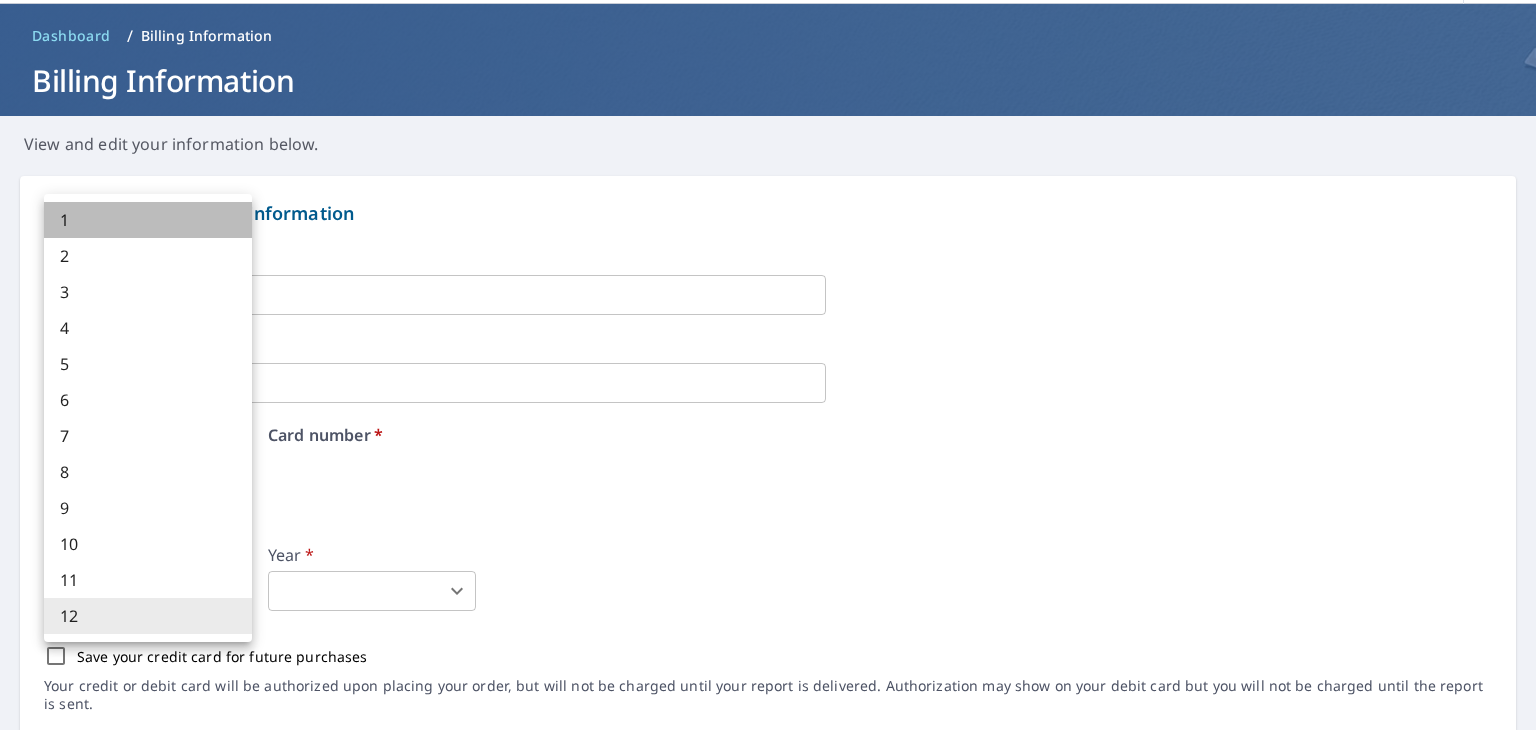 click on "1" at bounding box center (148, 220) 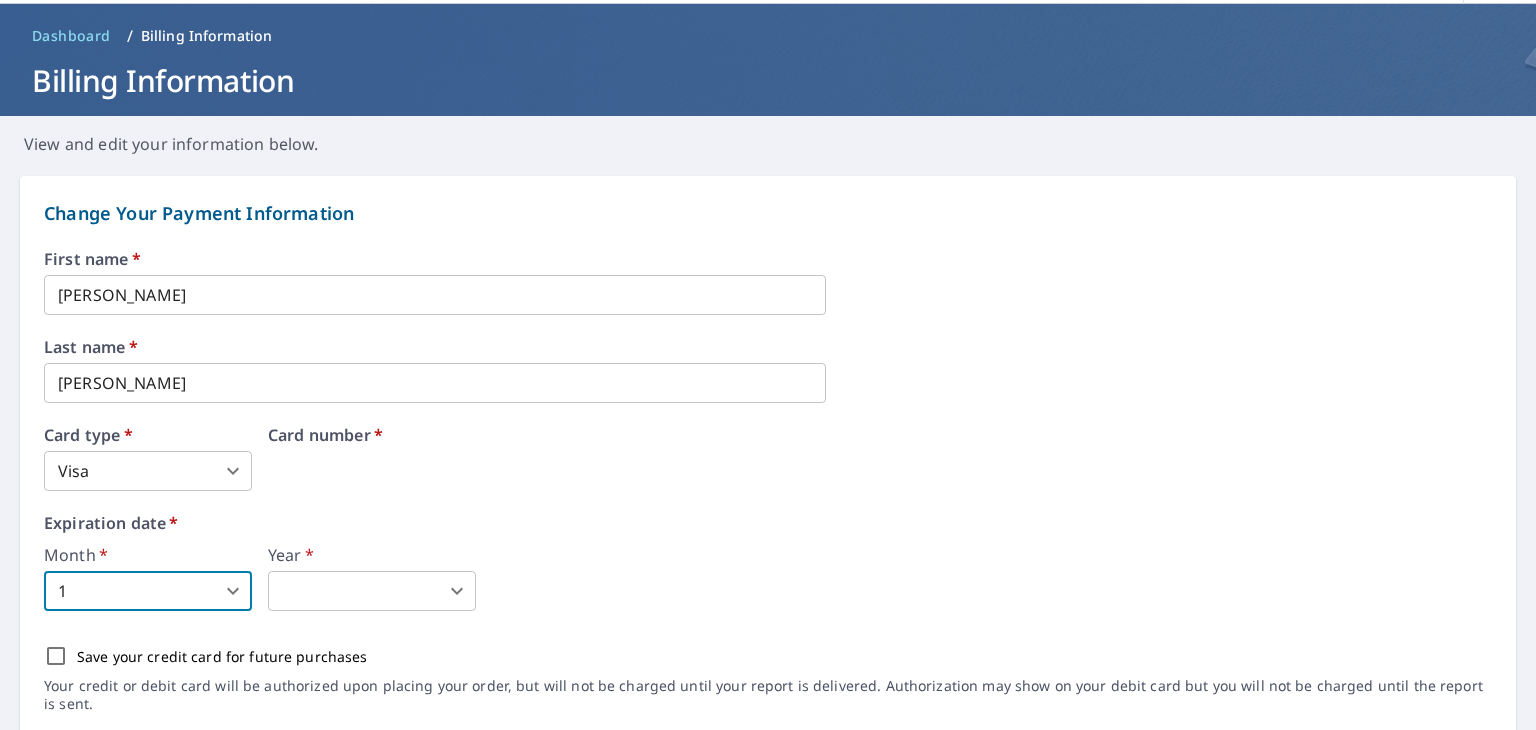 click on "WG .favicon_svg__cls-1{fill:#8ccc4c}.favicon_svg__cls-2{fill:#0098c5} WG
Dashboard Order History Order WG Dashboard / Billing Information Billing Information View and edit your information below. Change Your Payment Information First name   * William ​ Last name   * George ​ Card type   * Visa 2 ​ Card number   * Expiration date   * Month   * 1 1 ​ Year   * ​ 2024 ​ Save your credit card for future purchases Your credit or debit card will be authorized upon placing your order, but will not be charged until your report is delivered. Authorization may show on your debit card but you will not be charged until the report is sent. Change Your Billing Address Please verify the billing address matches the payment information. Billing email   * gqhi2003@gmail.com ​ Company   * William Virgil George ​ Country   * United States US ​ Phone 386-212-7625 ​ Ext. ​ Secondary phone ​ Ext. ​ Address 1827 Avenue A ​ City Ormond Beach ​ State FL FL ​ Zip code 32174 ​" at bounding box center [768, 365] 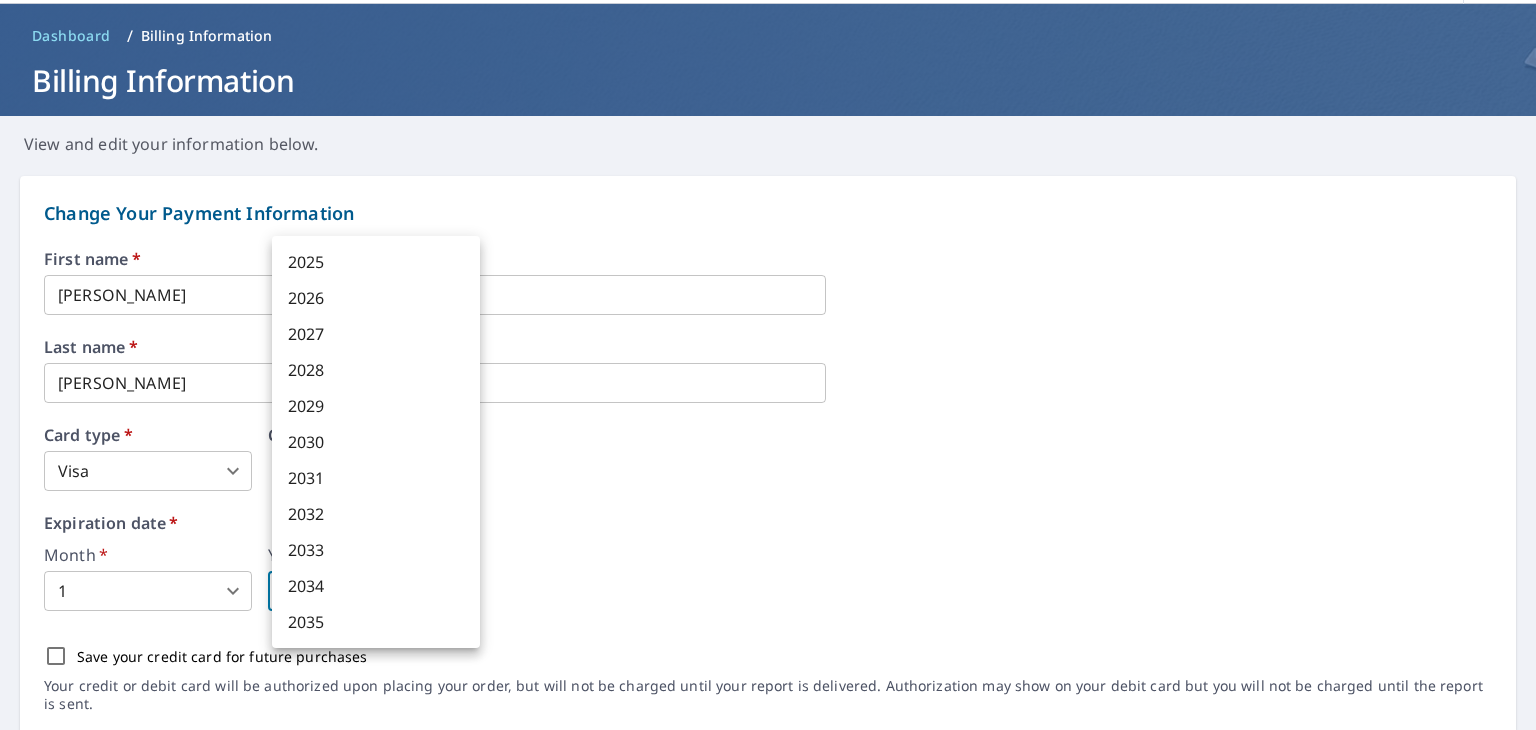 click on "2029" at bounding box center (376, 406) 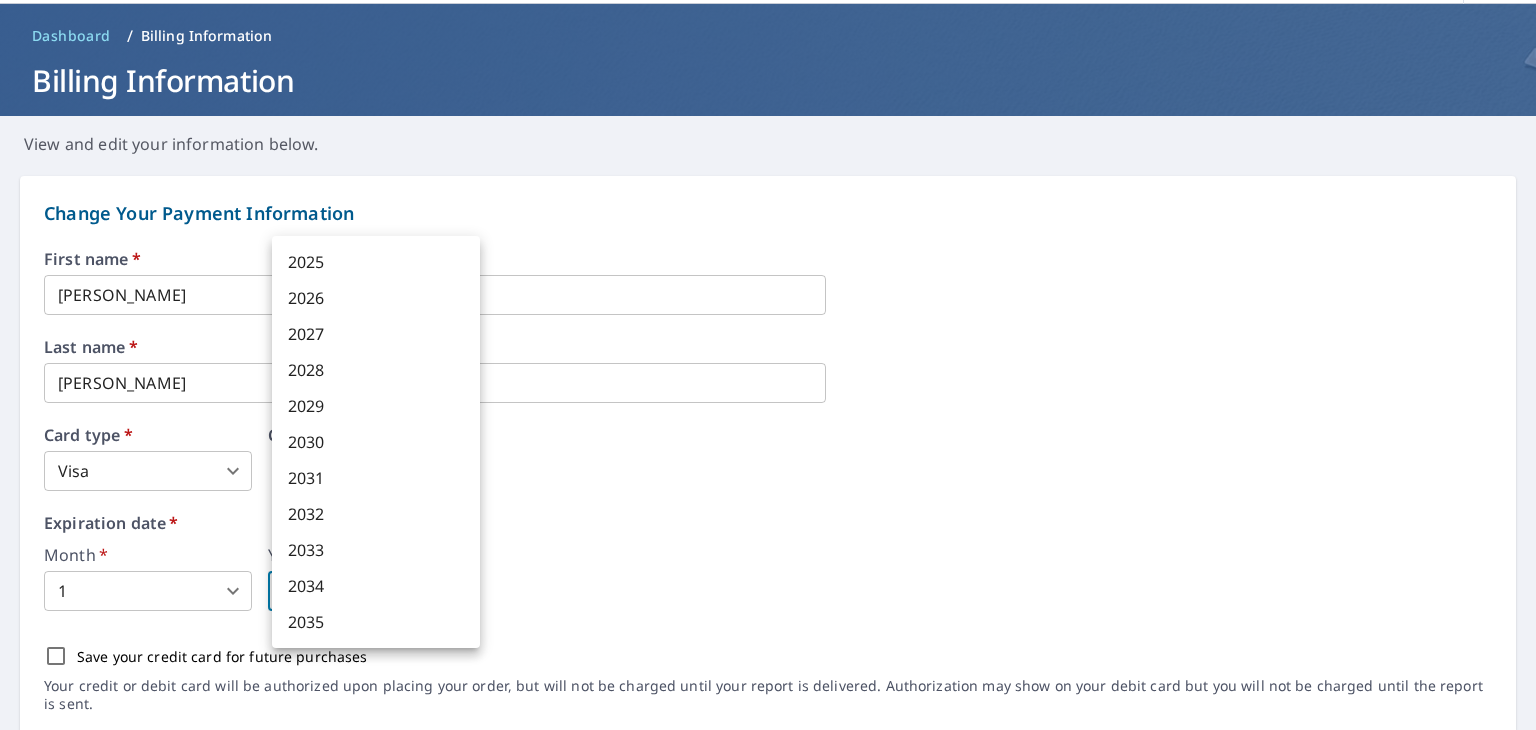 type on "2029" 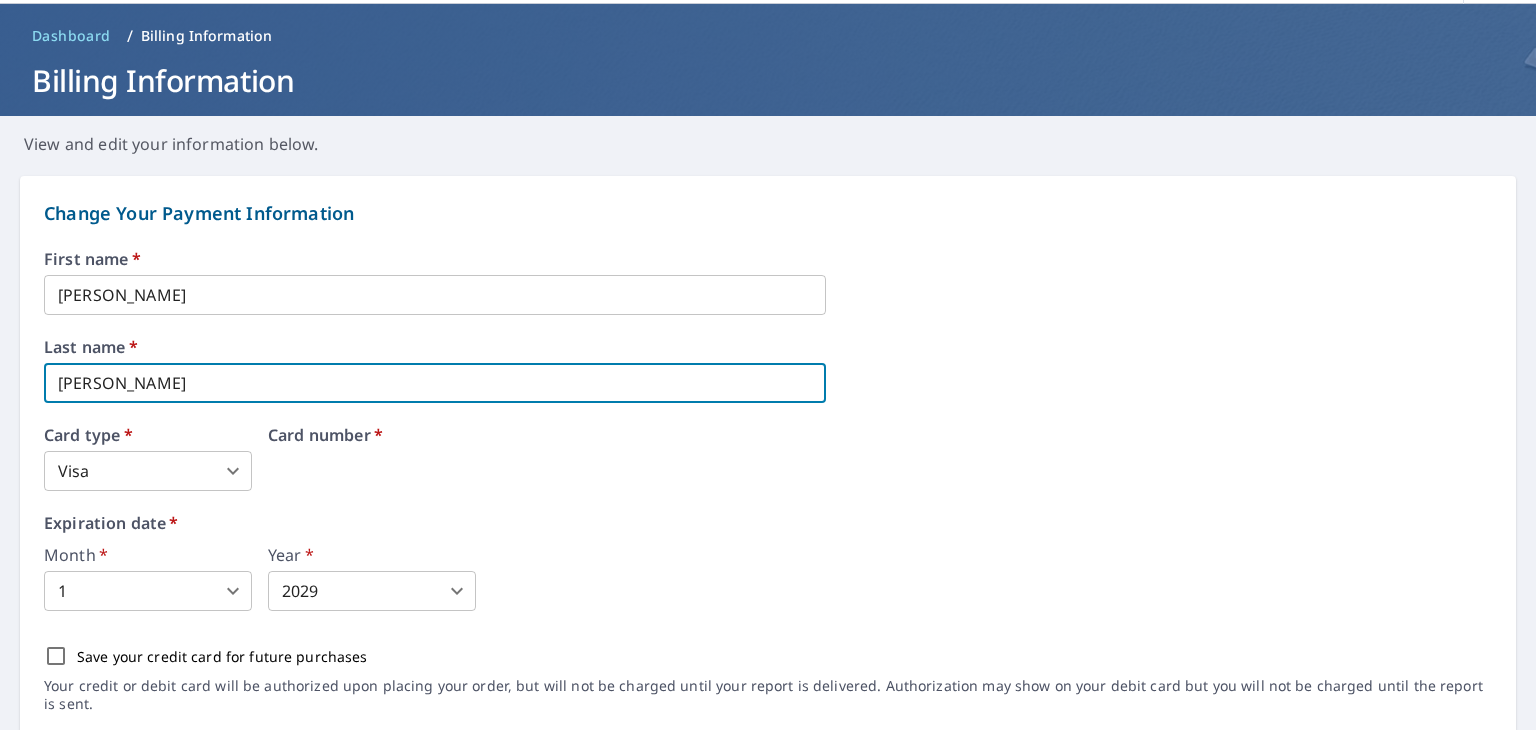 click on "George" at bounding box center [435, 383] 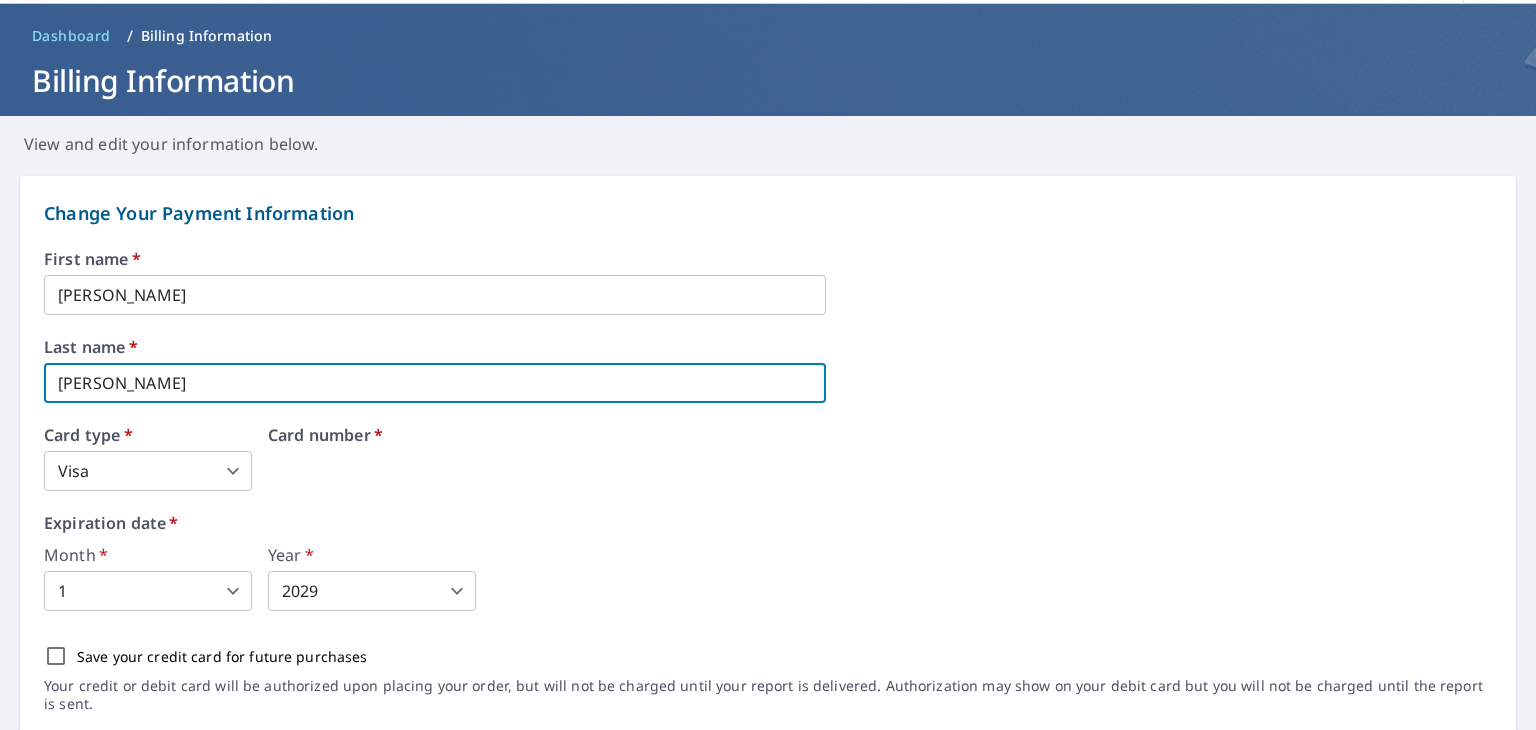 click on "WG .favicon_svg__cls-1{fill:#8ccc4c}.favicon_svg__cls-2{fill:#0098c5} WG
Dashboard Order History Order WG Dashboard / Billing Information Billing Information View and edit your information below. Change Your Payment Information First name   * William ​ Last name   * George ​ Card type   * Visa 2 ​ Card number   * Expiration date   * Month   * 1 1 ​ Year   * 2029 2029 ​ Save your credit card for future purchases Your credit or debit card will be authorized upon placing your order, but will not be charged until your report is delivered. Authorization may show on your debit card but you will not be charged until the report is sent. Change Your Billing Address Please verify the billing address matches the payment information. Billing email   * gqhi2003@gmail.com ​ Company   * William Virgil George ​ Country   * United States US ​ Phone 386-212-7625 ​ Ext. ​ Secondary phone ​ Ext. ​ Address 1827 Avenue A ​ City Ormond Beach ​ State FL FL ​ Zip code 32174 ​" at bounding box center (768, 365) 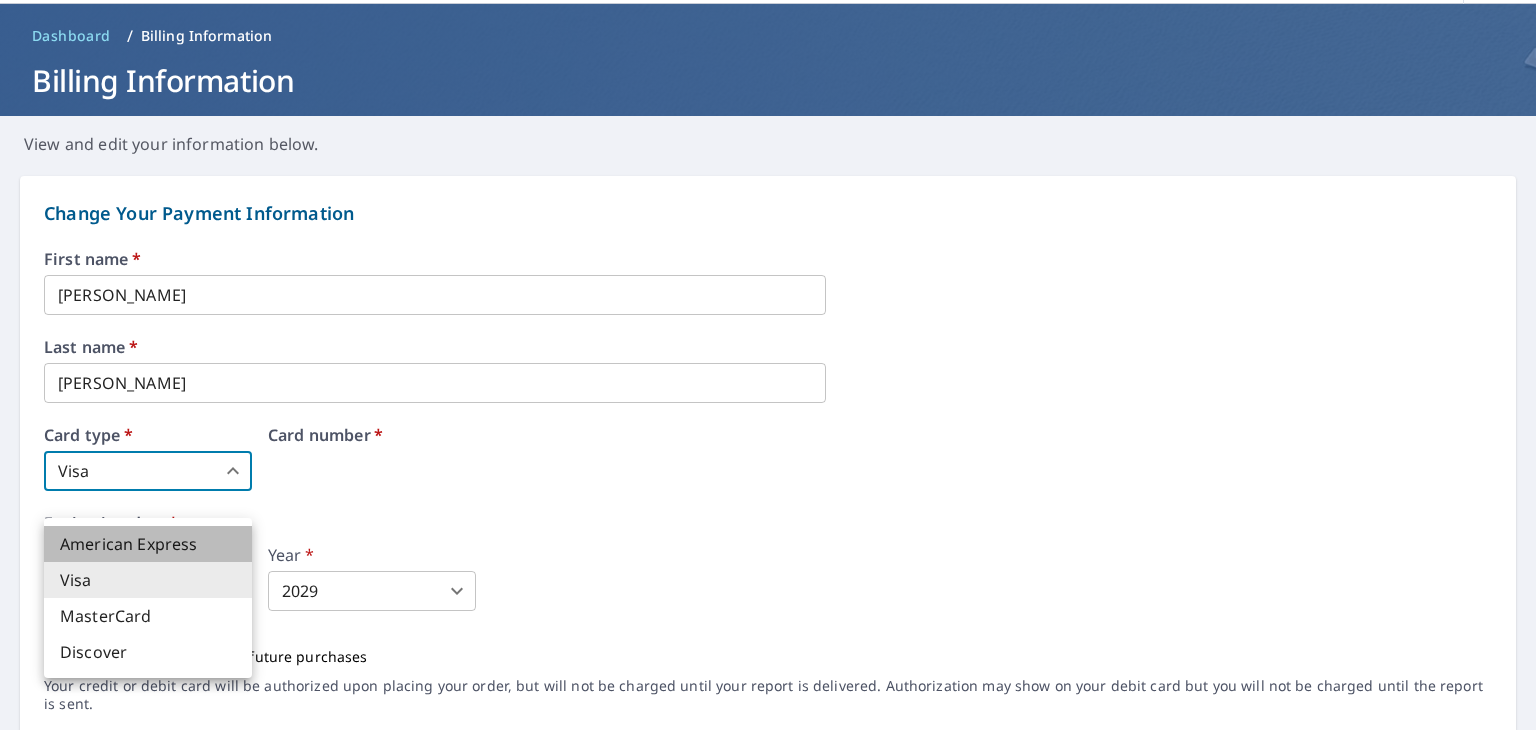 click on "American Express" at bounding box center (148, 544) 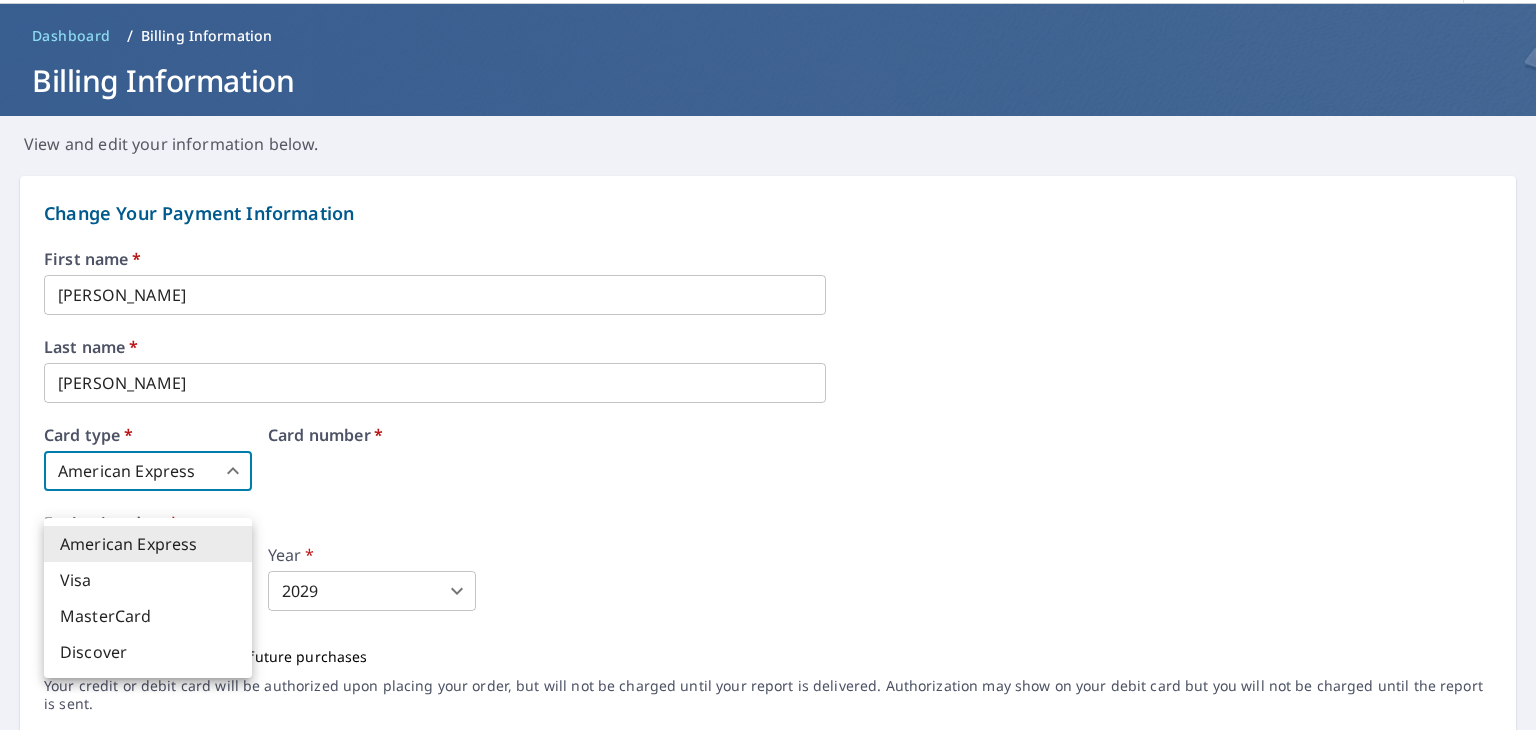 click on "WG .favicon_svg__cls-1{fill:#8ccc4c}.favicon_svg__cls-2{fill:#0098c5} WG
Dashboard Order History Order WG Dashboard / Billing Information Billing Information View and edit your information below. Change Your Payment Information First name   * William ​ Last name   * George ​ Card type   * American Express 1 ​ Card number   * Expiration date   * Month   * 1 1 ​ Year   * 2029 2029 ​ Save your credit card for future purchases Your credit or debit card will be authorized upon placing your order, but will not be charged until your report is delivered. Authorization may show on your debit card but you will not be charged until the report is sent. Change Your Billing Address Please verify the billing address matches the payment information. Billing email   * gqhi2003@gmail.com ​ Company   * William Virgil George ​ Country   * United States US ​ Phone 386-212-7625 ​ Ext. ​ Secondary phone ​ Ext. ​ Address 1827 Avenue A ​ City Ormond Beach ​ State FL FL ​ 32174" at bounding box center (768, 365) 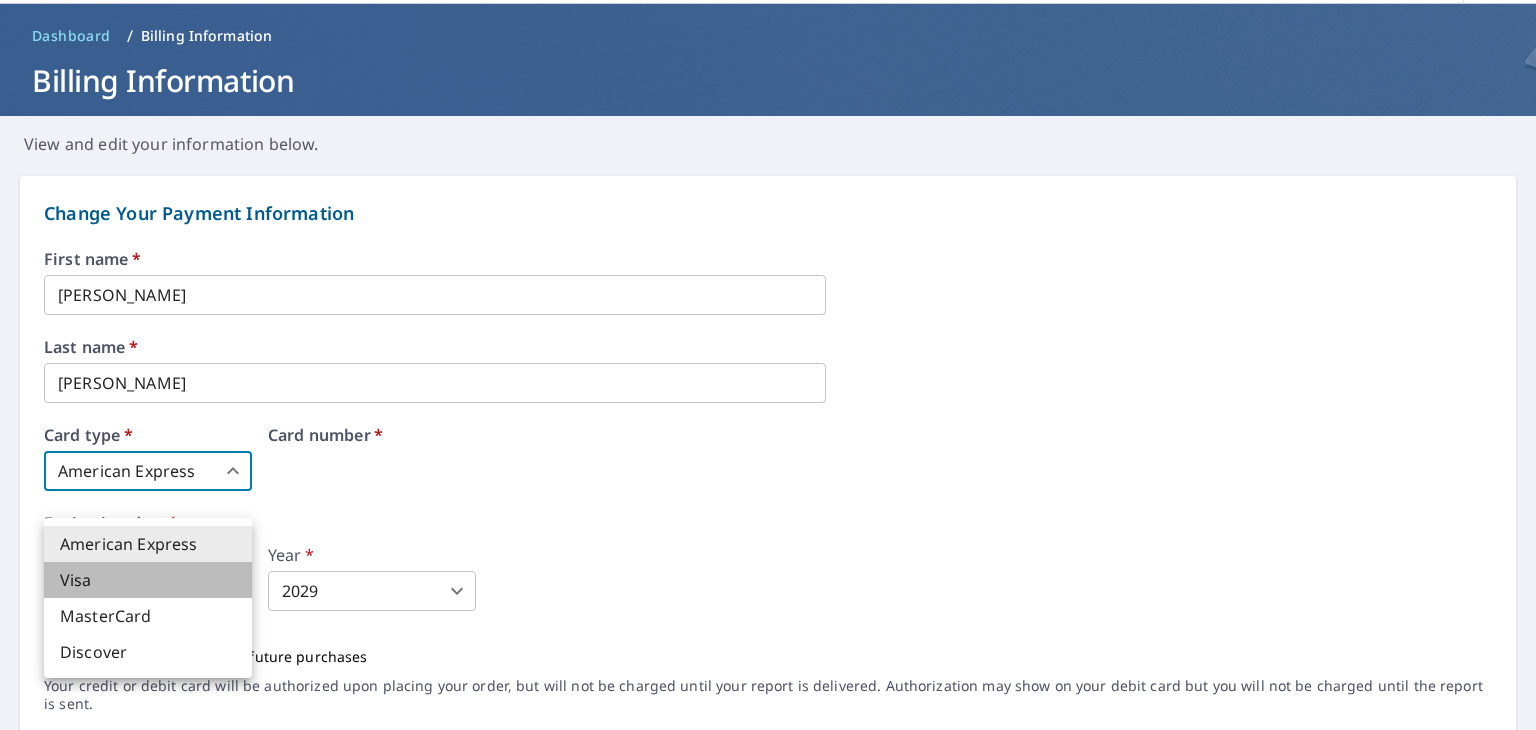 click on "Visa" at bounding box center (148, 580) 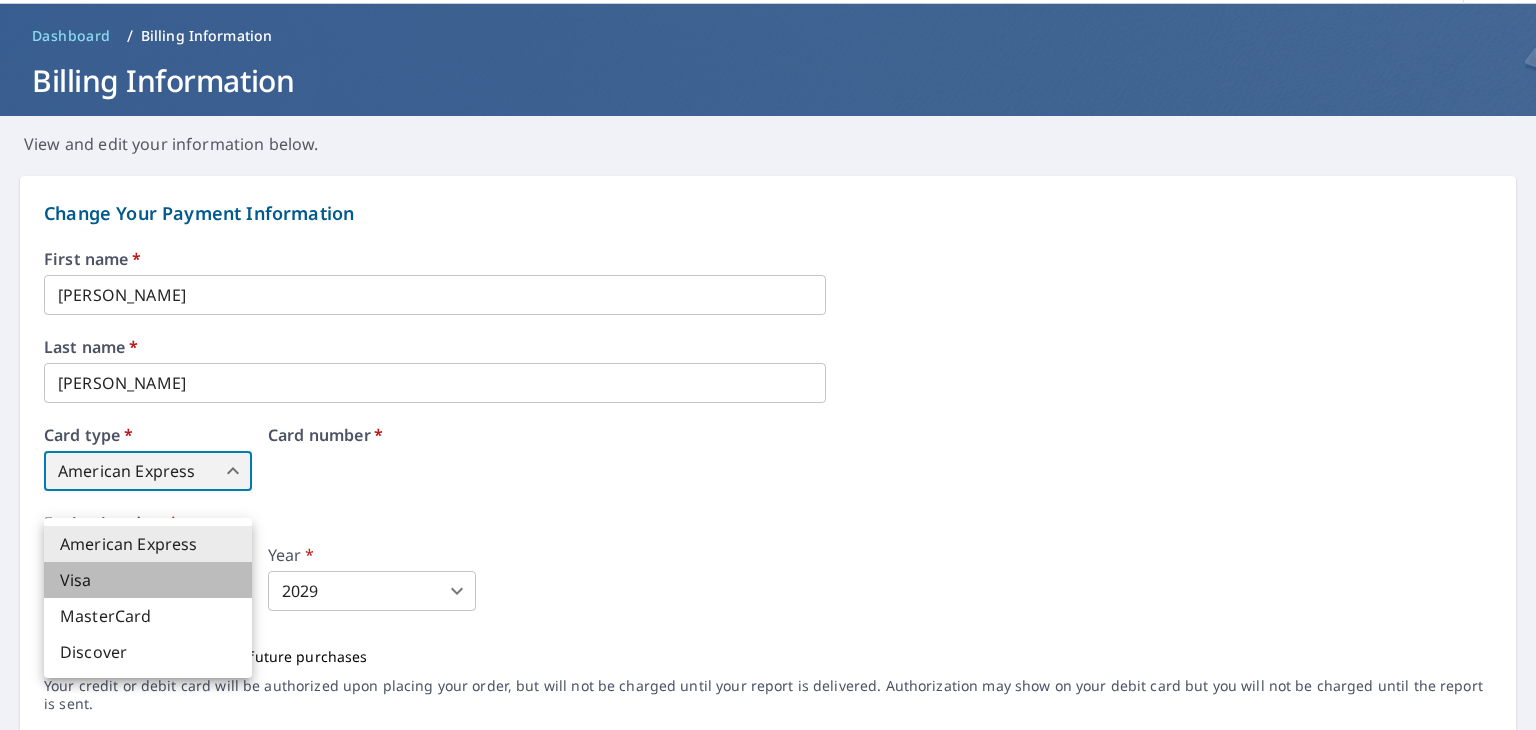 type on "2" 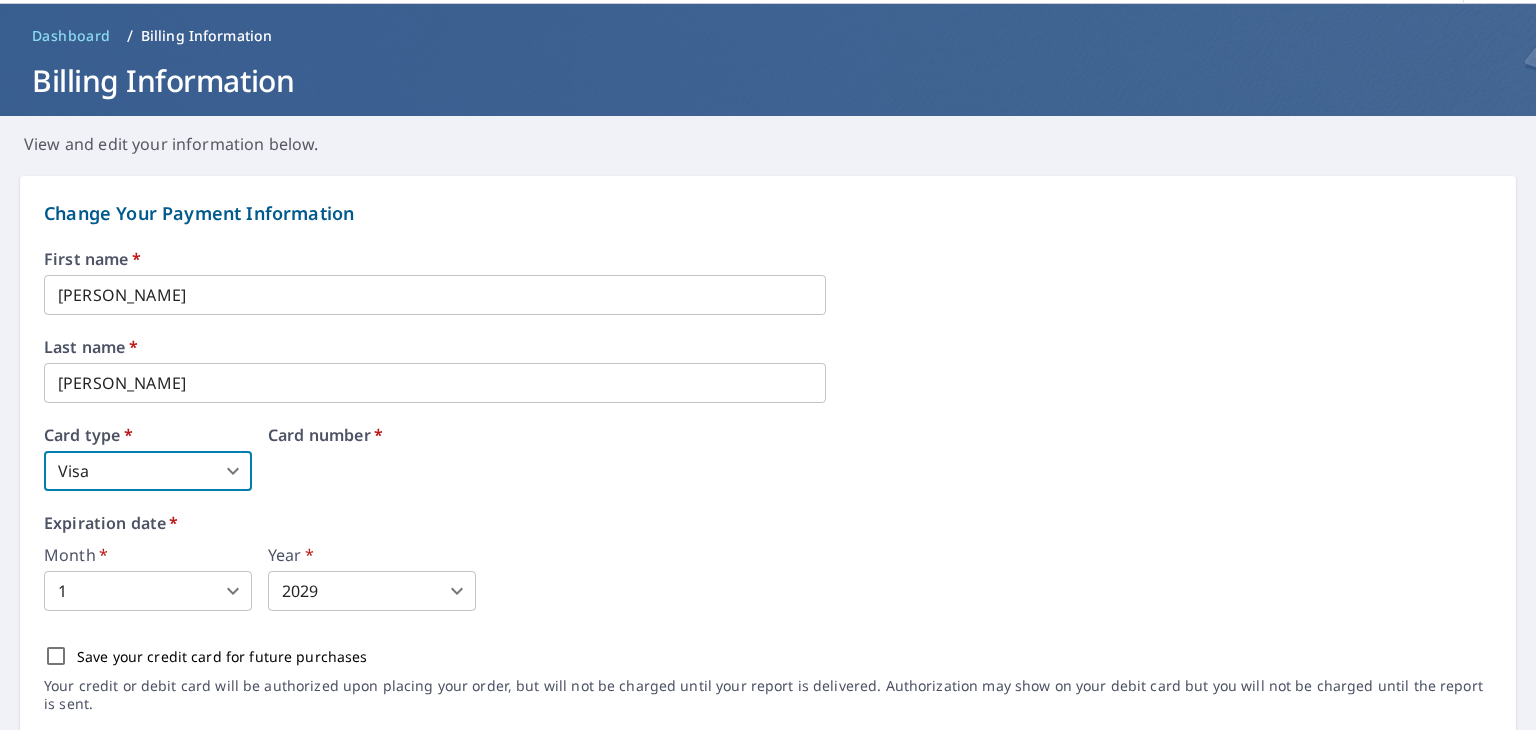 click on "Card number   *" at bounding box center (547, 459) 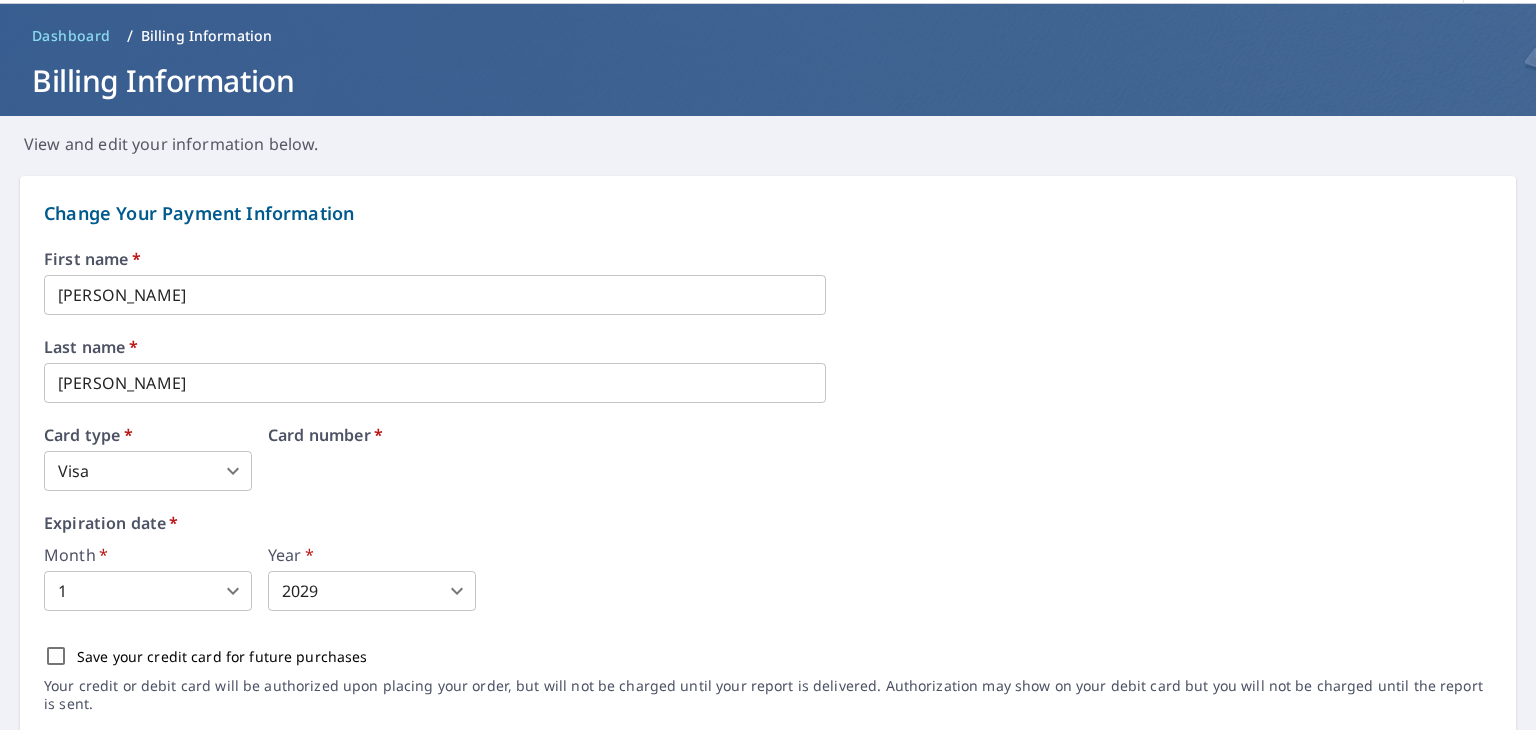 click on "Card number   *" at bounding box center (547, 459) 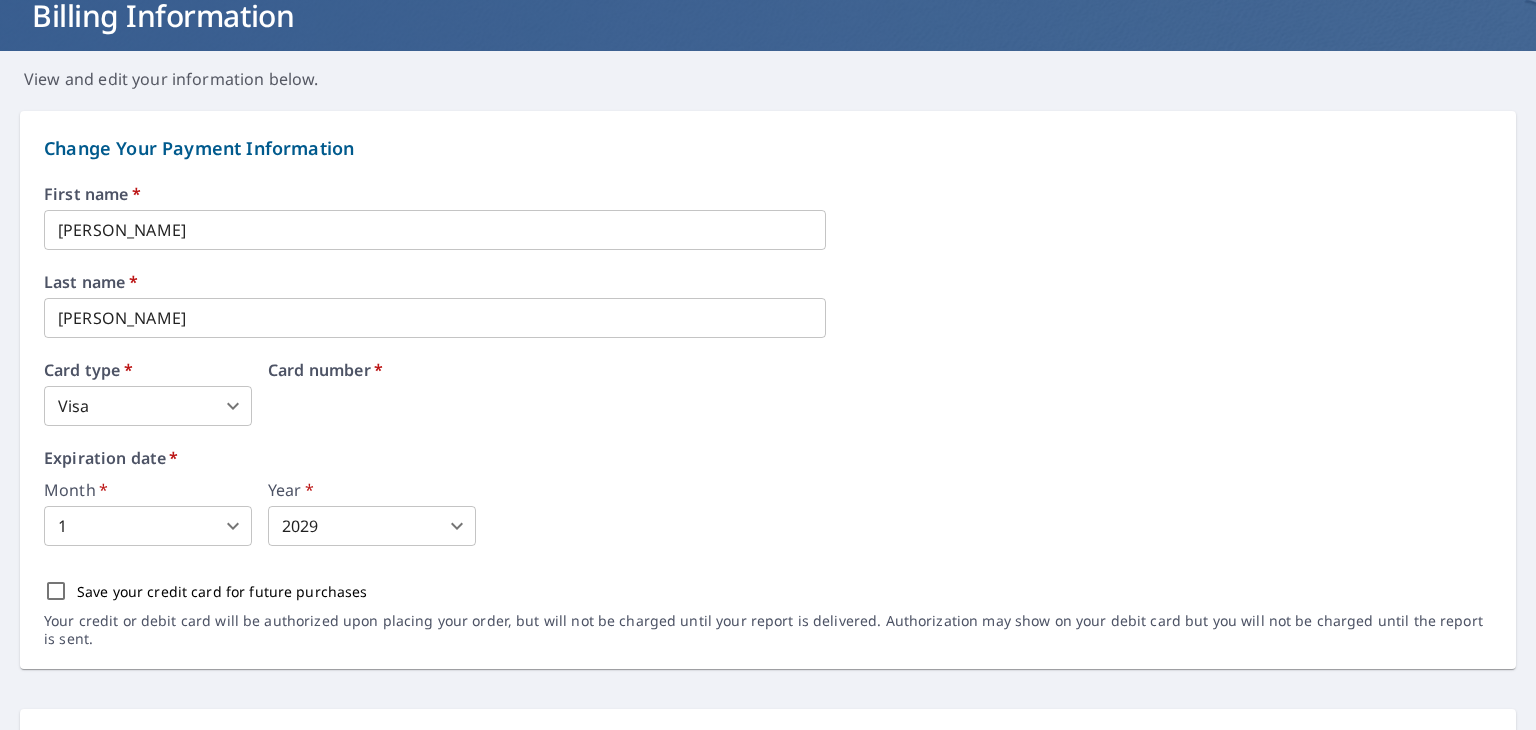 scroll, scrollTop: 200, scrollLeft: 0, axis: vertical 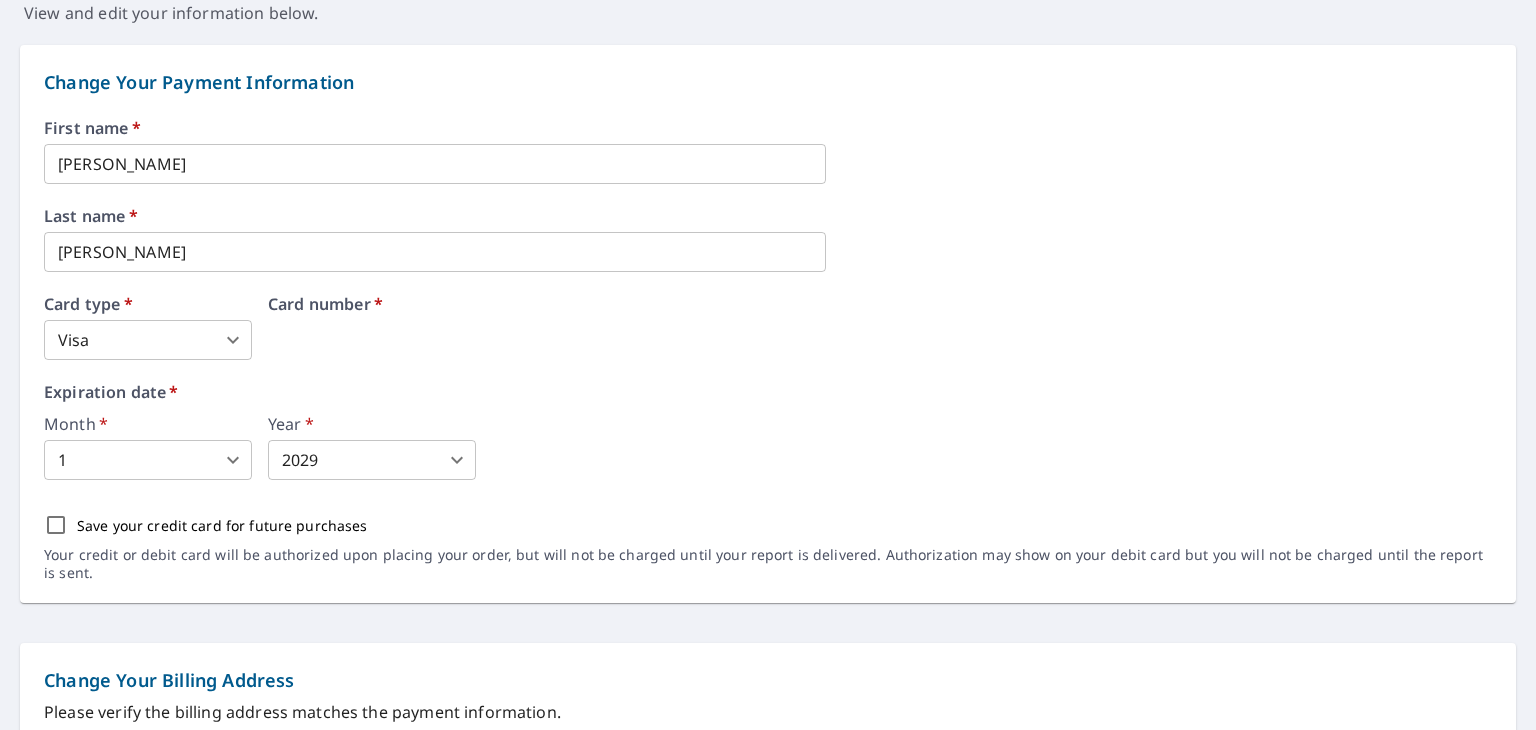 click on "Card number   *" at bounding box center [547, 328] 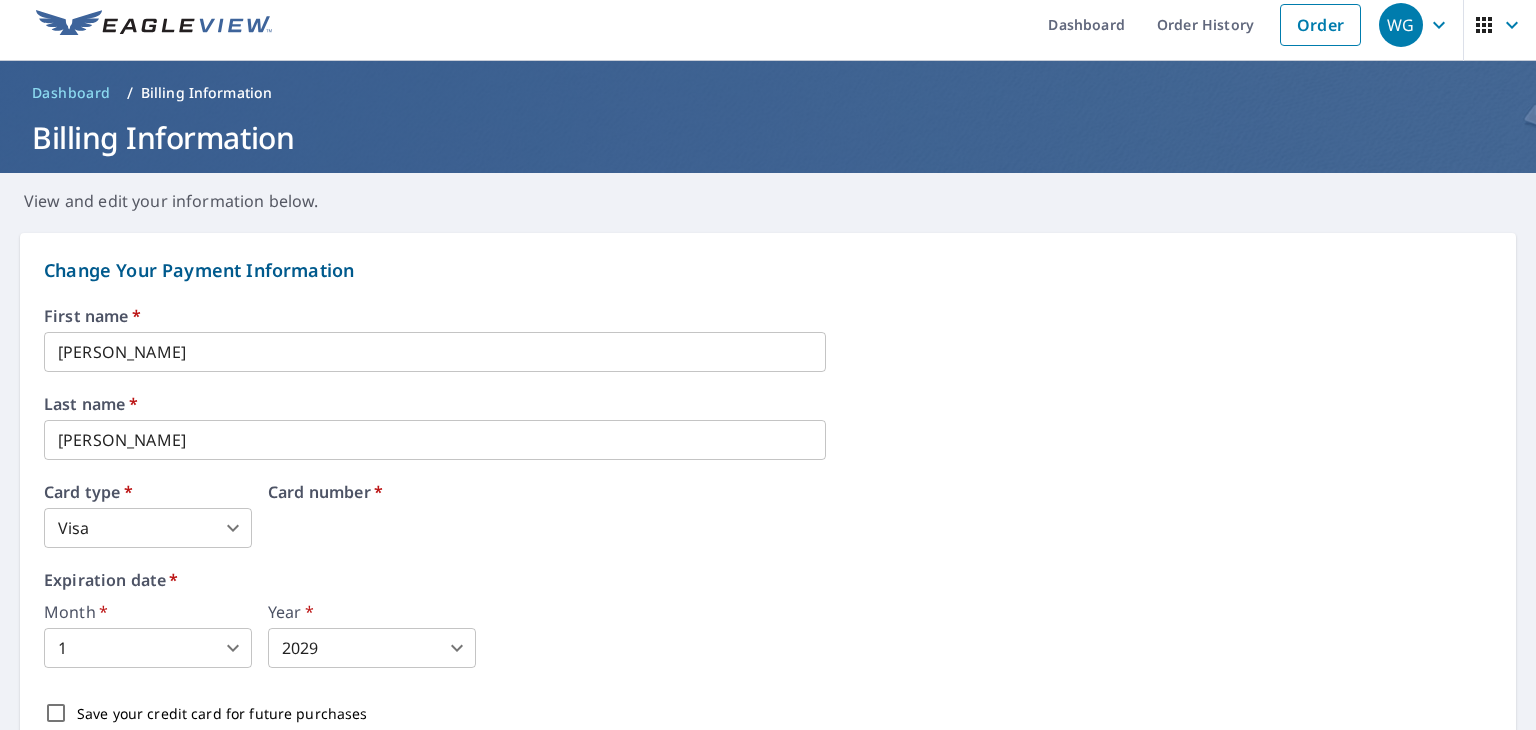 scroll, scrollTop: 0, scrollLeft: 0, axis: both 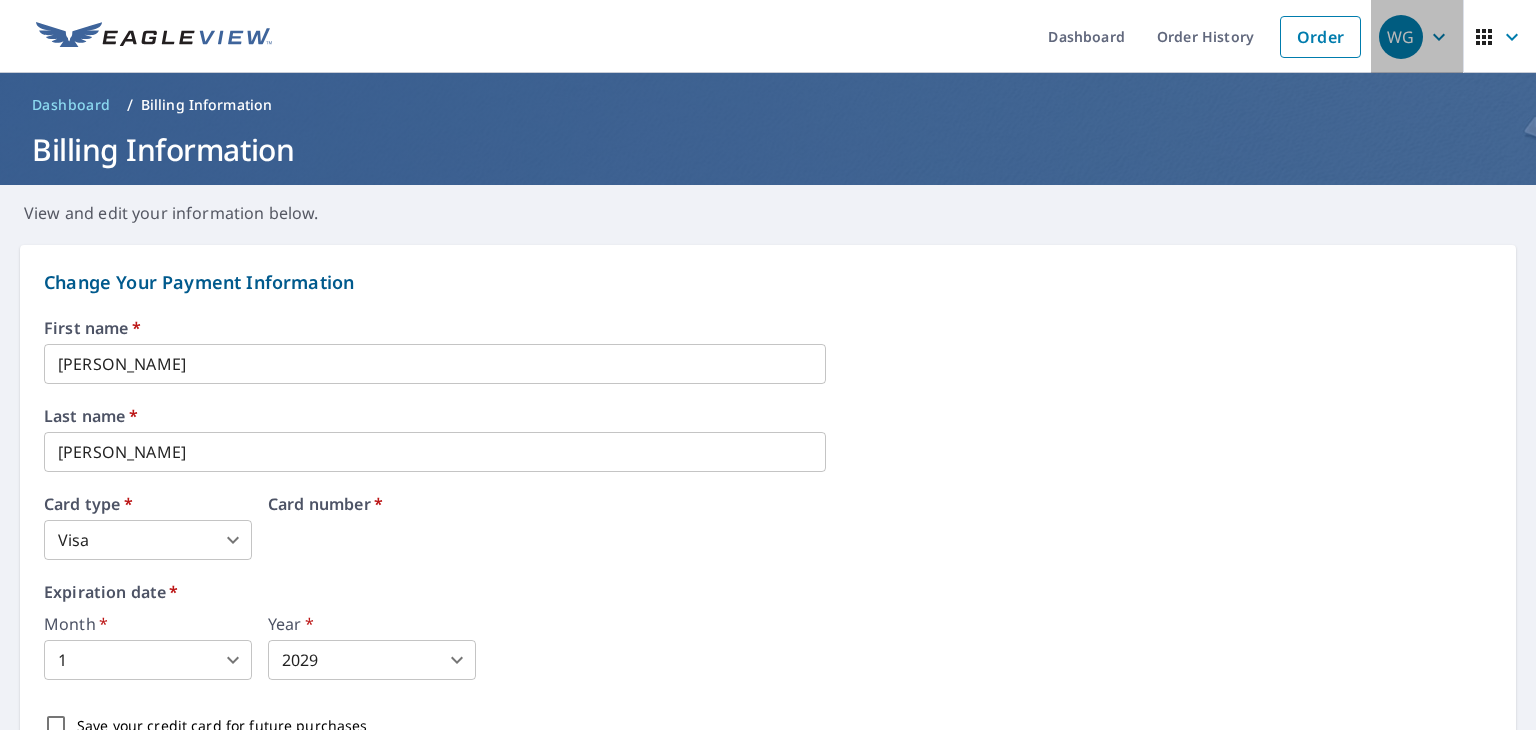 click 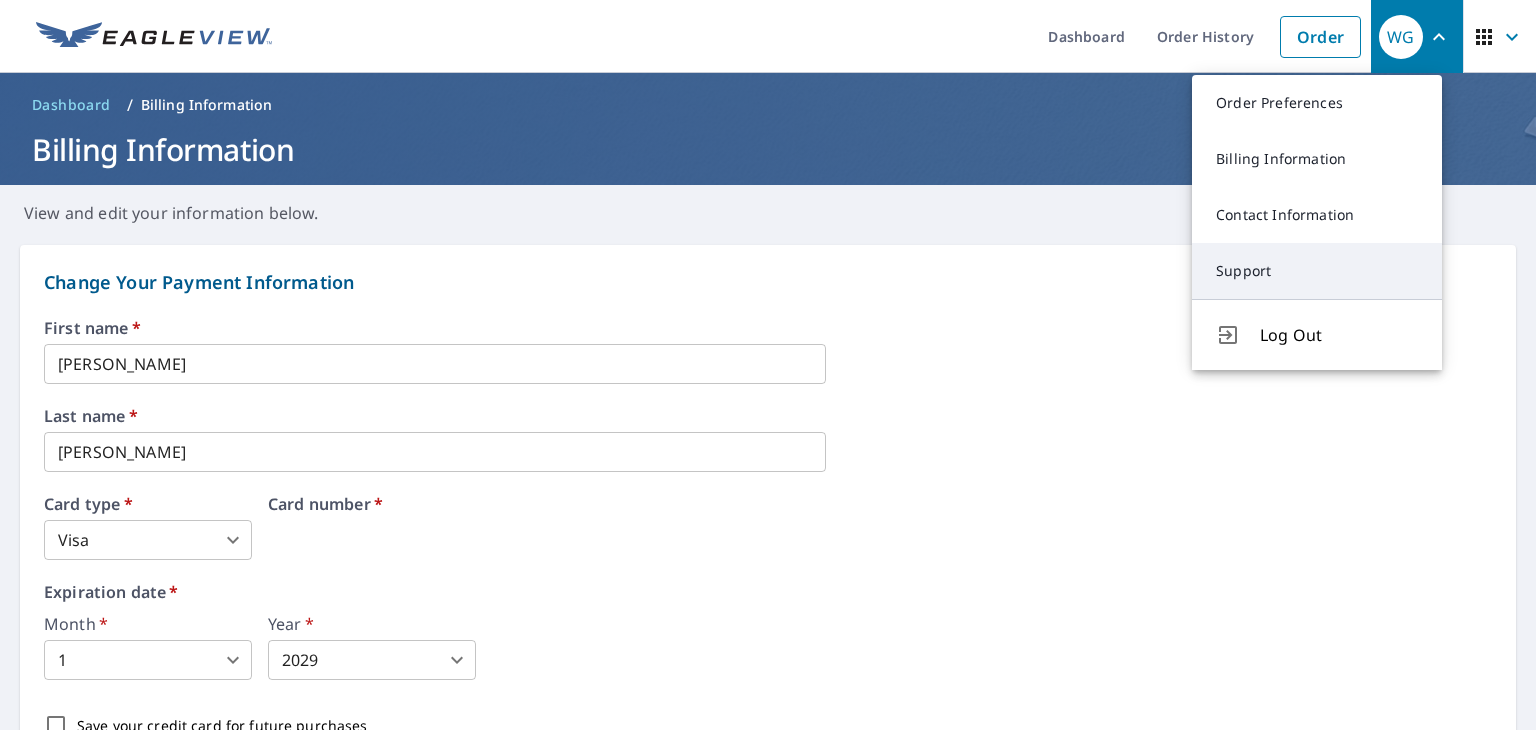 click on "Support" at bounding box center [1317, 271] 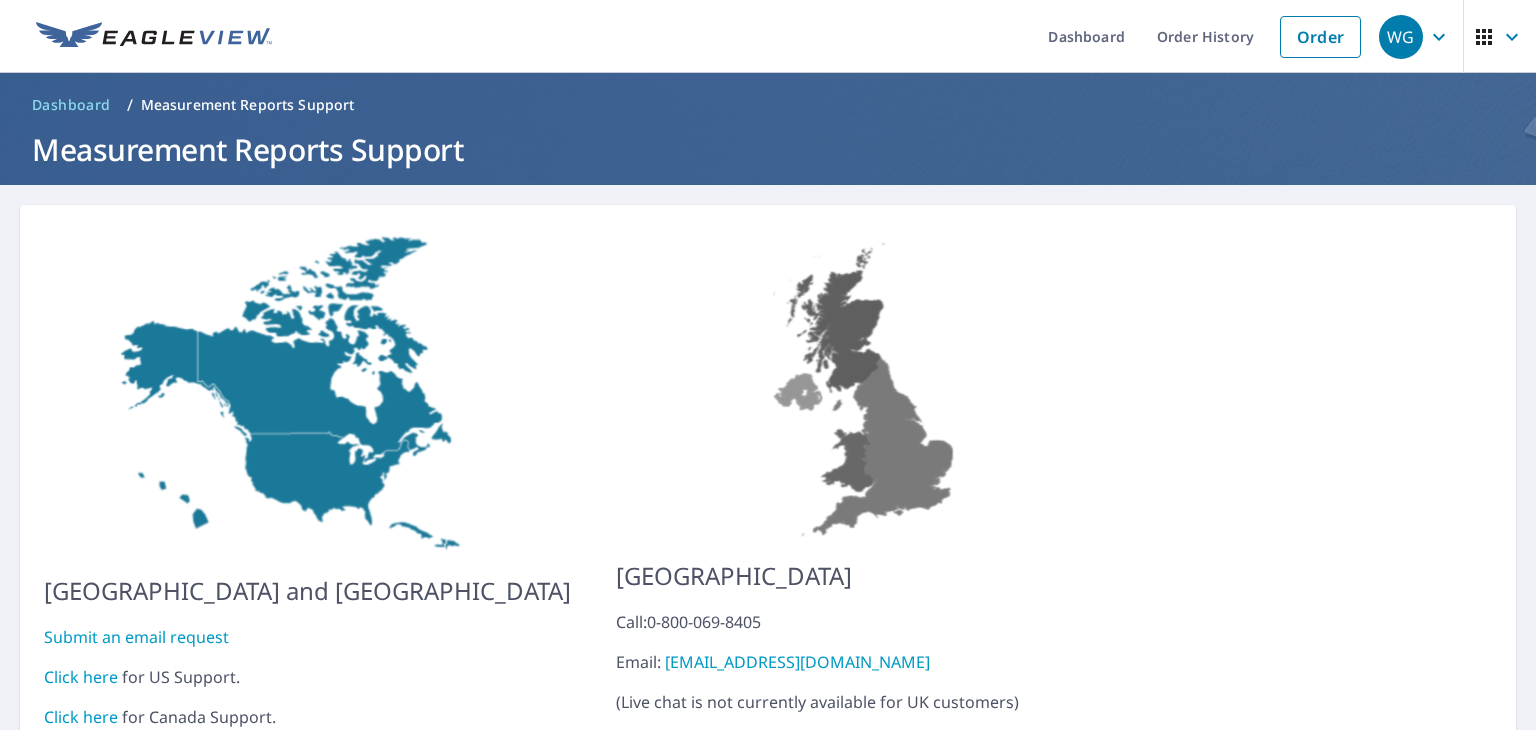 click 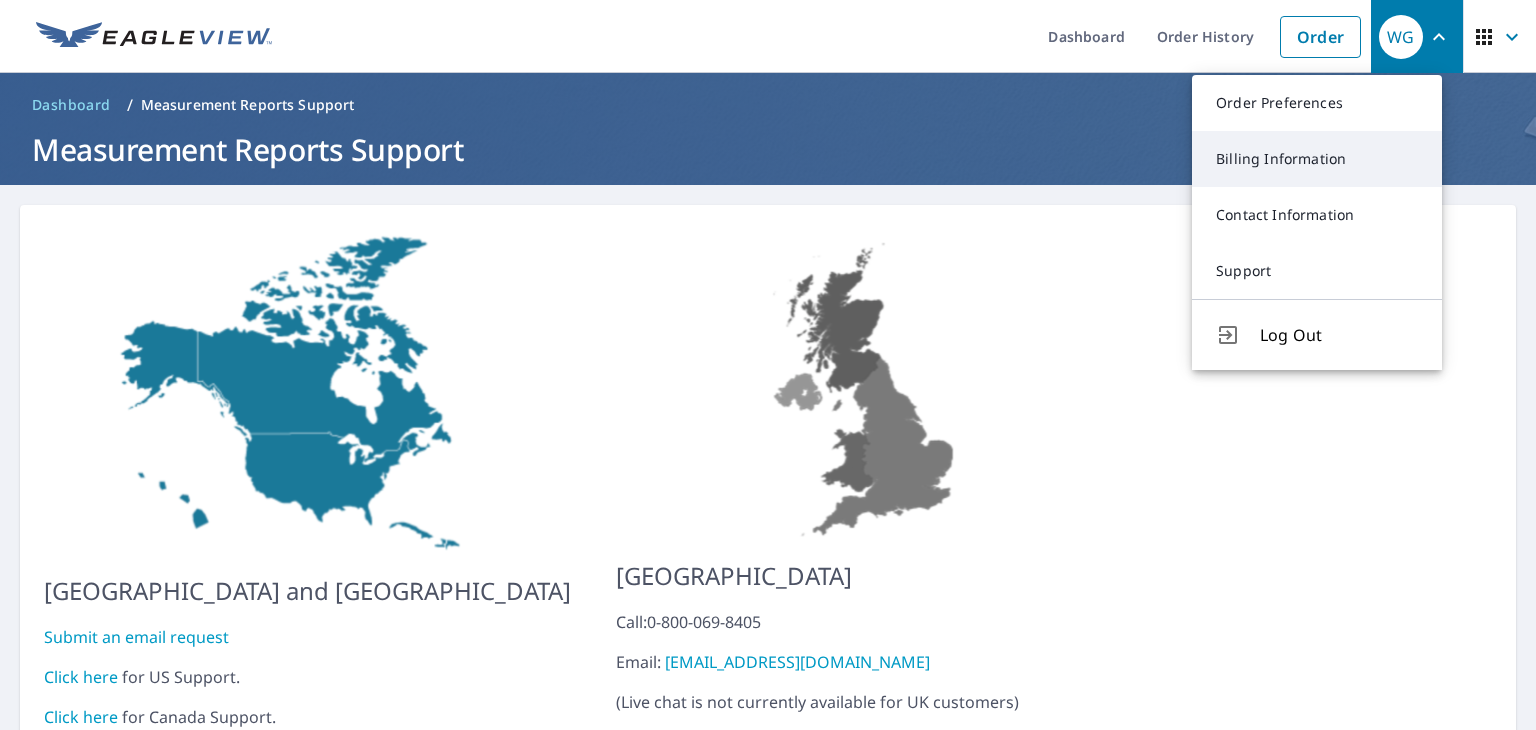 click on "Billing Information" at bounding box center (1317, 159) 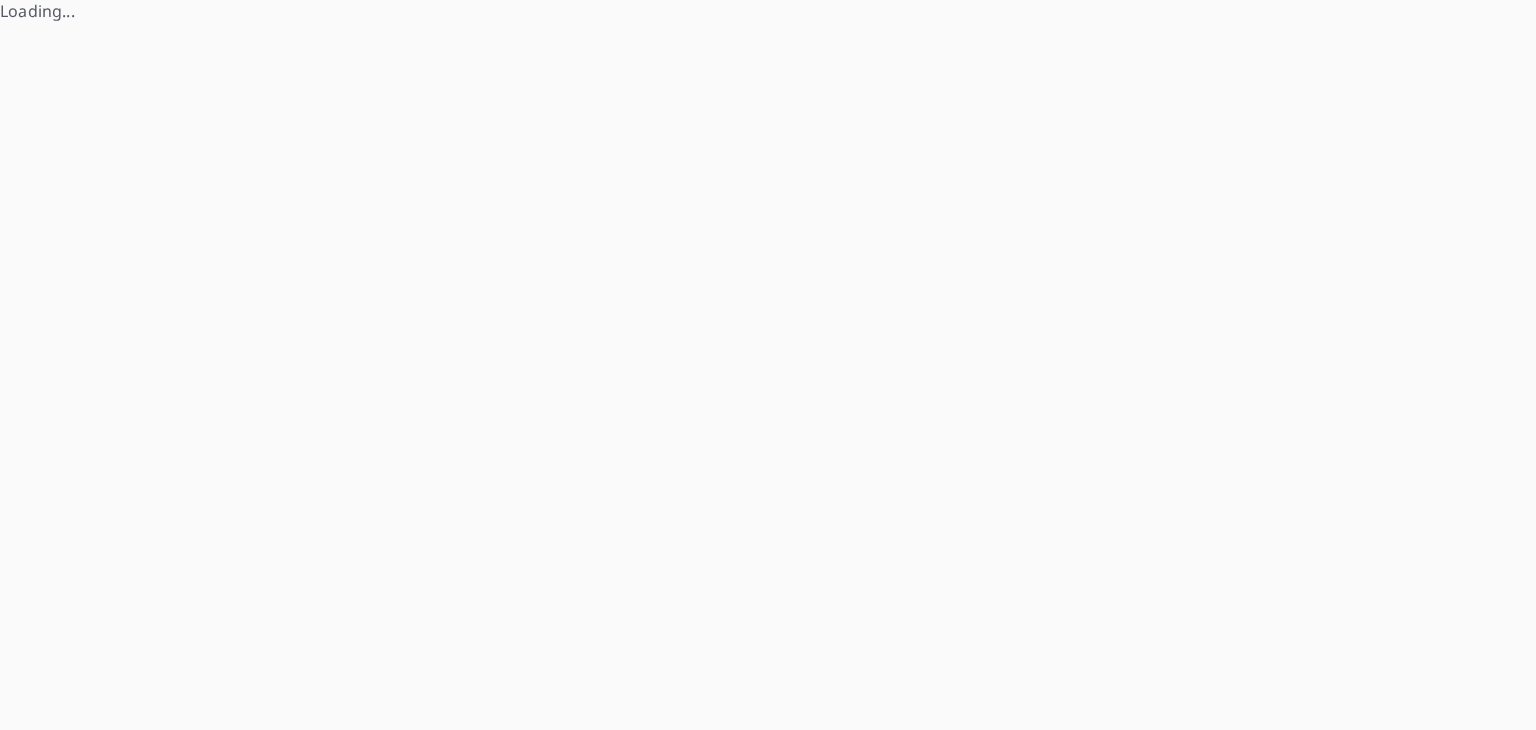 scroll, scrollTop: 0, scrollLeft: 0, axis: both 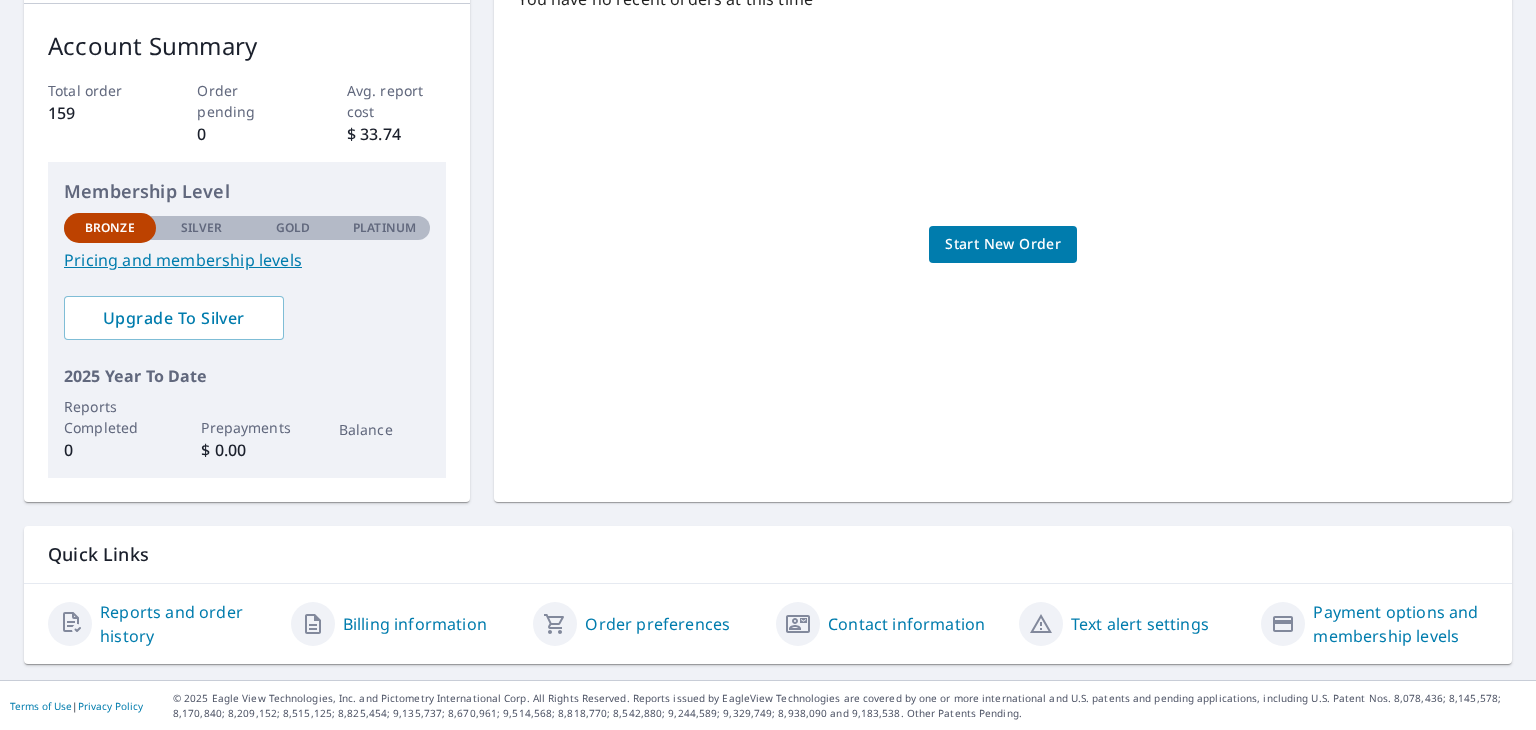 click on "Billing information" at bounding box center [415, 624] 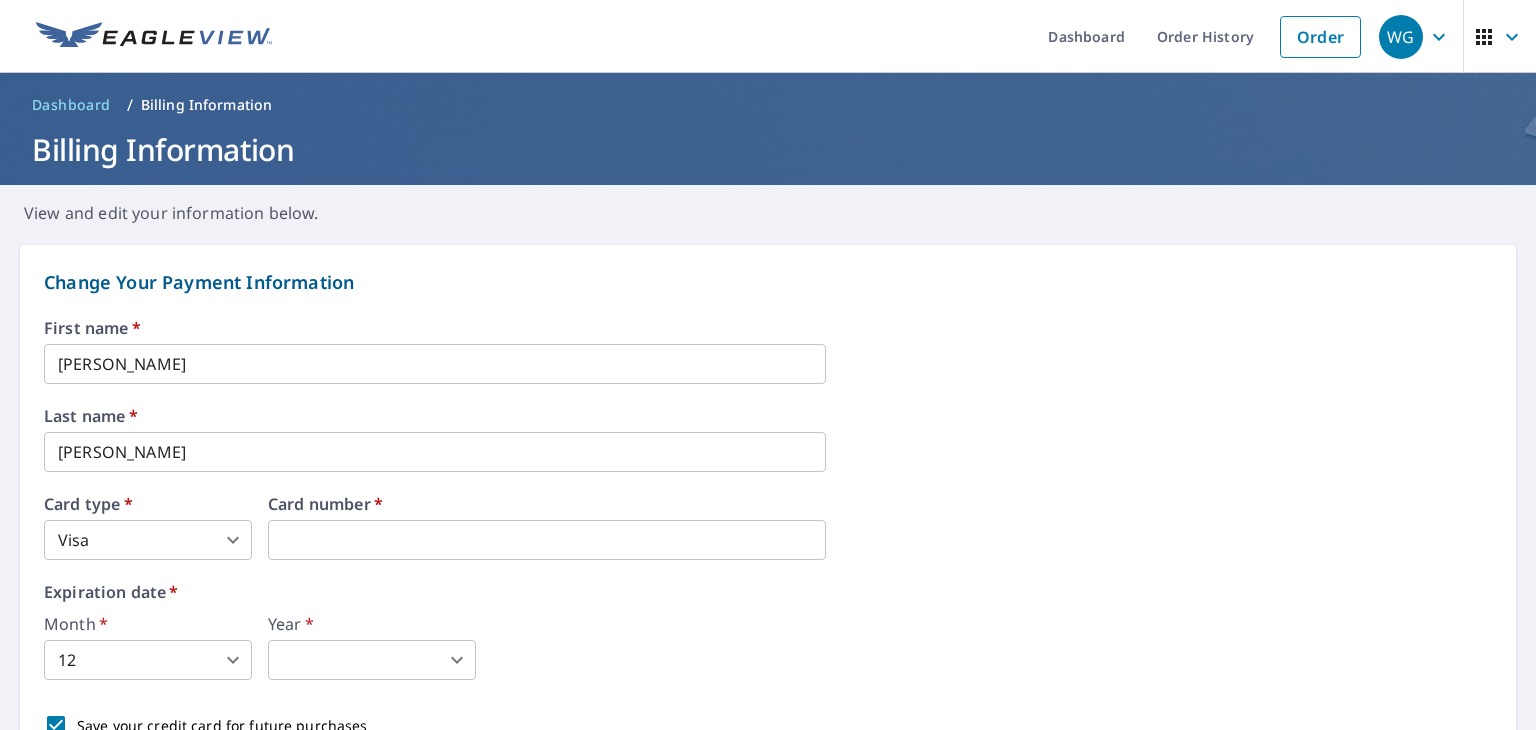 click on "WG WG
Dashboard Order History Order WG Dashboard / Billing Information Billing Information View and edit your information below. Change Your Payment Information First name   * William ​ Last name   * George ​ Card type   * Visa 2 ​ Card number   * Expiration date   * Month   * 12 12 ​ Year   * ​ 2024 ​ Save your credit card for future purchases Your credit or debit card will be authorized upon placing your order, but will not be charged until your report is delivered. Authorization may show on your debit card but you will not be charged until the report is sent. Change Your Billing Address Please verify the billing address matches the payment information. Billing email   * gqhi2003@gmail.com ​ Company   * William Virgil George ​ Country   * United States US ​ Phone 386-212-7625 ​ Ext. ​ Secondary phone ​ Ext. ​ Address 1827 Avenue A ​ City Ormond Beach ​ State FL FL ​ Zip code 32174 ​ Save Cancel Terms of Use  |  Privacy Policy" at bounding box center (768, 365) 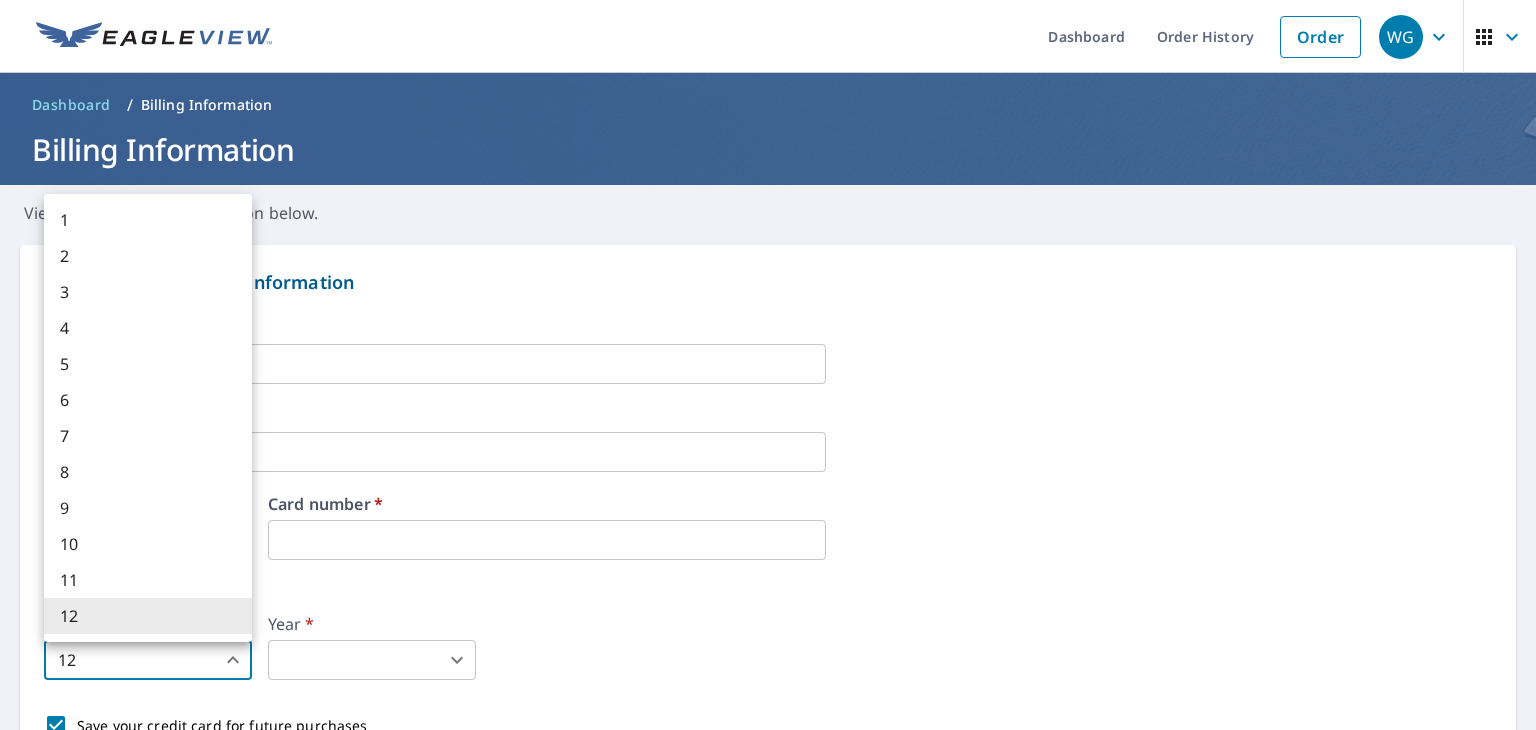 click on "1" at bounding box center (148, 220) 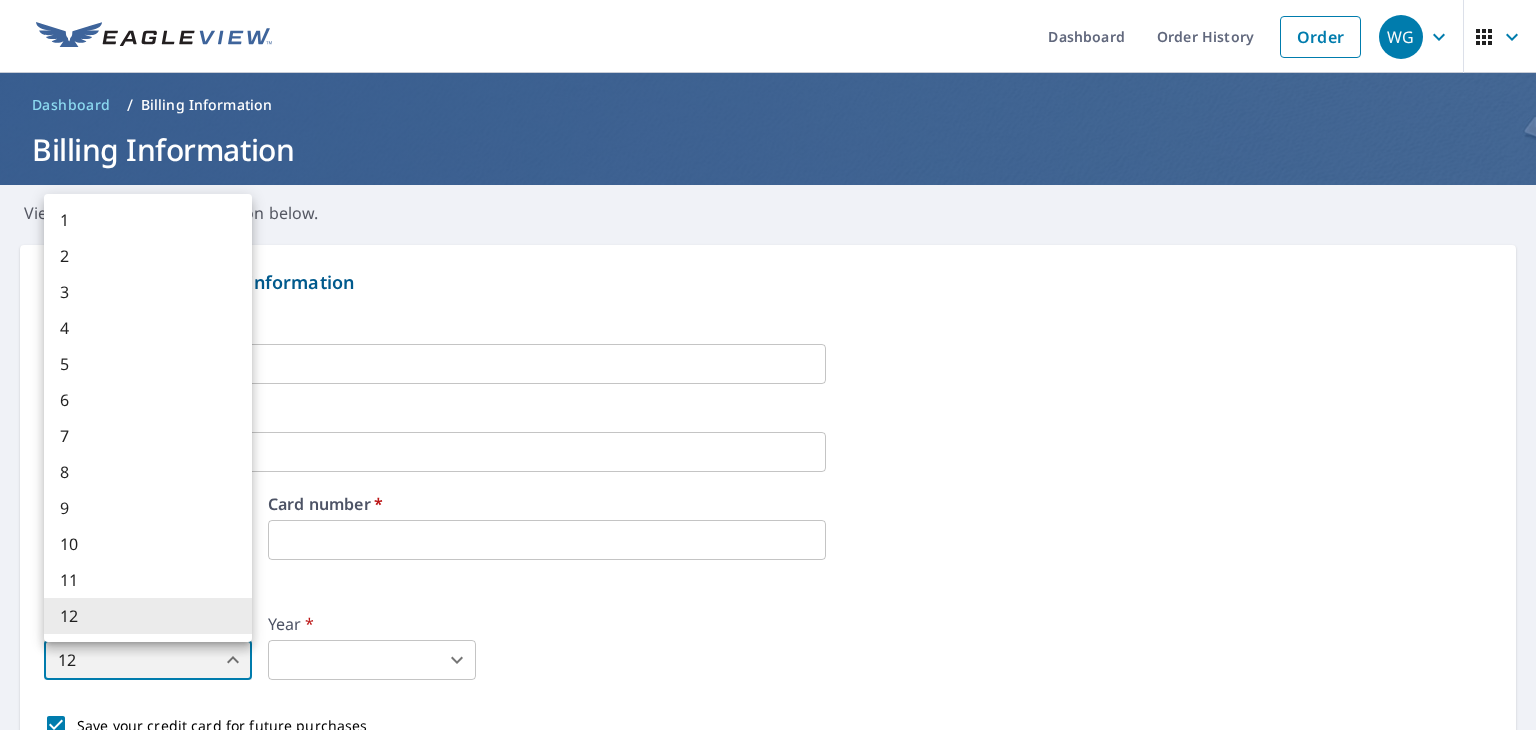 type on "1" 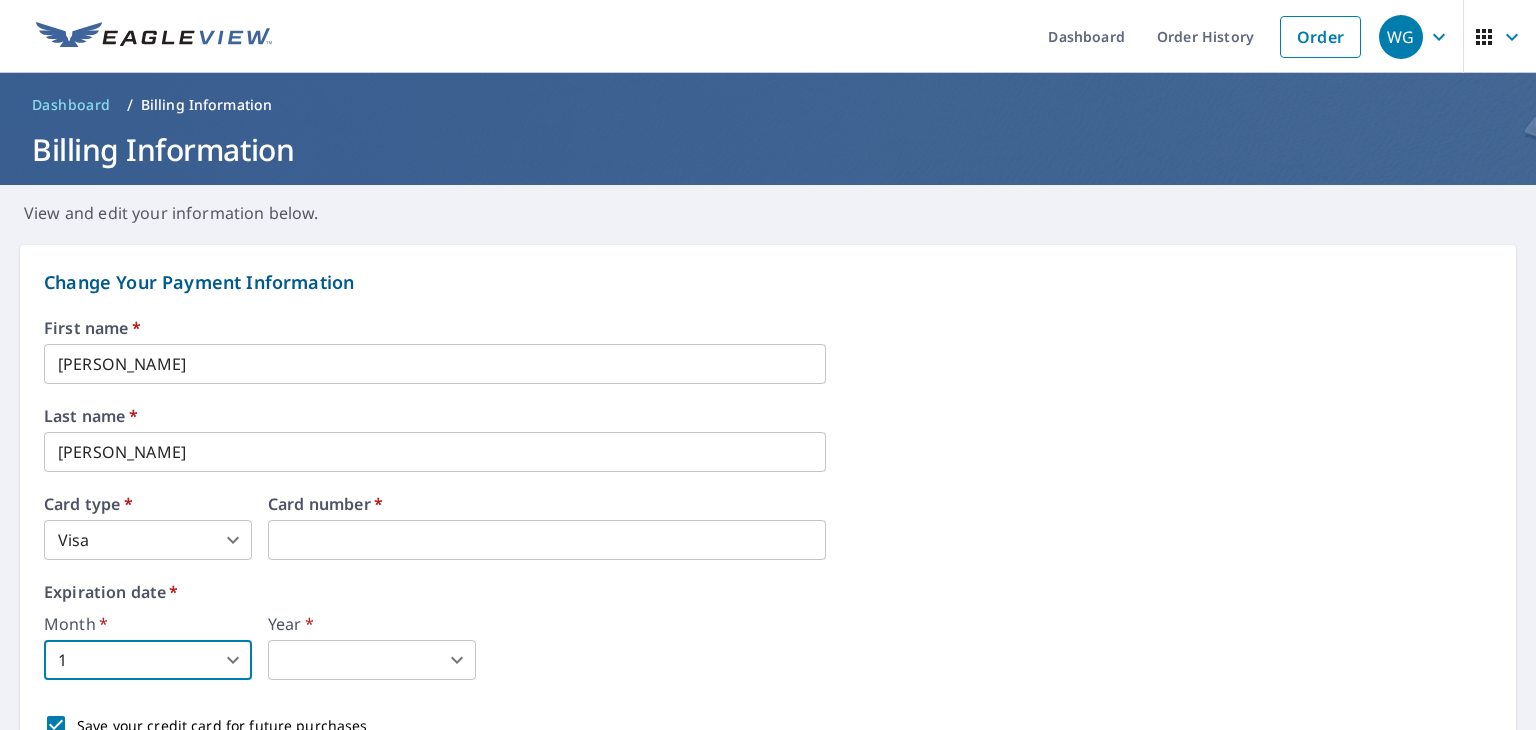click on "WG WG
Dashboard Order History Order WG Dashboard / Billing Information Billing Information View and edit your information below. Change Your Payment Information First name   * William ​ Last name   * George ​ Card type   * Visa 2 ​ Card number   * Expiration date   * Month   * 1 1 ​ Year   * ​ 2024 ​ Save your credit card for future purchases Your credit or debit card will be authorized upon placing your order, but will not be charged until your report is delivered. Authorization may show on your debit card but you will not be charged until the report is sent. Change Your Billing Address Please verify the billing address matches the payment information. Billing email   * gqhi2003@gmail.com ​ Company   * William Virgil George ​ Country   * United States US ​ Phone 386-212-7625 ​ Ext. ​ Secondary phone ​ Ext. ​ Address 1827 Avenue A ​ City Ormond Beach ​ State FL FL ​ Zip code 32174 ​ Save Cancel Terms of Use  |  Privacy Policy" at bounding box center (768, 365) 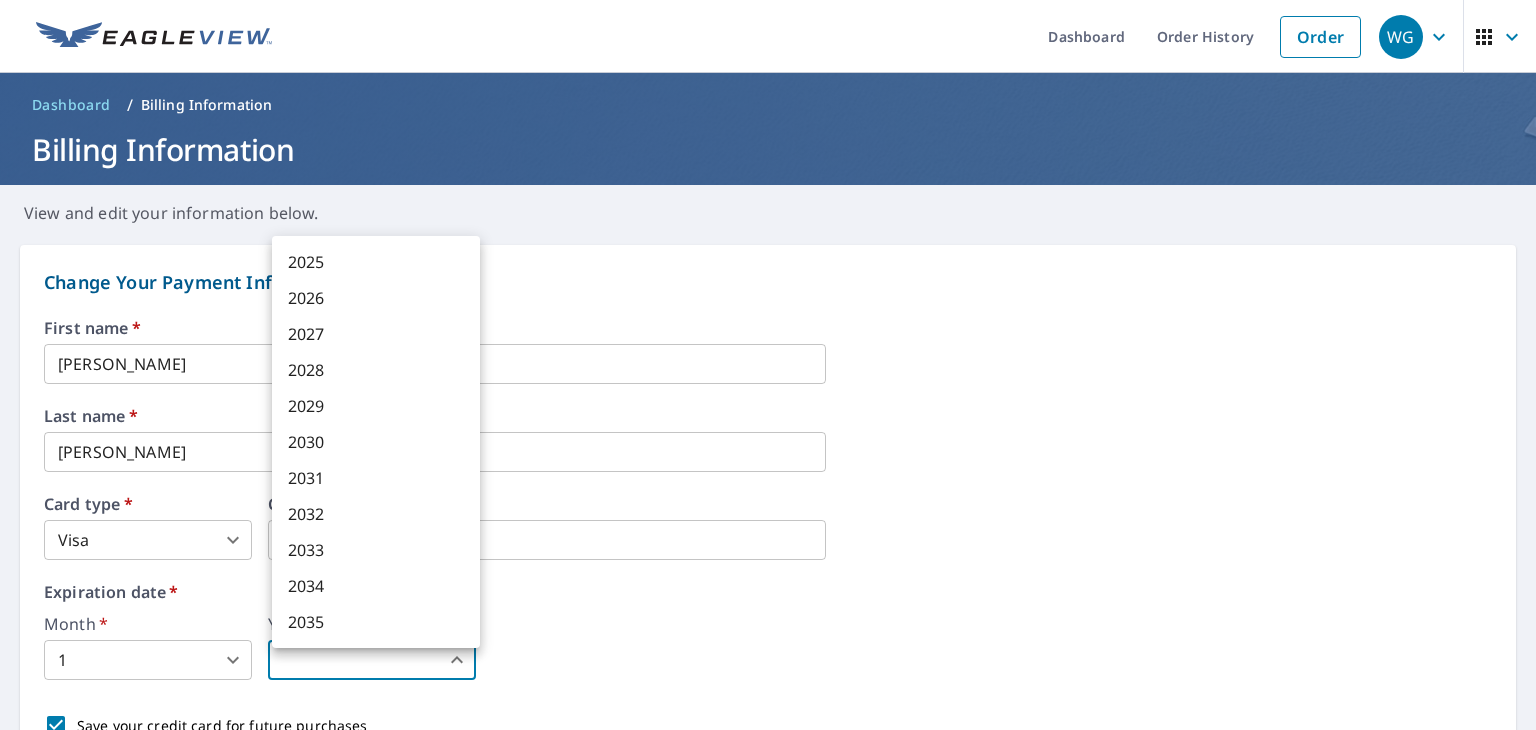 click on "2029" at bounding box center [376, 406] 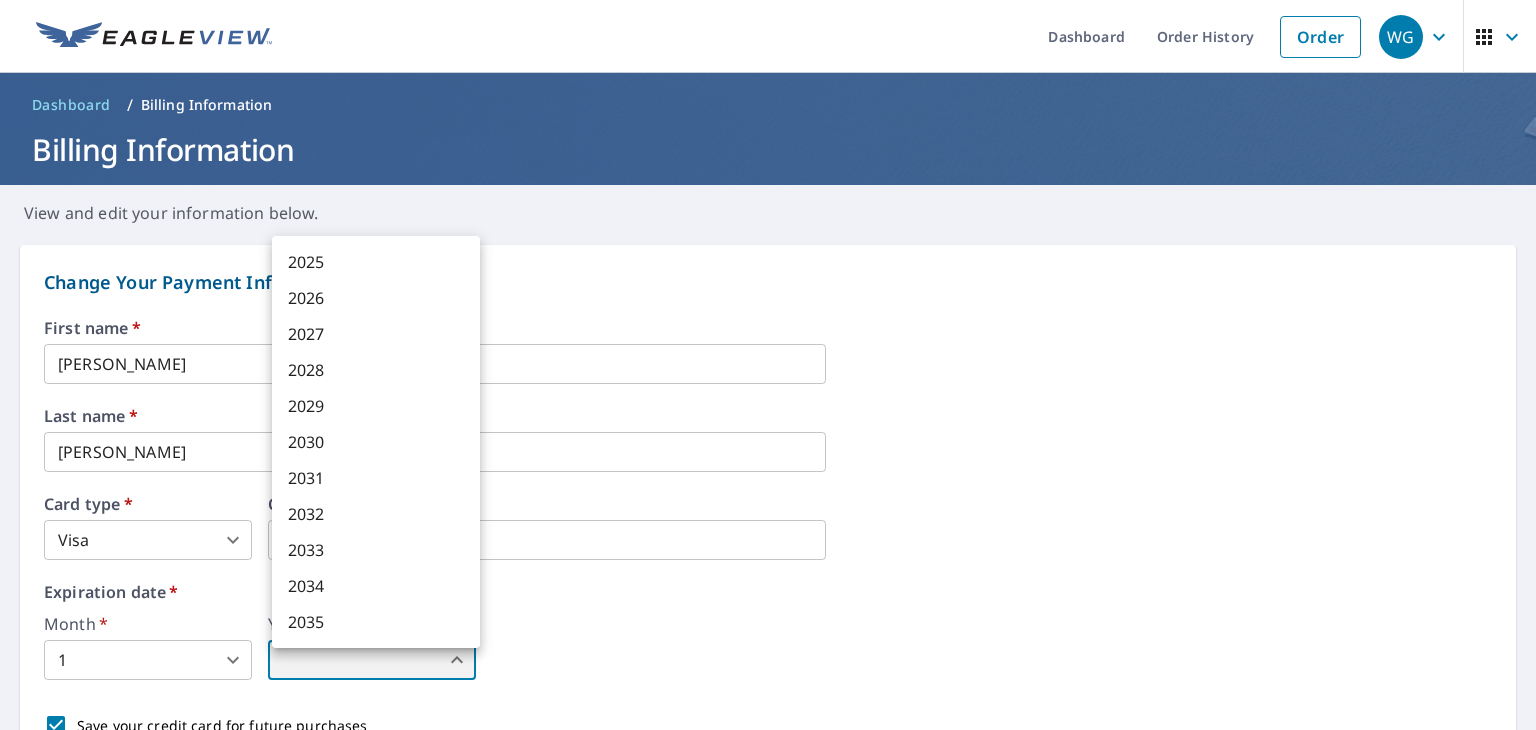 type on "2029" 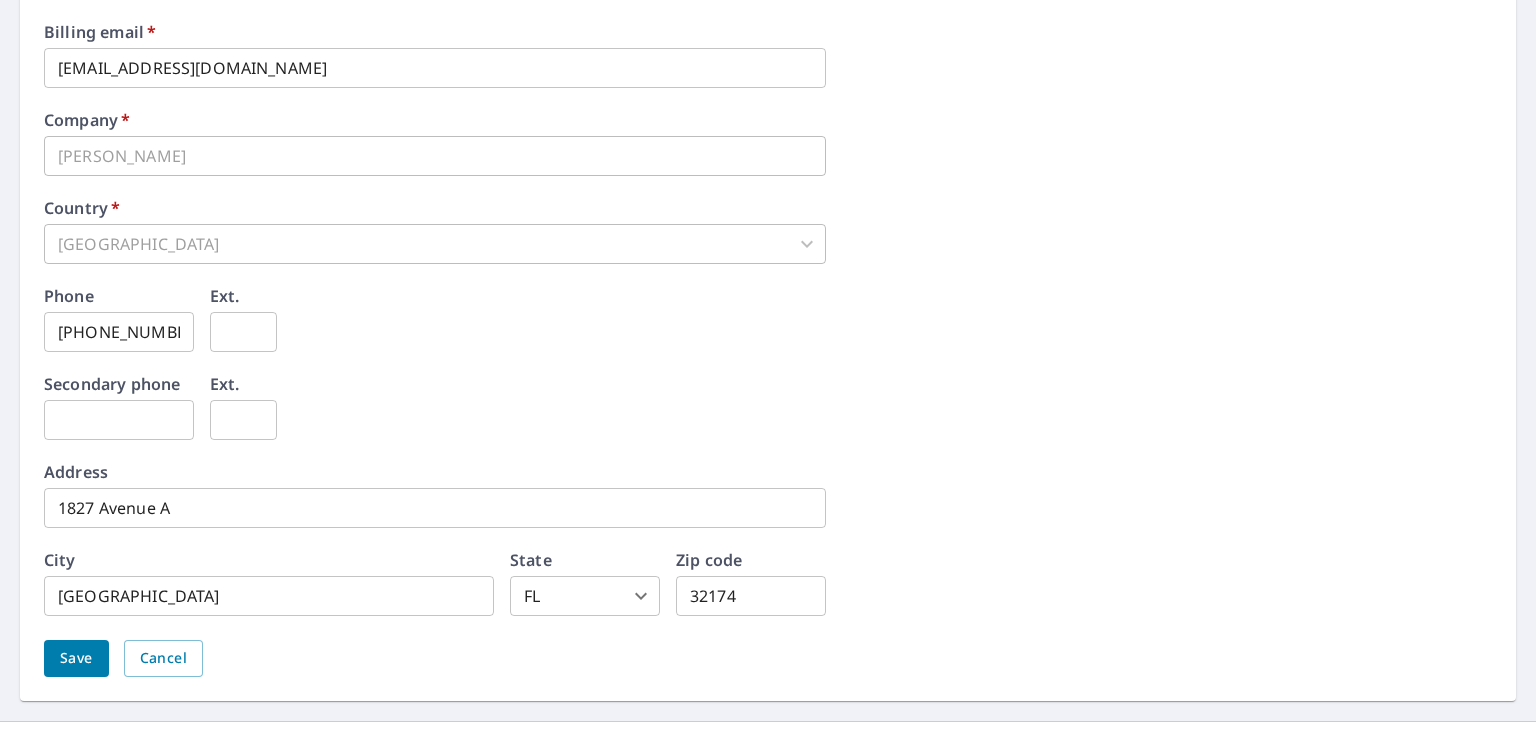scroll, scrollTop: 1069, scrollLeft: 0, axis: vertical 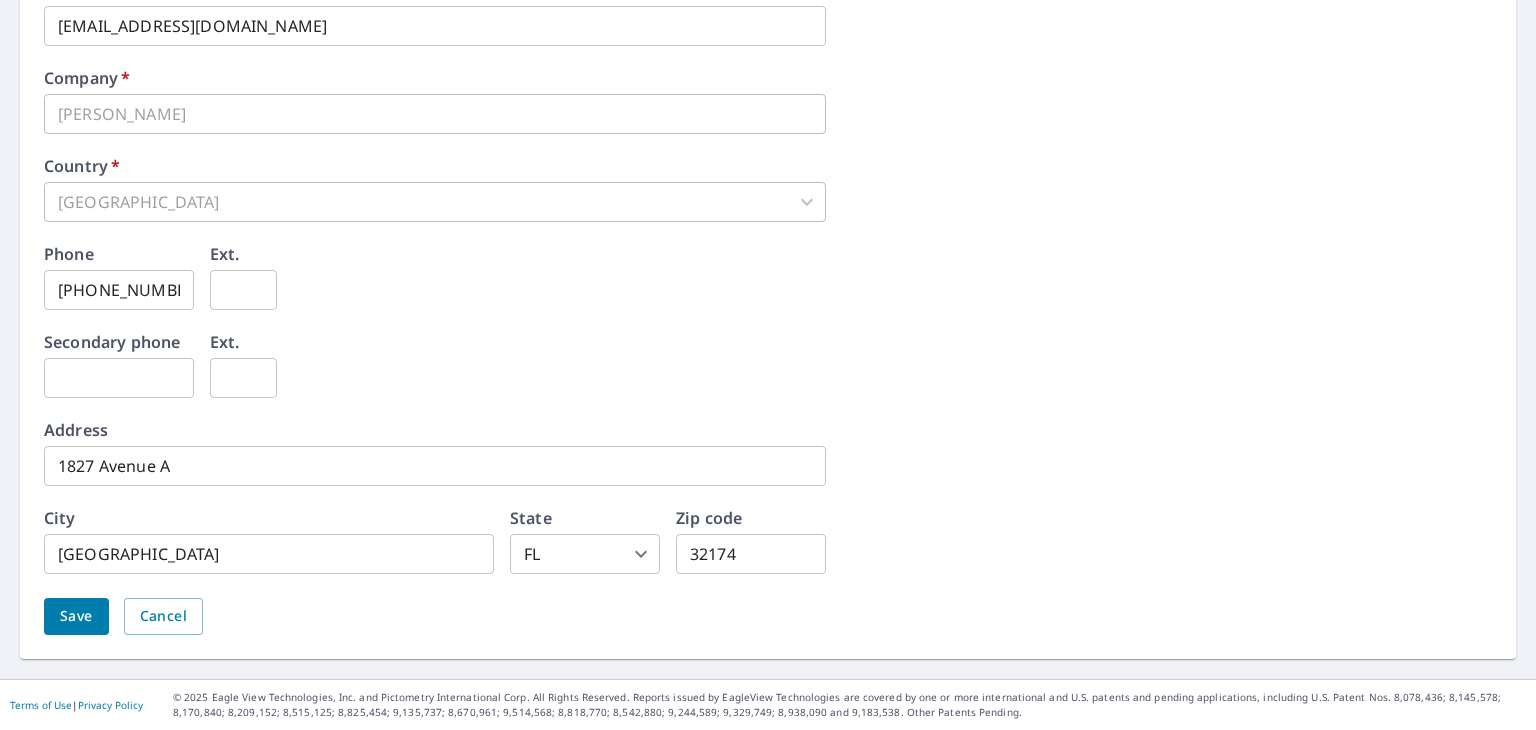 click on "Save" at bounding box center (76, 616) 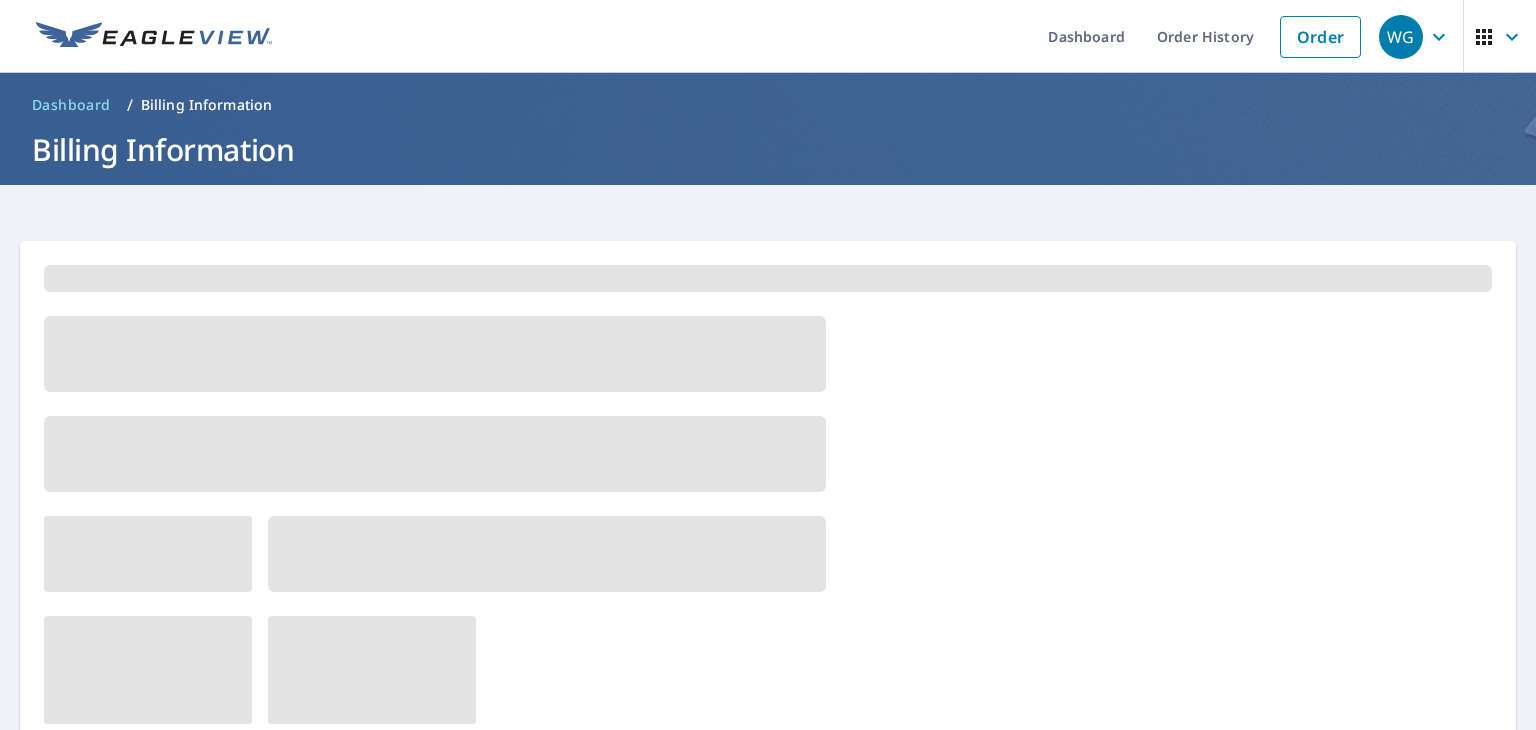 scroll, scrollTop: 0, scrollLeft: 0, axis: both 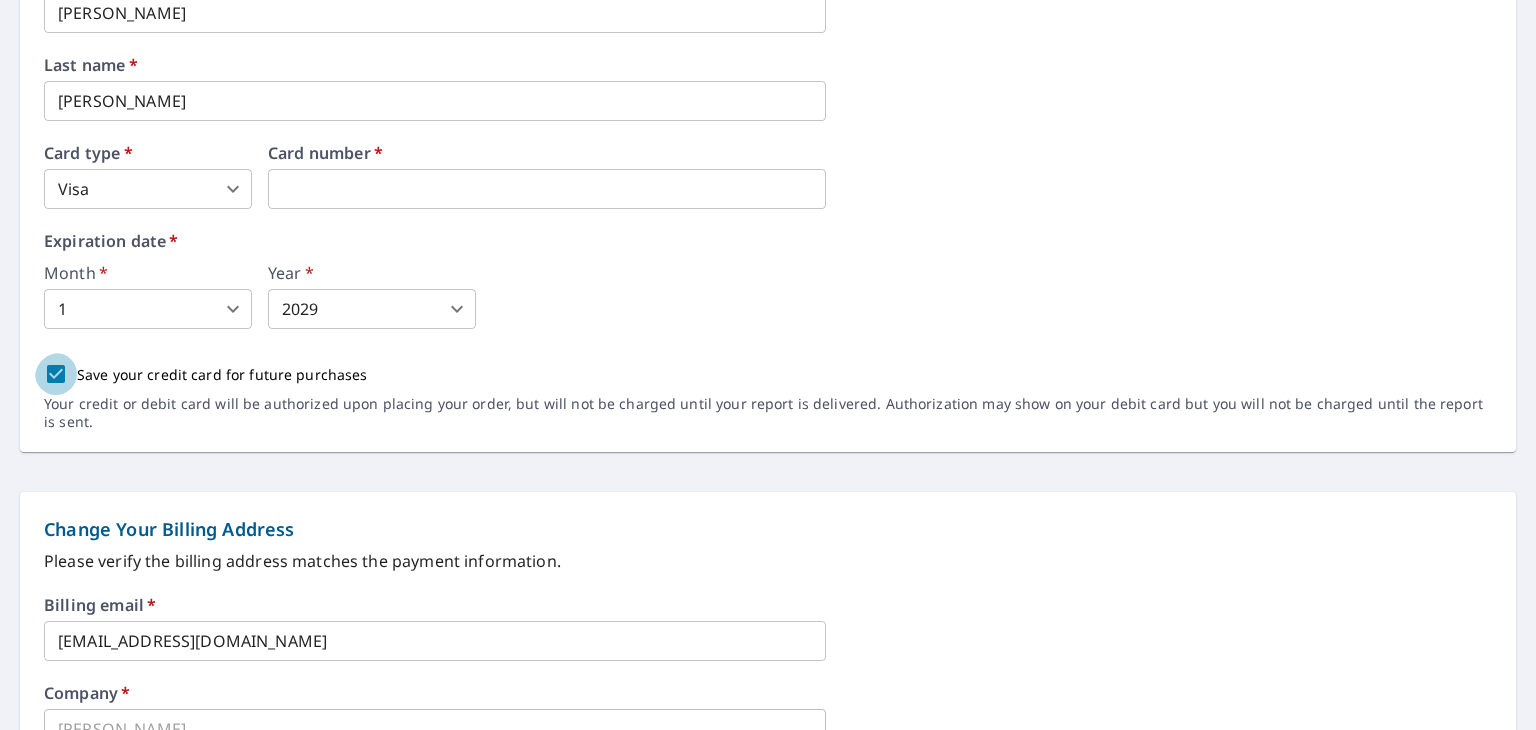 click on "Save your credit card for future purchases" at bounding box center (56, 374) 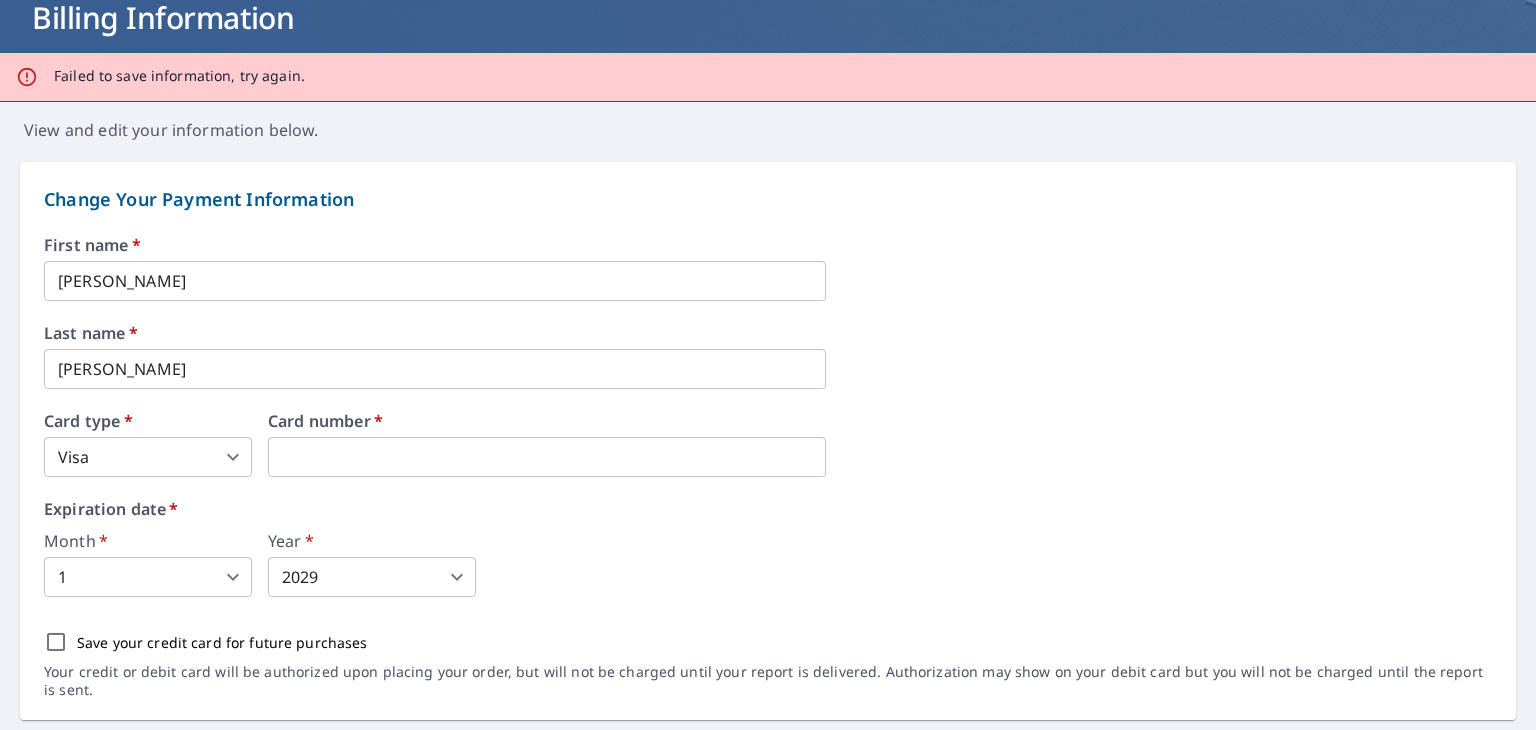 scroll, scrollTop: 200, scrollLeft: 0, axis: vertical 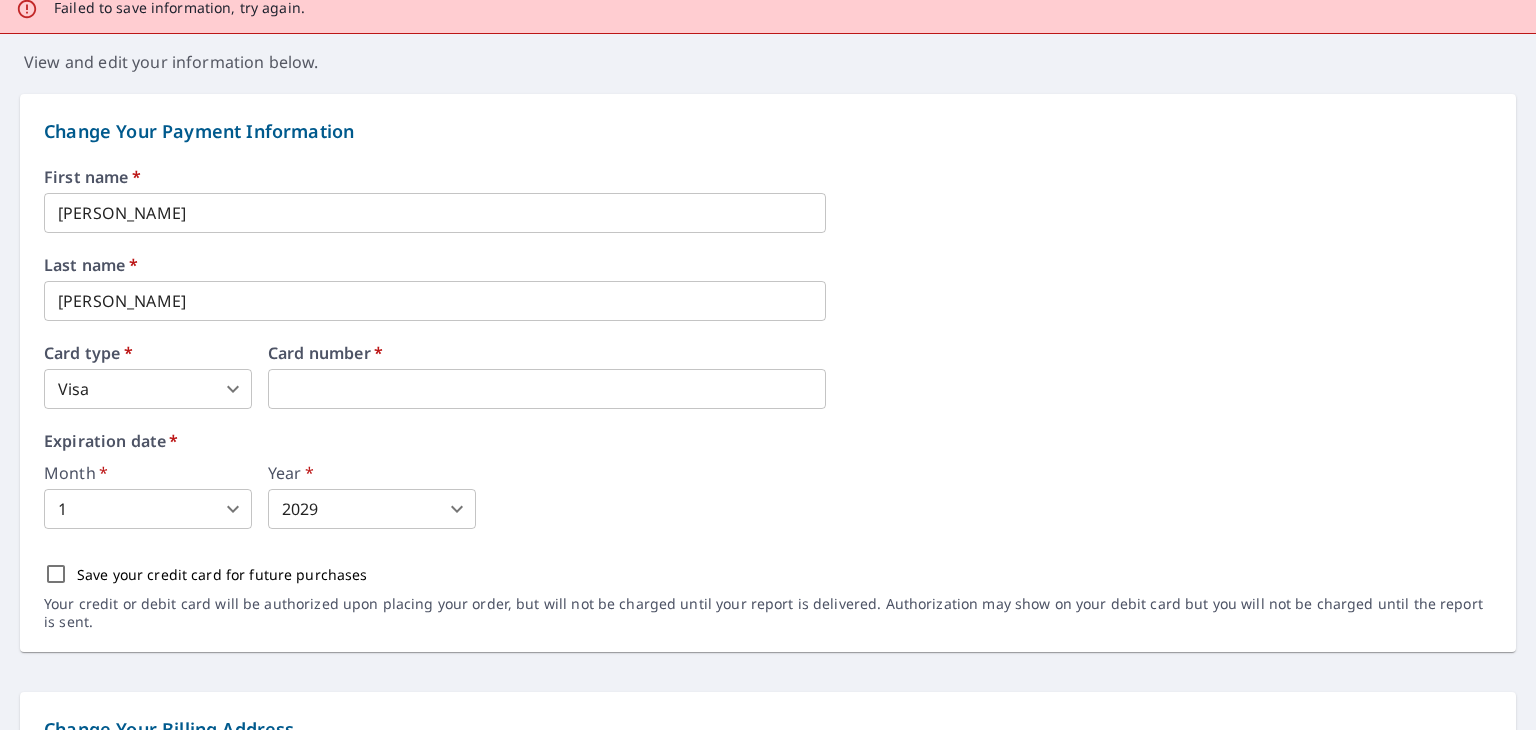 click on "William" at bounding box center (435, 213) 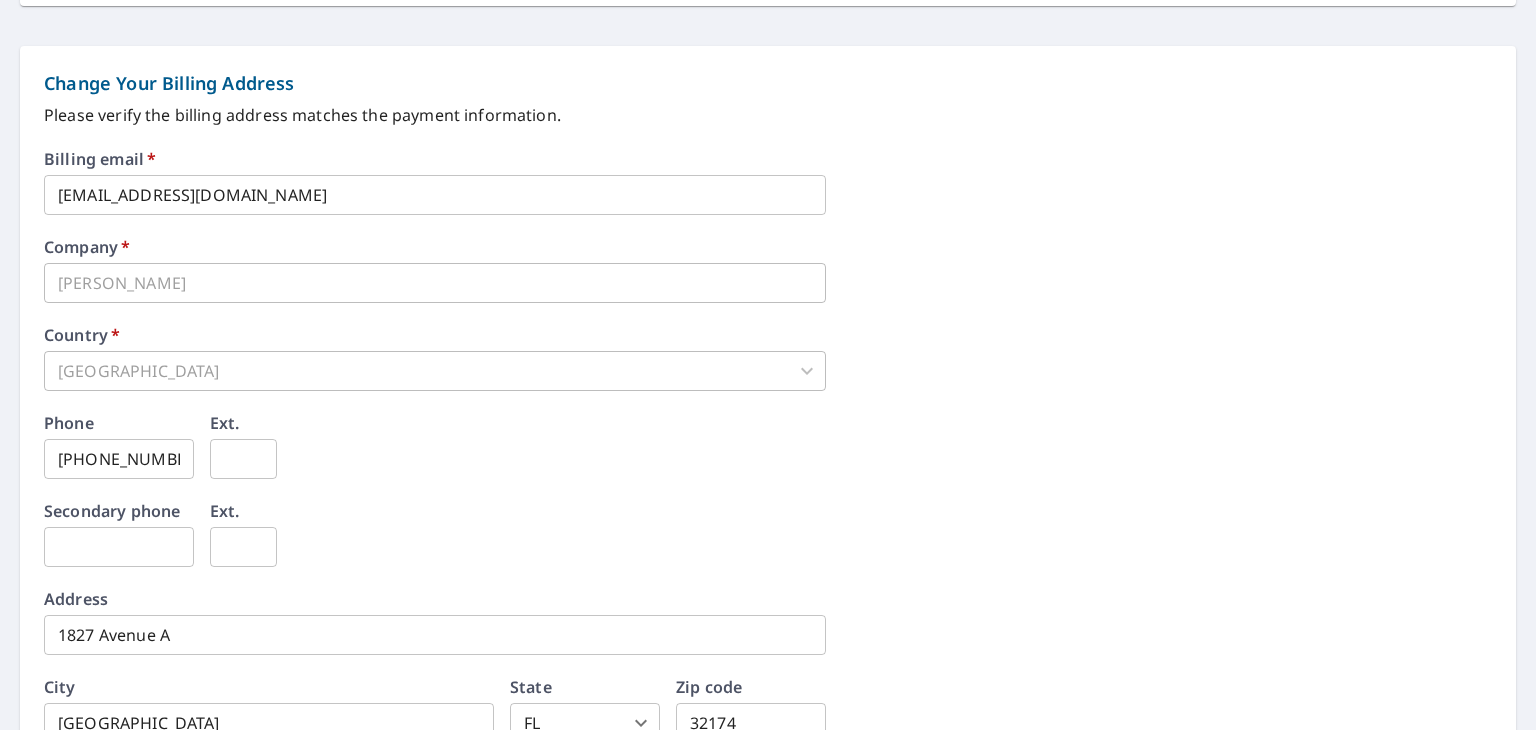 scroll, scrollTop: 800, scrollLeft: 0, axis: vertical 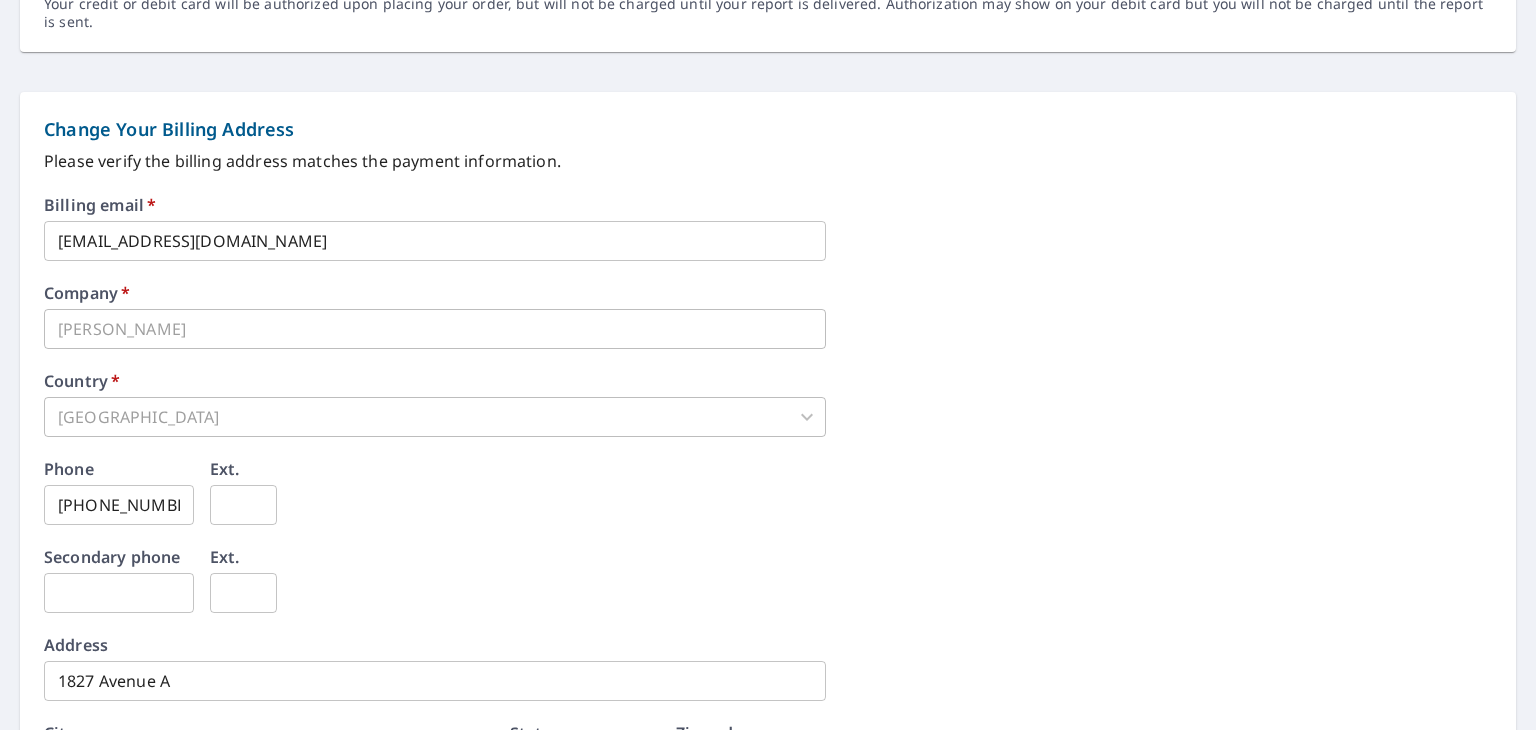 type on "William V" 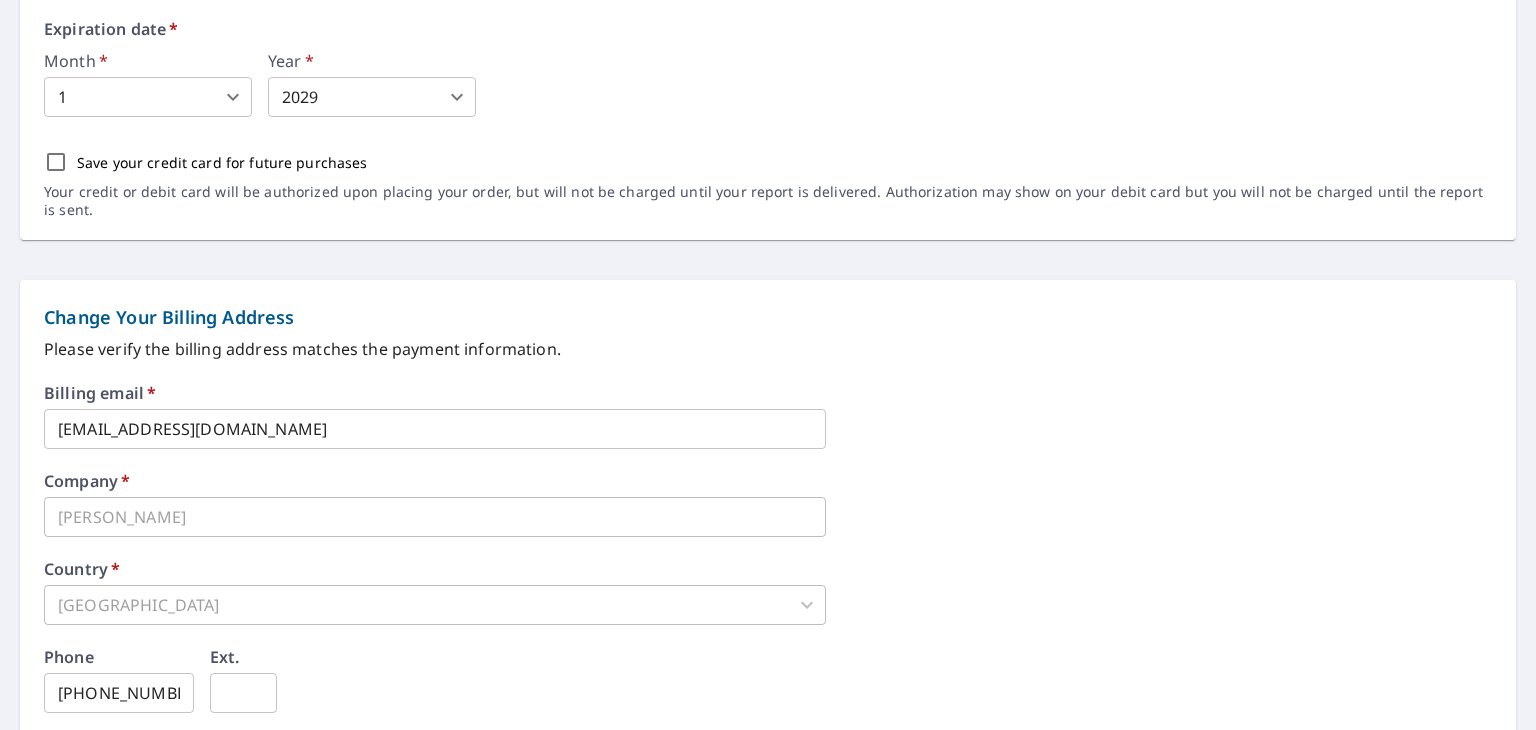 scroll, scrollTop: 600, scrollLeft: 0, axis: vertical 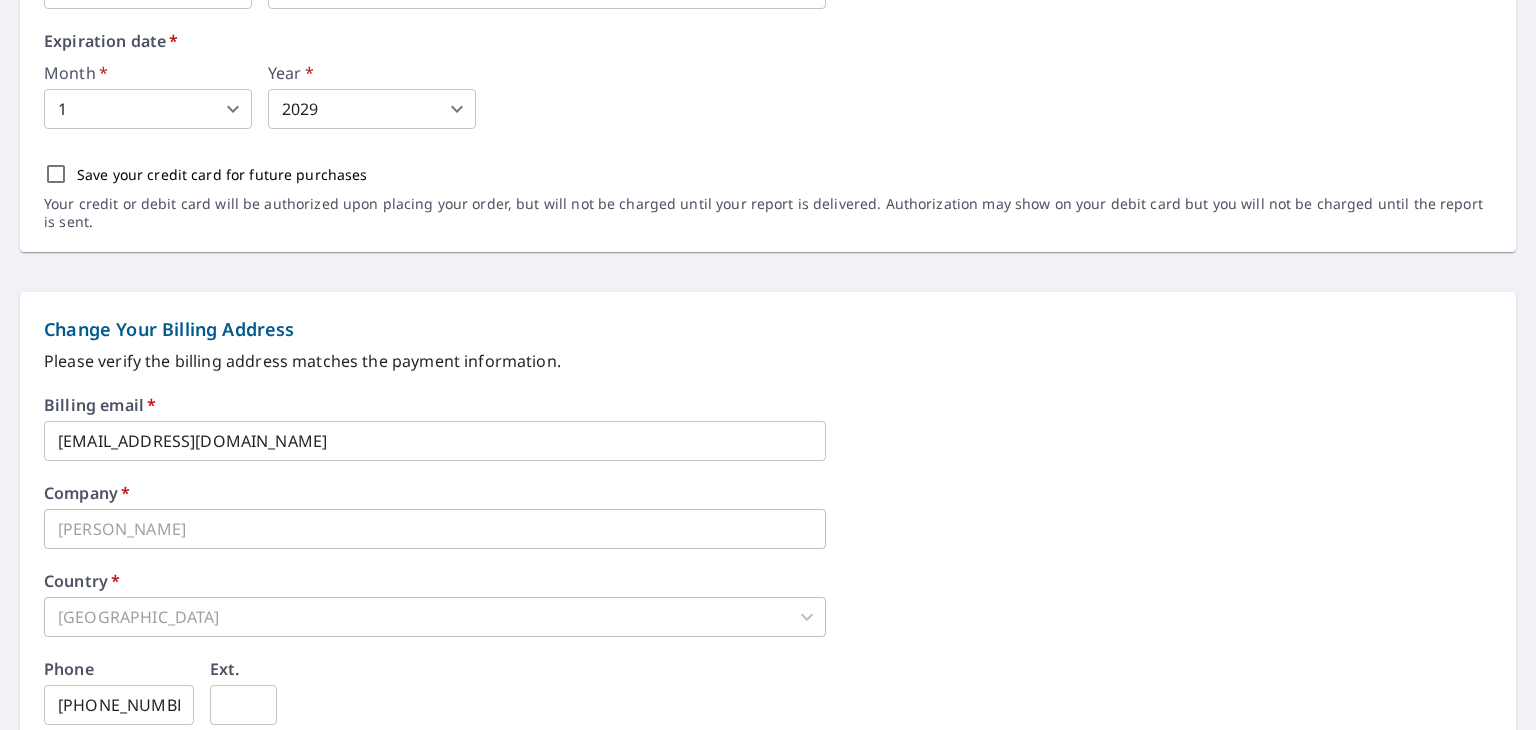click on "gqhi2003@gmail.com" at bounding box center (435, 441) 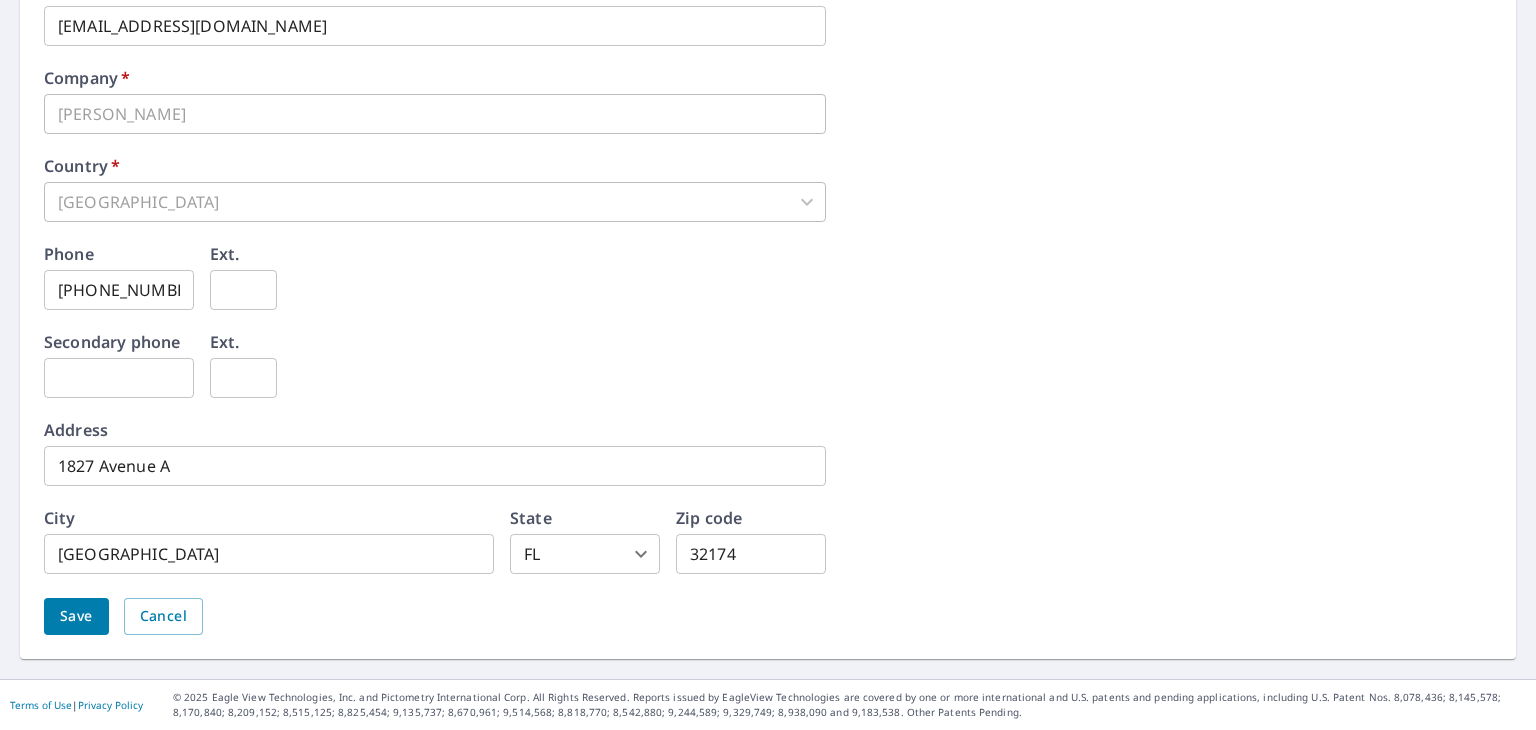 scroll, scrollTop: 1100, scrollLeft: 0, axis: vertical 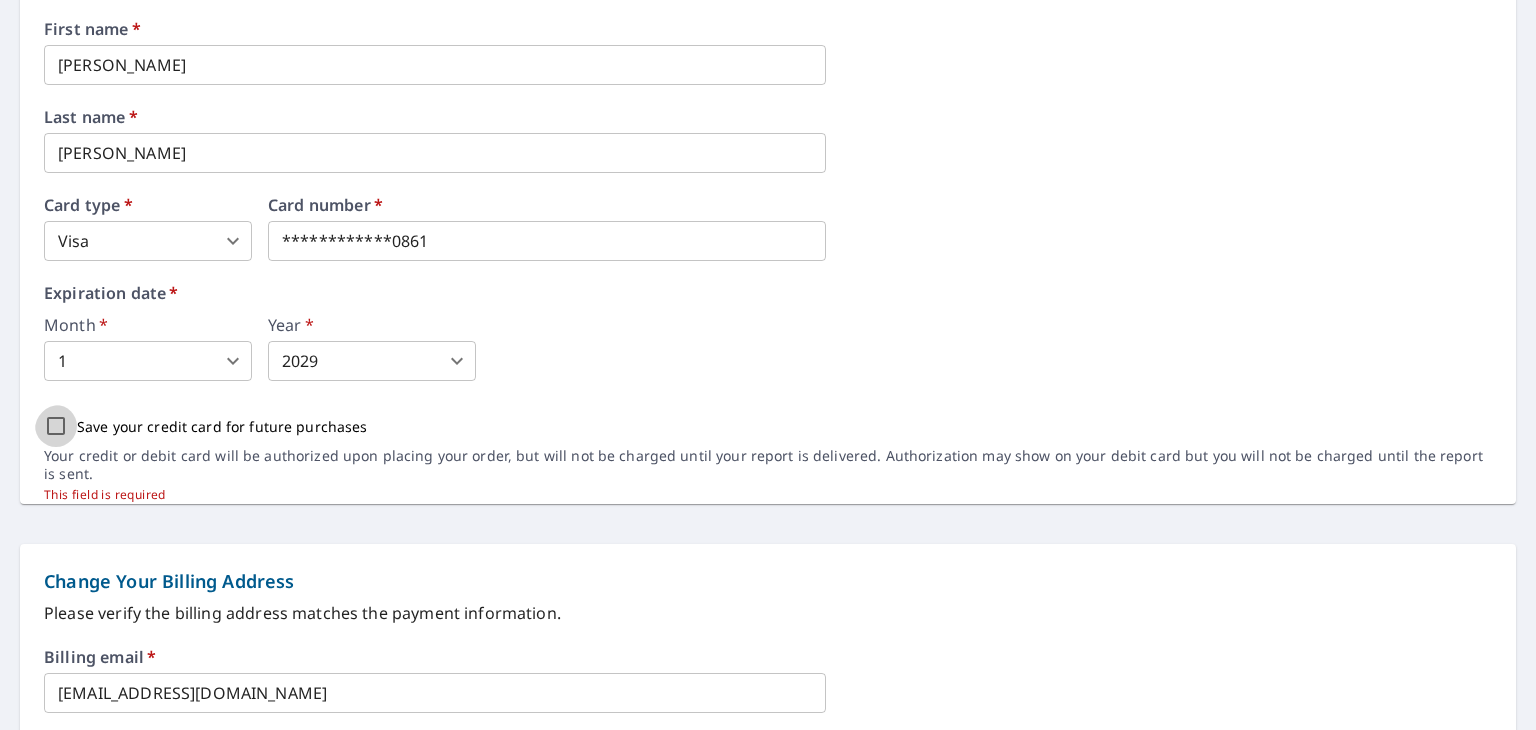 click on "Save your credit card for future purchases" at bounding box center (56, 426) 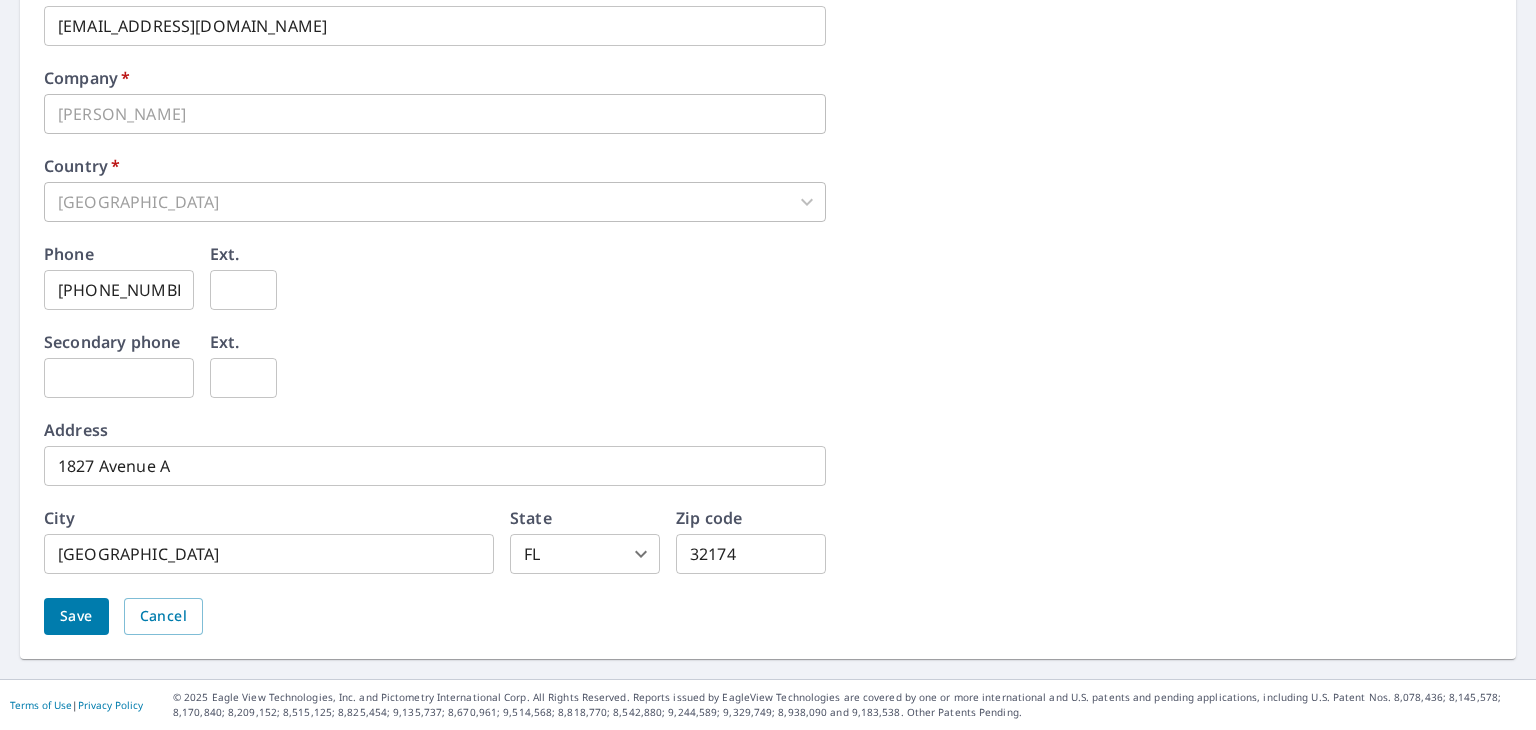 scroll, scrollTop: 1177, scrollLeft: 0, axis: vertical 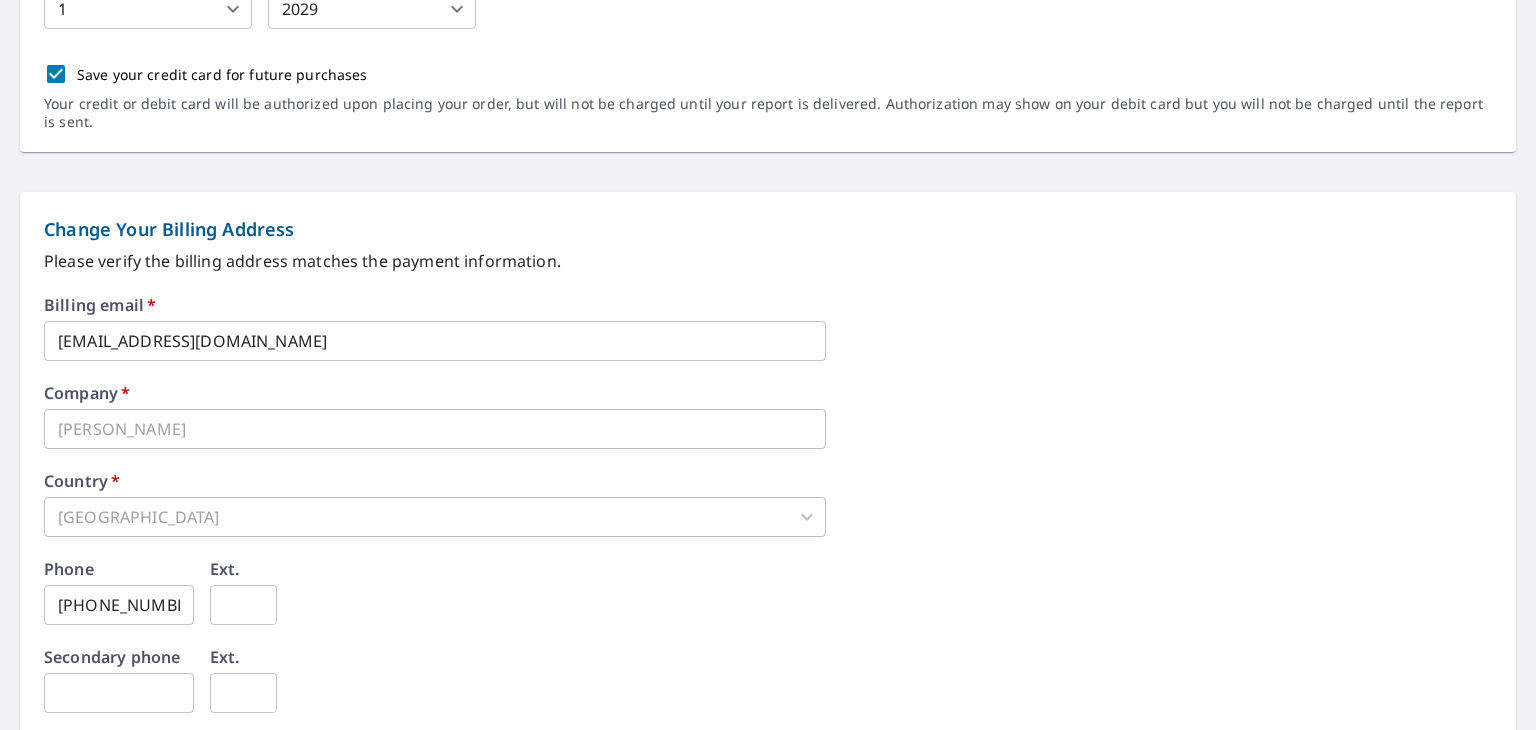 click on "[GEOGRAPHIC_DATA]" at bounding box center [435, 517] 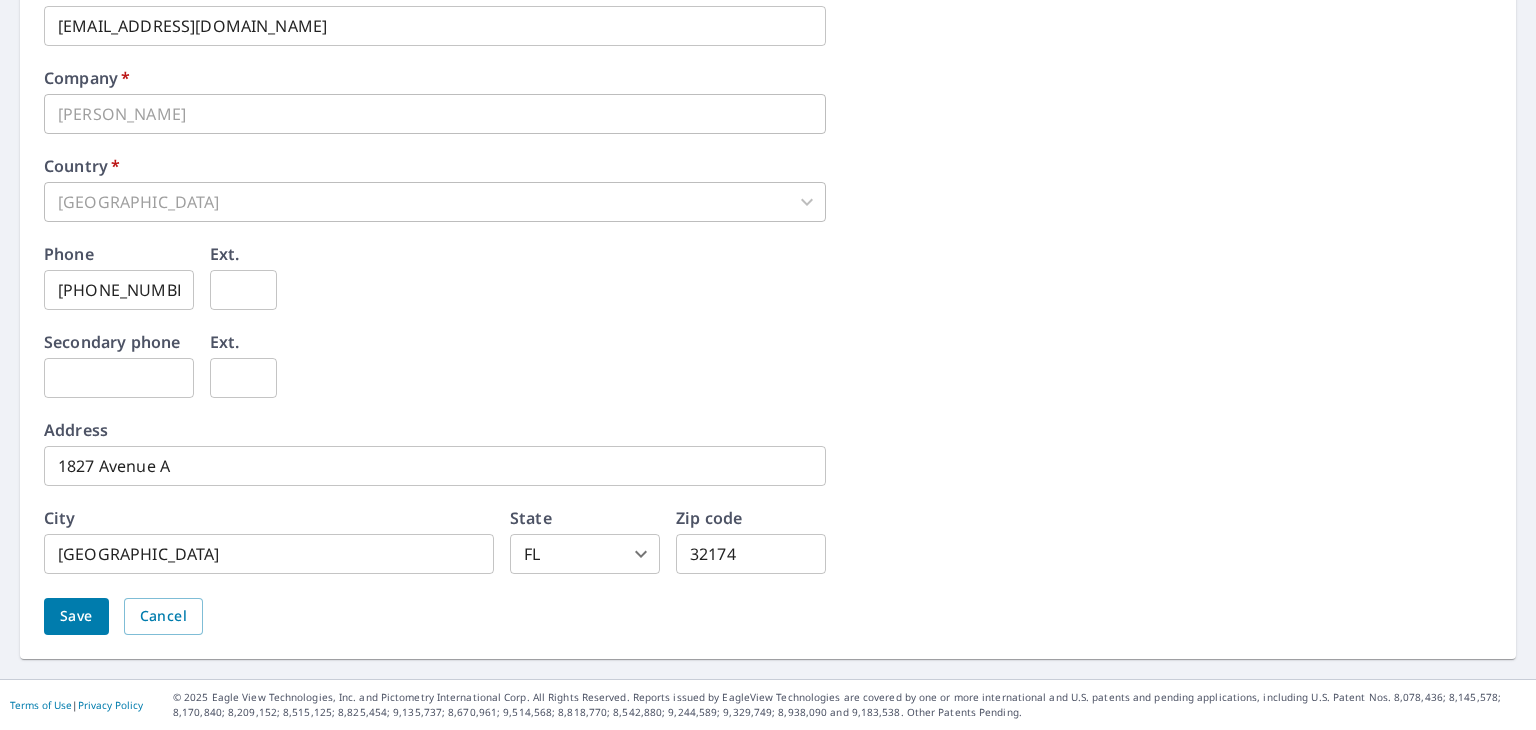 scroll, scrollTop: 1123, scrollLeft: 0, axis: vertical 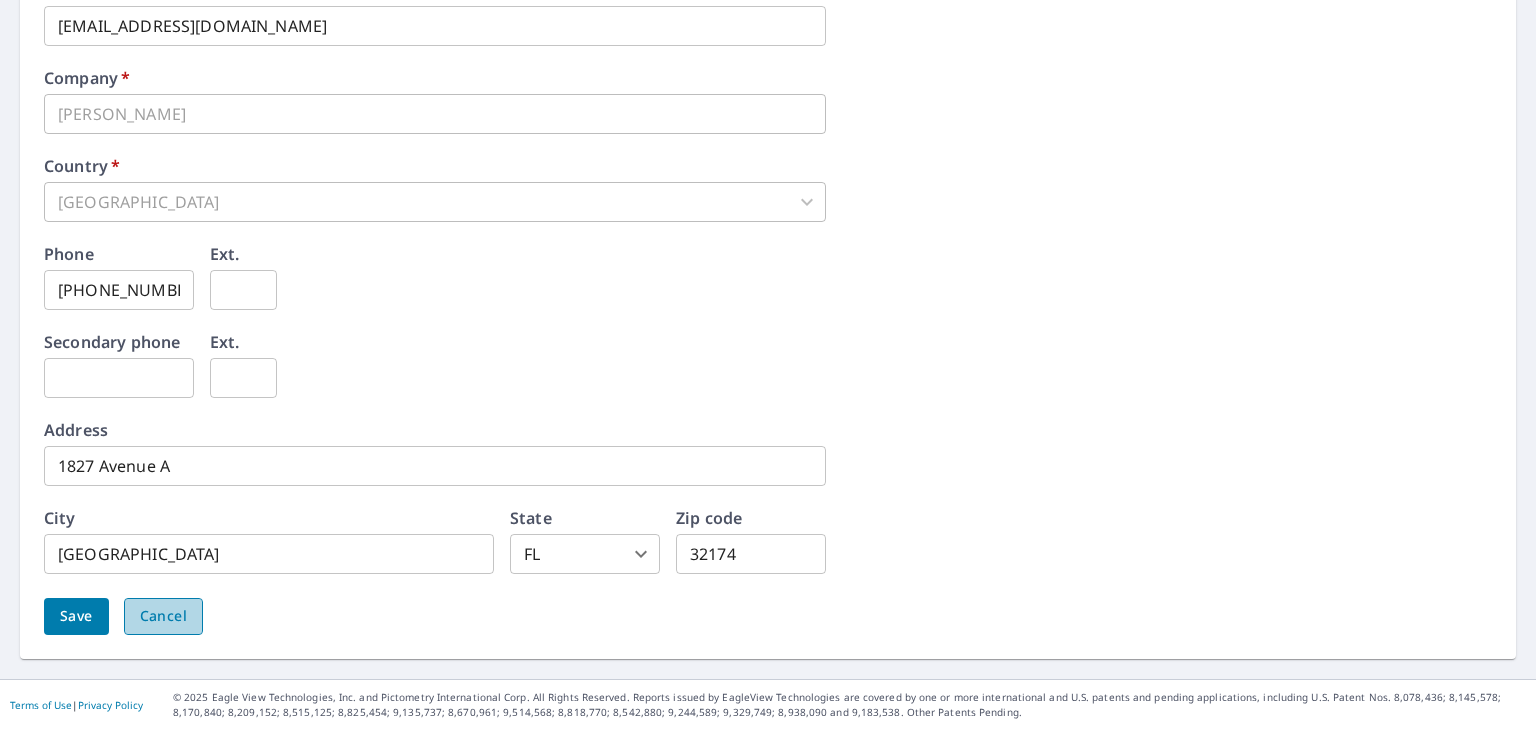 click on "Cancel" at bounding box center (163, 616) 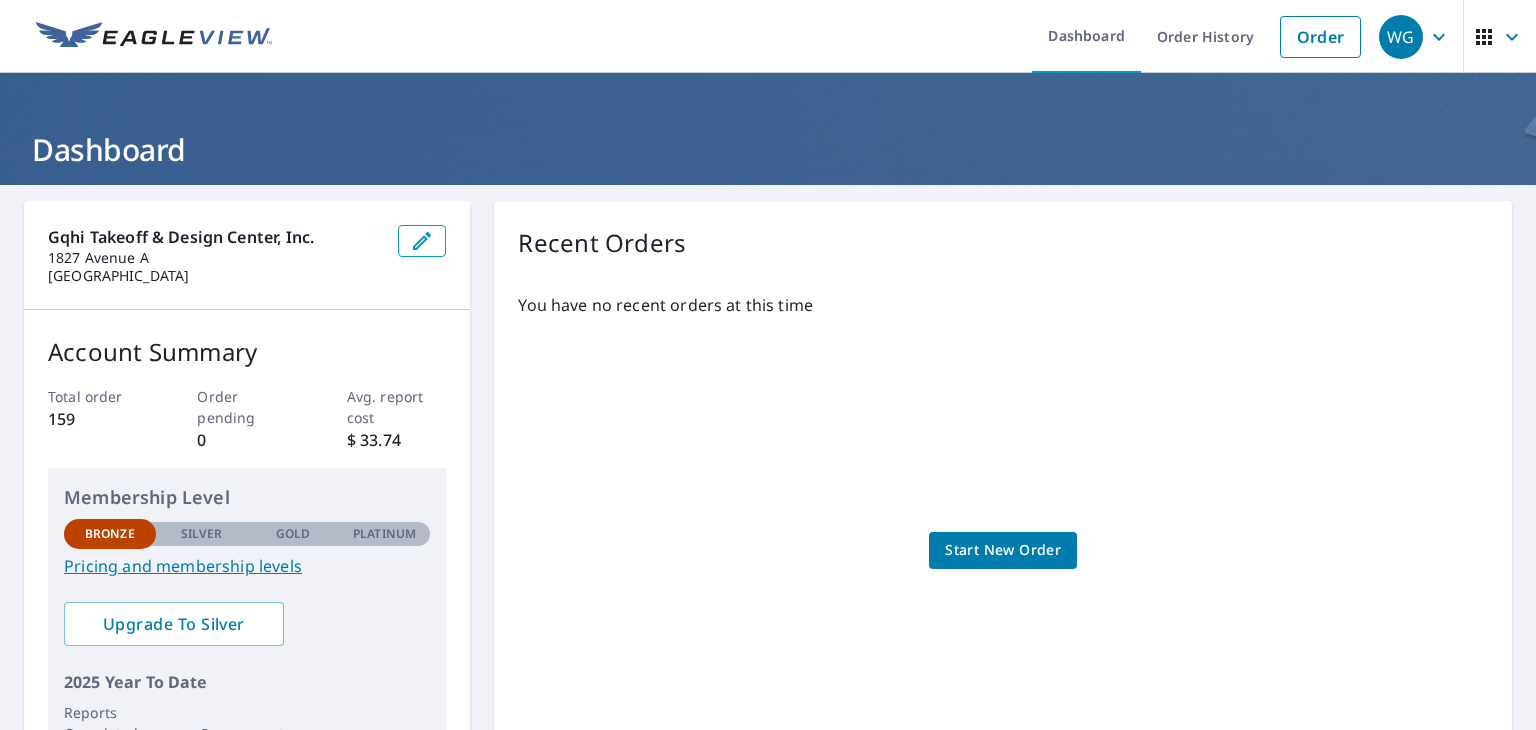 scroll, scrollTop: 306, scrollLeft: 0, axis: vertical 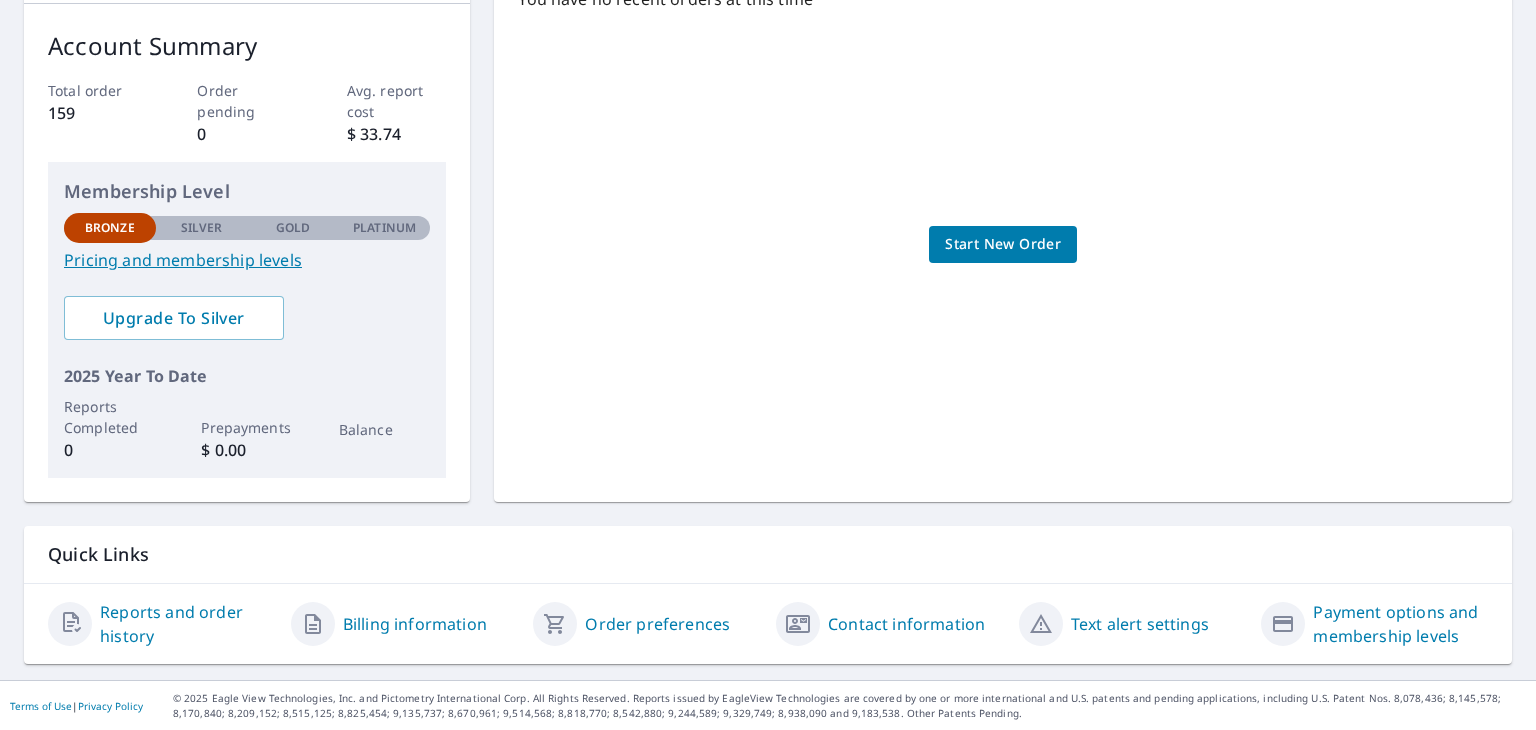 click on "Billing information" at bounding box center [415, 624] 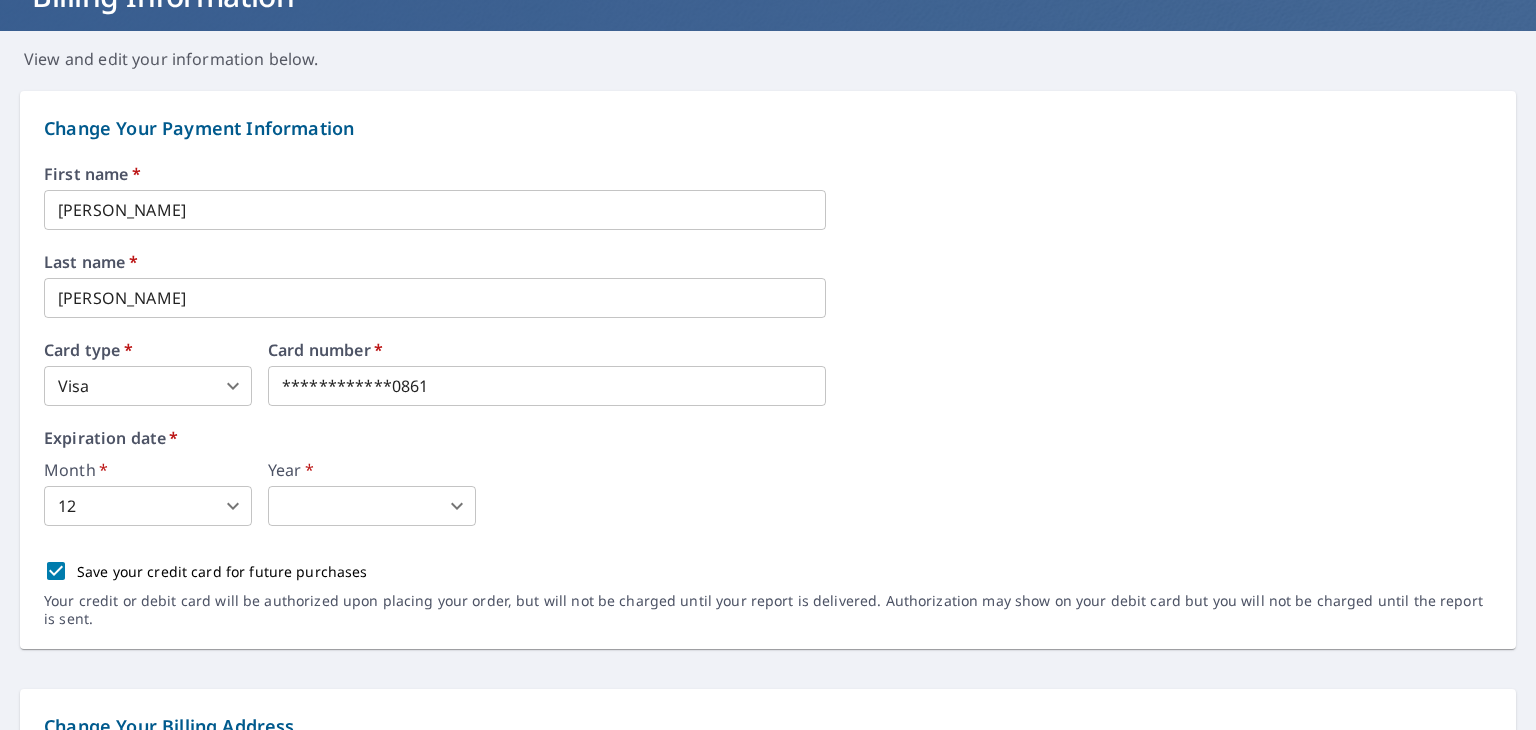 scroll, scrollTop: 6, scrollLeft: 0, axis: vertical 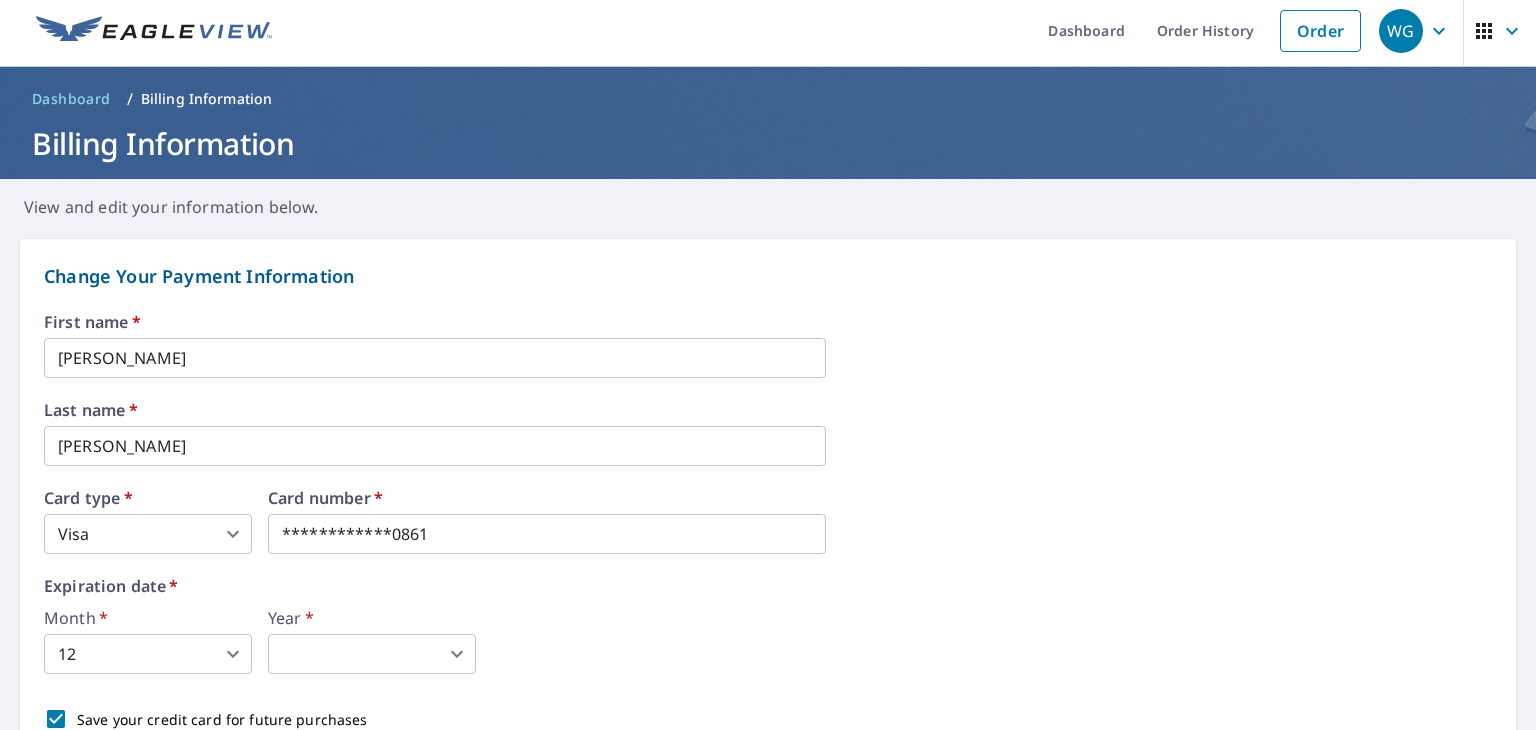 click on "William" at bounding box center [435, 358] 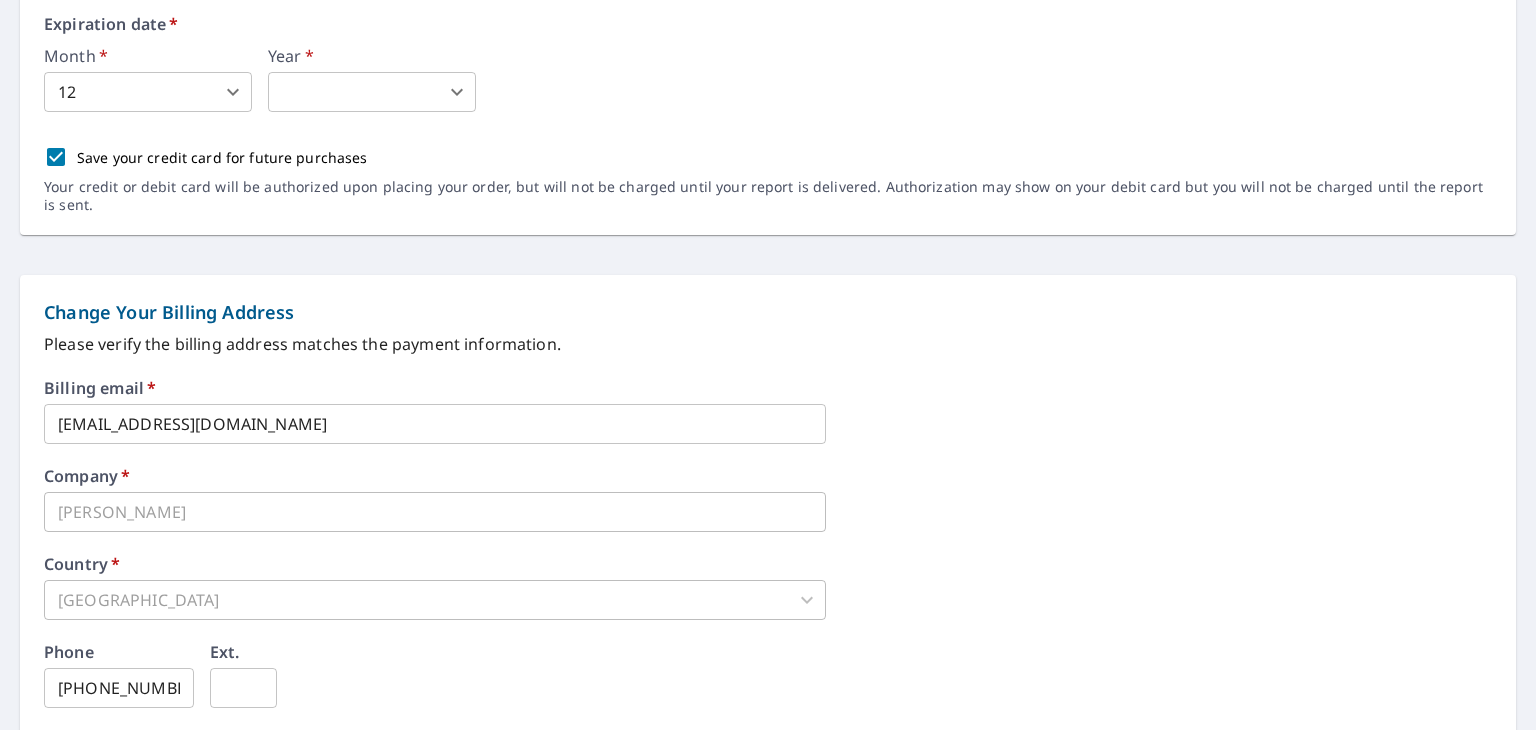 scroll, scrollTop: 606, scrollLeft: 0, axis: vertical 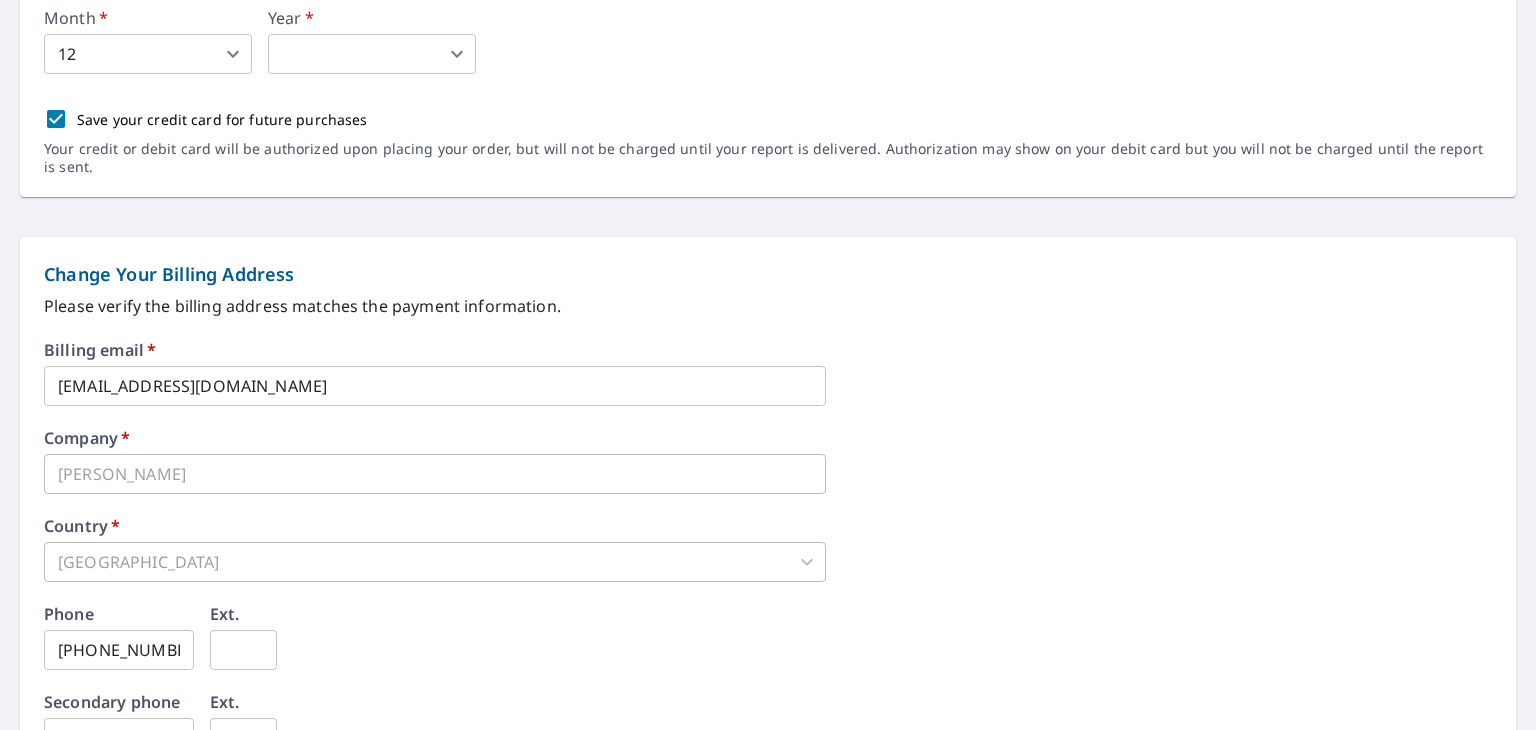 type on "William" 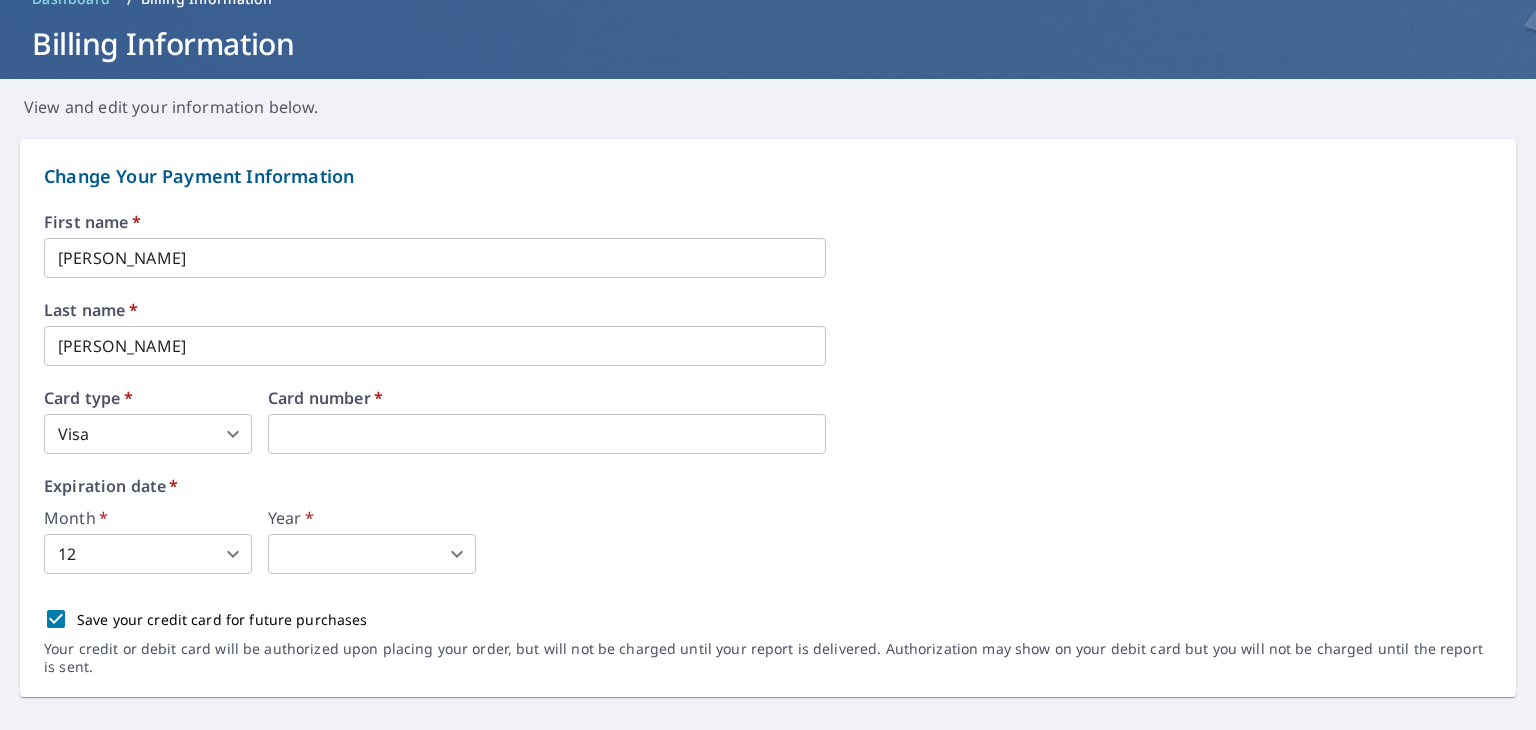 scroll, scrollTop: 6, scrollLeft: 0, axis: vertical 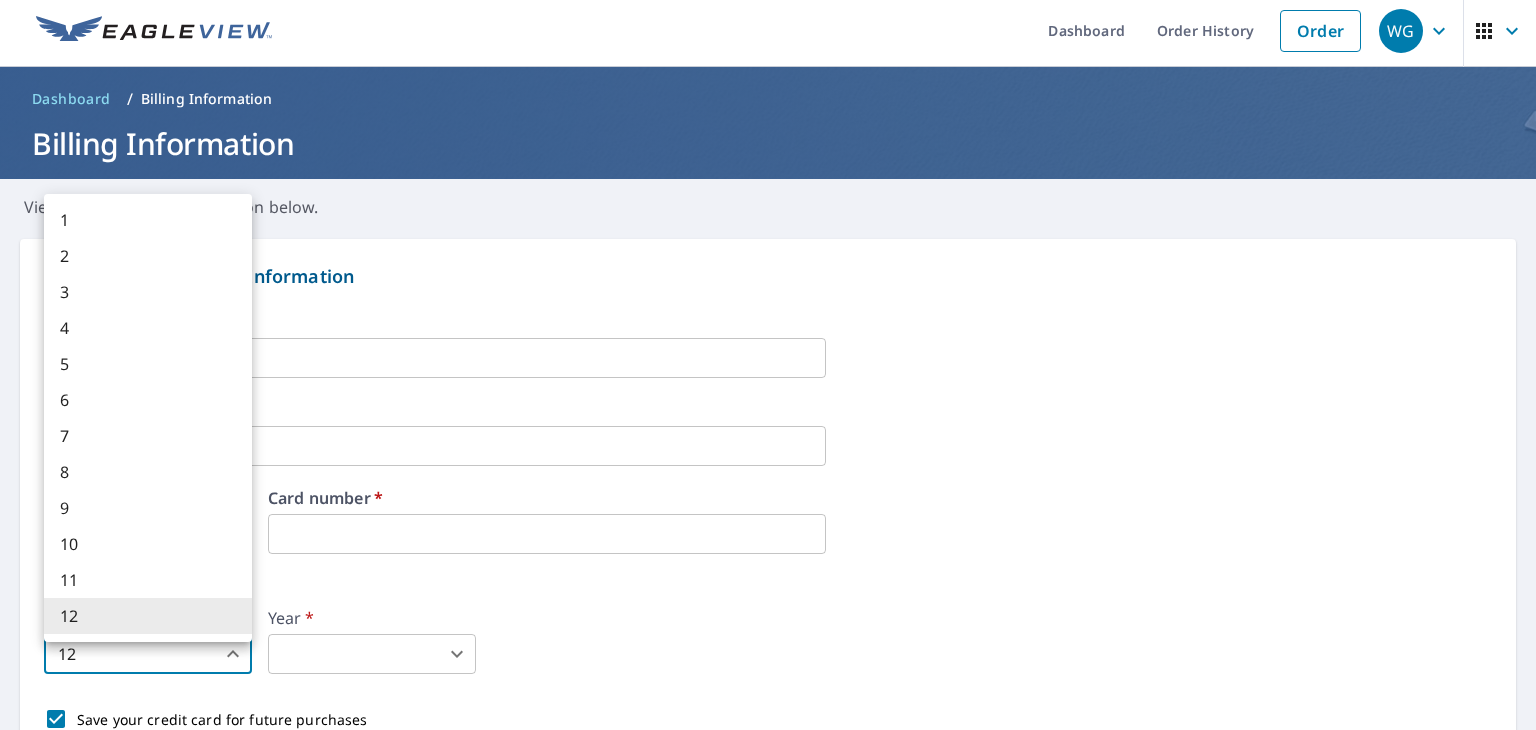 click on "WG WG
Dashboard Order History Order WG Dashboard / Billing Information Billing Information View and edit your information below. Change Your Payment Information First name   * William ​ Last name   * George ​ Card type   * Visa 2 ​ Card number   * Expiration date   * Month   * 12 12 ​ Year   * ​ 2024 ​ Save your credit card for future purchases Your credit or debit card will be authorized upon placing your order, but will not be charged until your report is delivered. Authorization may show on your debit card but you will not be charged until the report is sent. Change Your Billing Address Please verify the billing address matches the payment information. Billing email   * gqhi2003@gmail.com ​ Company   * William Virgil George ​ Country   * United States US ​ Phone 386-212-7625 ​ Ext. ​ Secondary phone ​ Ext. ​ Address 1827 Avenue A ​ City Ormond Beach ​ State FL FL ​ Zip code 32174 ​ Save Cancel Terms of Use  |  Privacy Policy" at bounding box center (768, 365) 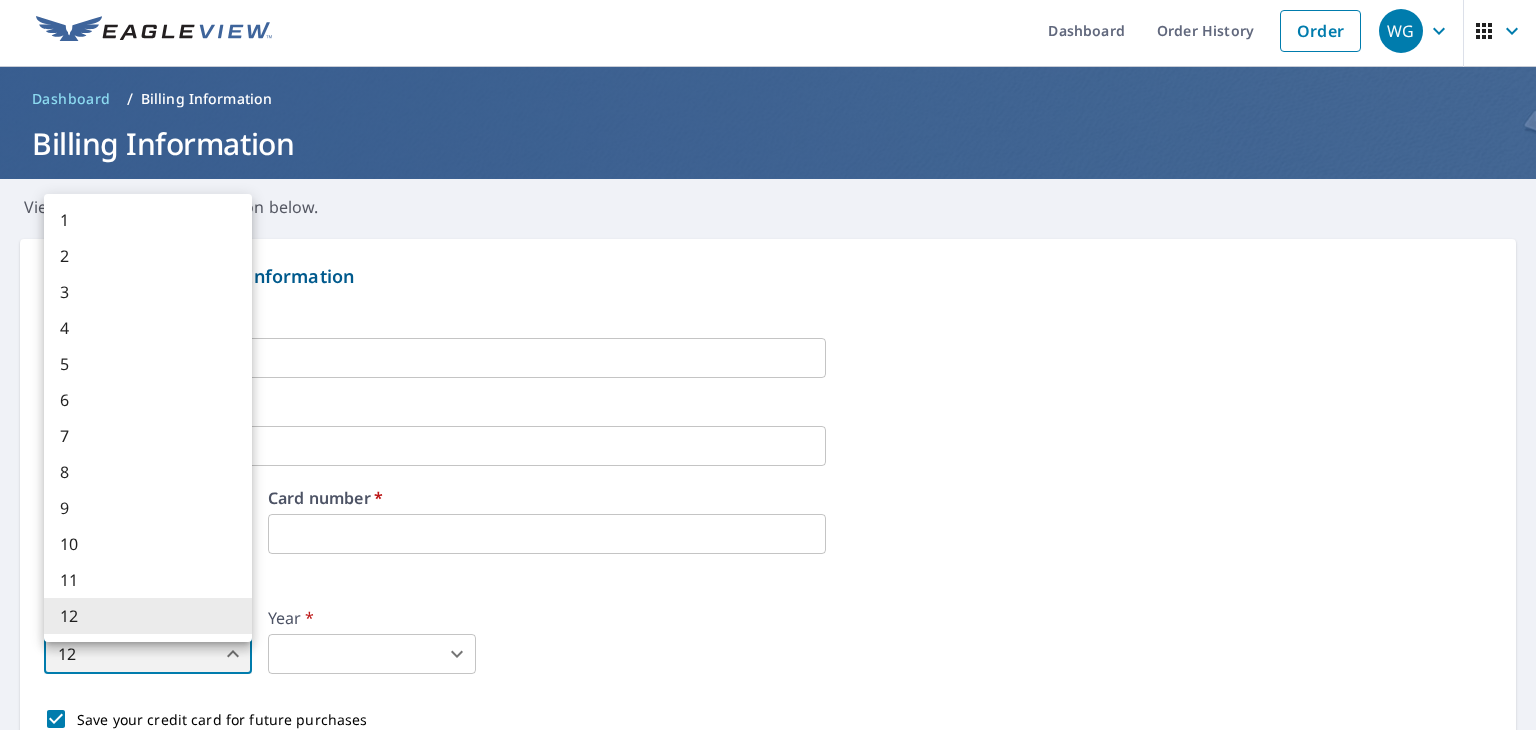 type on "7" 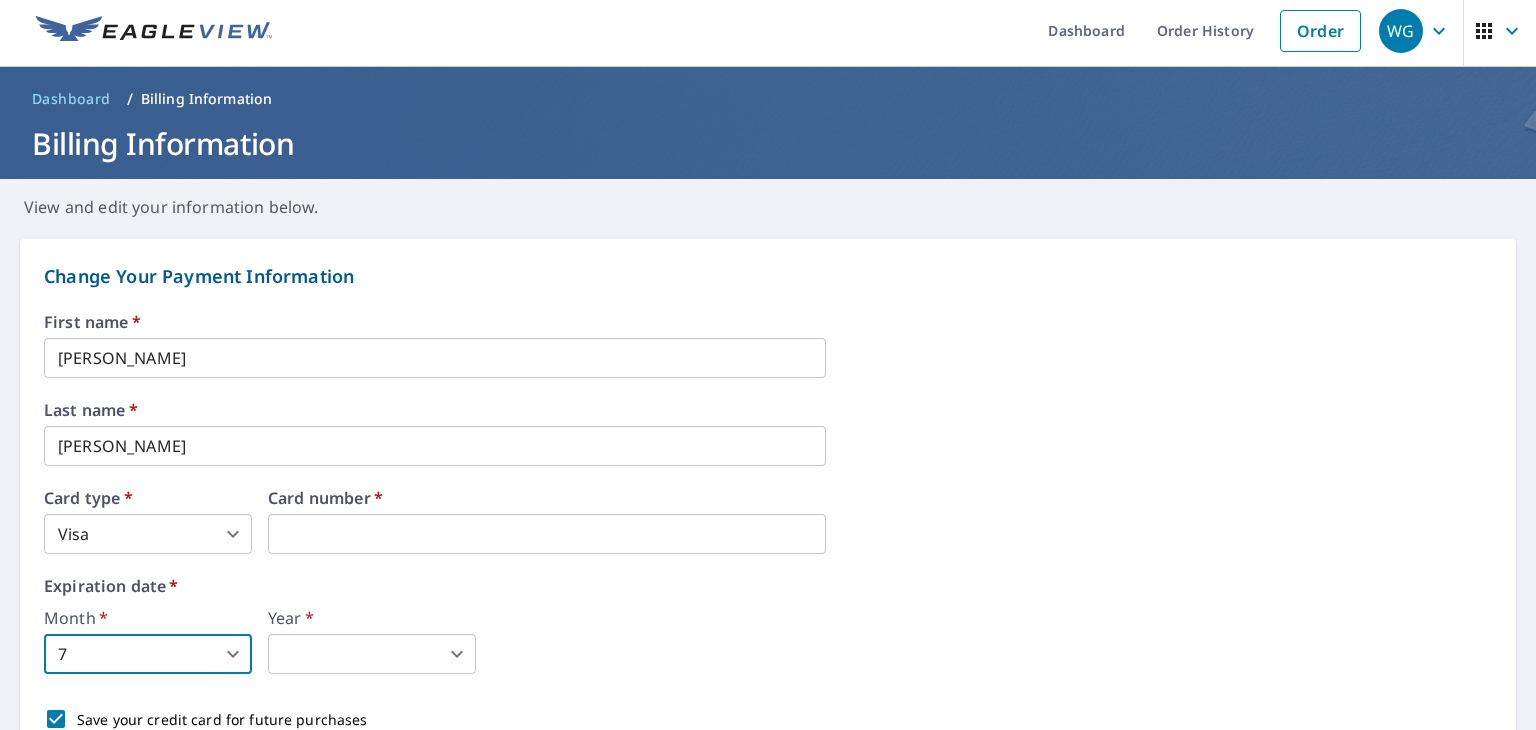 click on "WG WG
Dashboard Order History Order WG Dashboard / Billing Information Billing Information View and edit your information below. Change Your Payment Information First name   * William ​ Last name   * George ​ Card type   * Visa 2 ​ Card number   * Expiration date   * Month   * 7 7 ​ Year   * ​ 2024 ​ Save your credit card for future purchases Your credit or debit card will be authorized upon placing your order, but will not be charged until your report is delivered. Authorization may show on your debit card but you will not be charged until the report is sent. Change Your Billing Address Please verify the billing address matches the payment information. Billing email   * gqhi2003@gmail.com ​ Company   * William Virgil George ​ Country   * United States US ​ Phone 386-212-7625 ​ Ext. ​ Secondary phone ​ Ext. ​ Address 1827 Avenue A ​ City Ormond Beach ​ State FL FL ​ Zip code 32174 ​ Save Cancel Terms of Use  |  Privacy Policy" at bounding box center (768, 365) 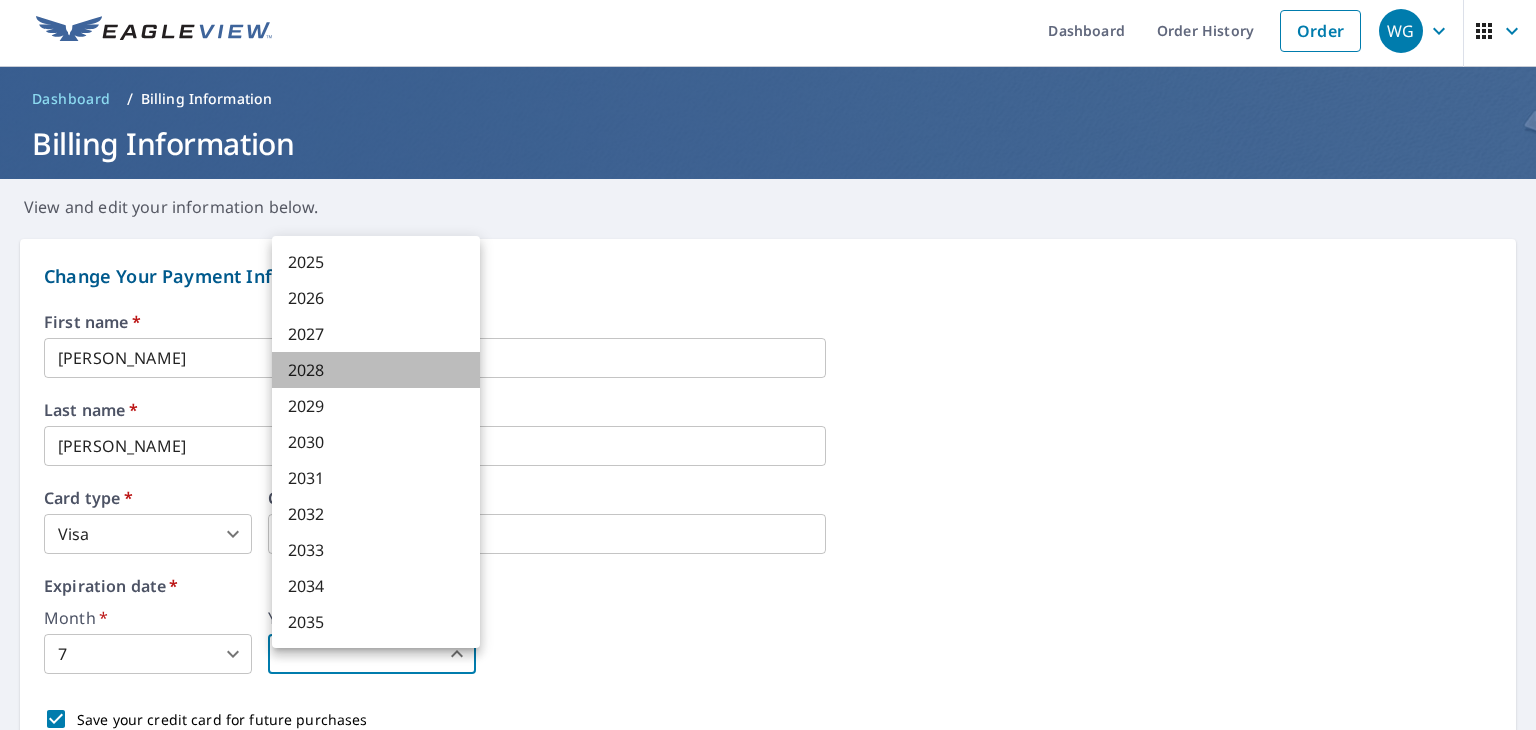 click on "2028" at bounding box center (376, 370) 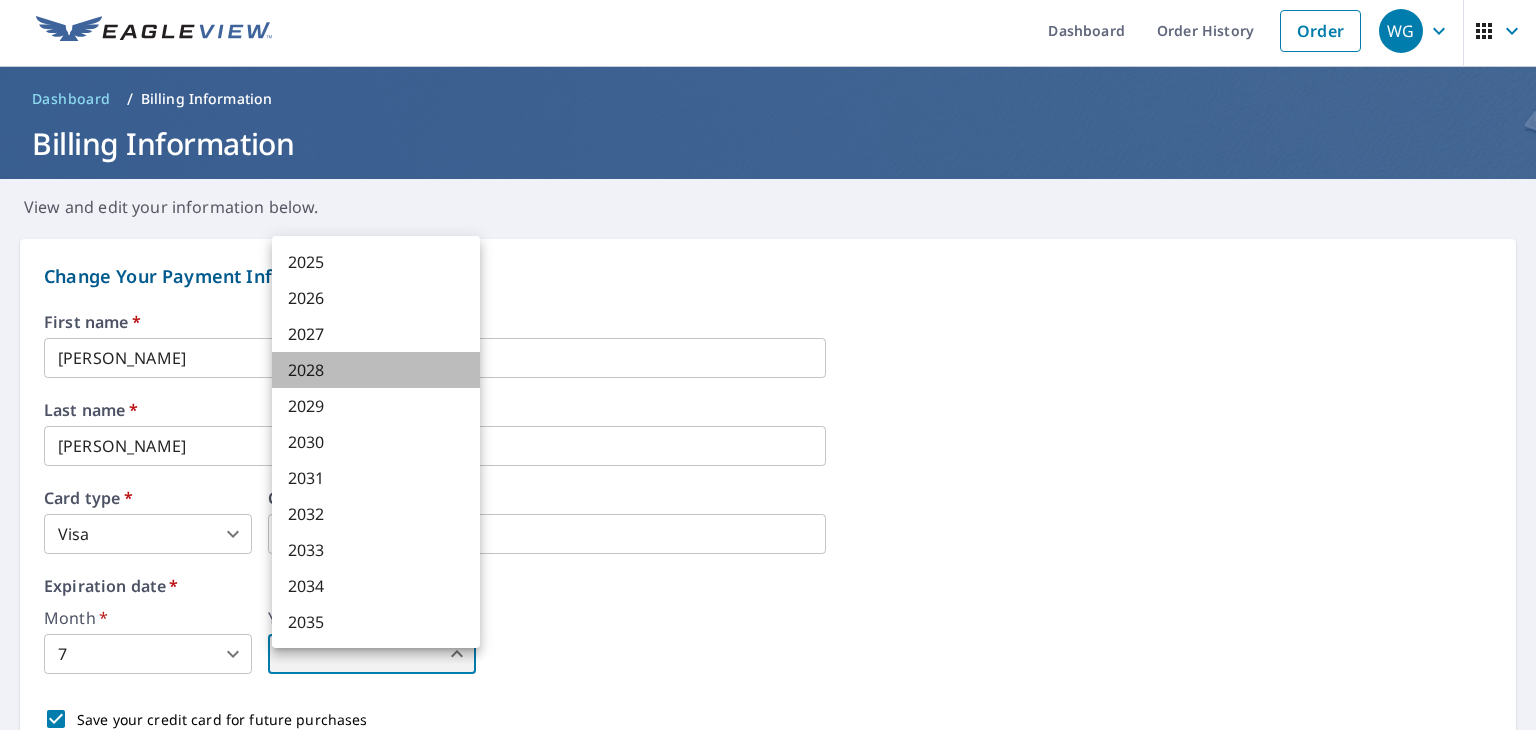 type on "2028" 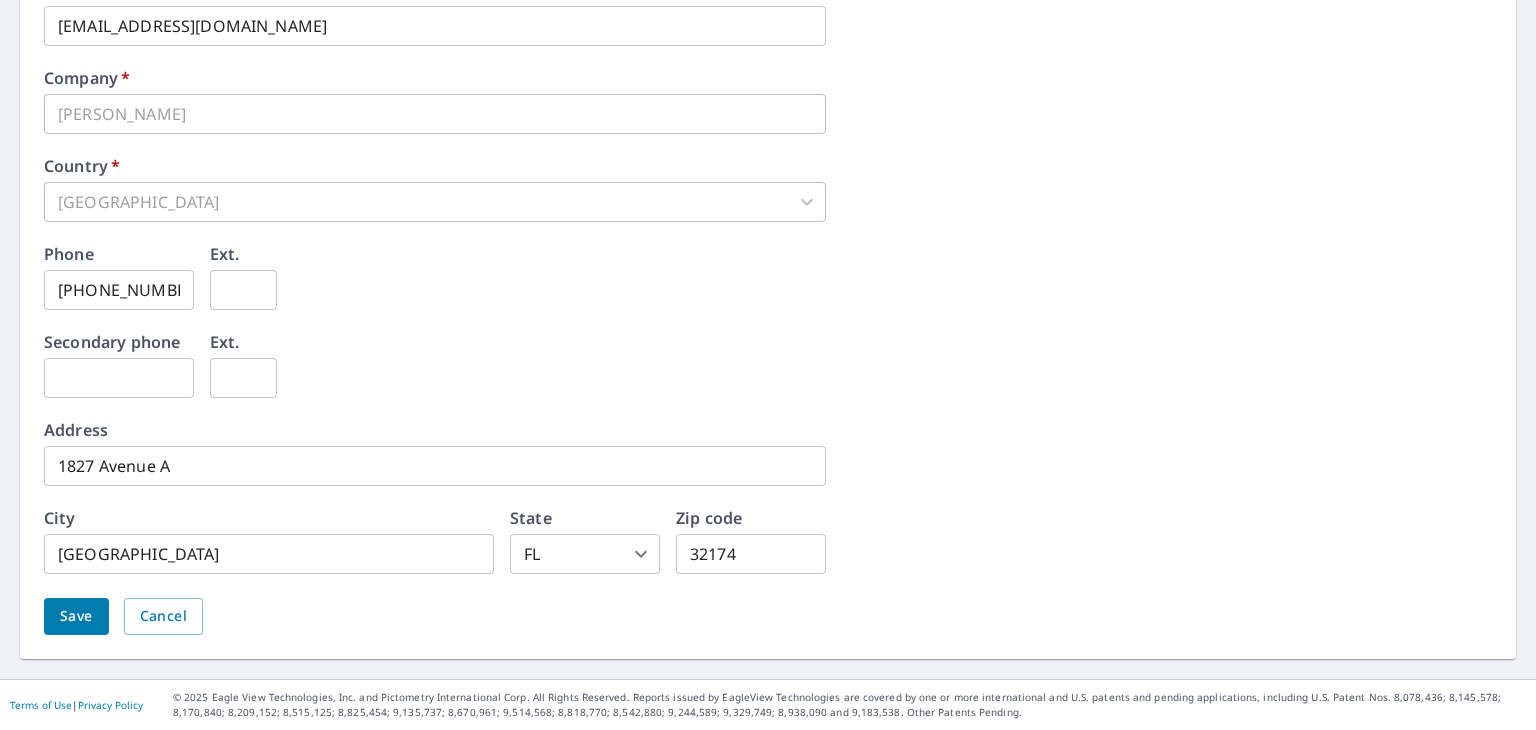 scroll, scrollTop: 1069, scrollLeft: 0, axis: vertical 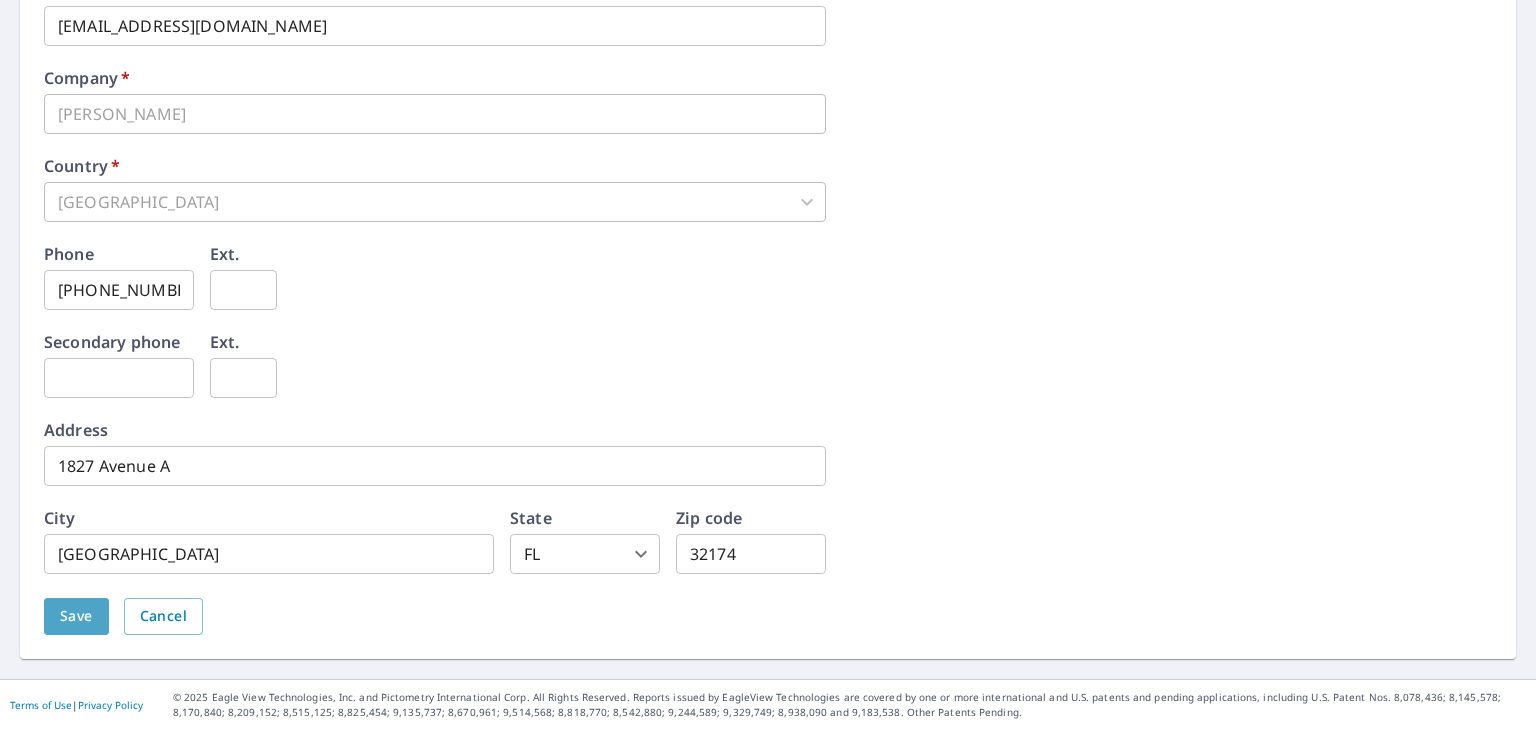 click on "Save" at bounding box center (76, 616) 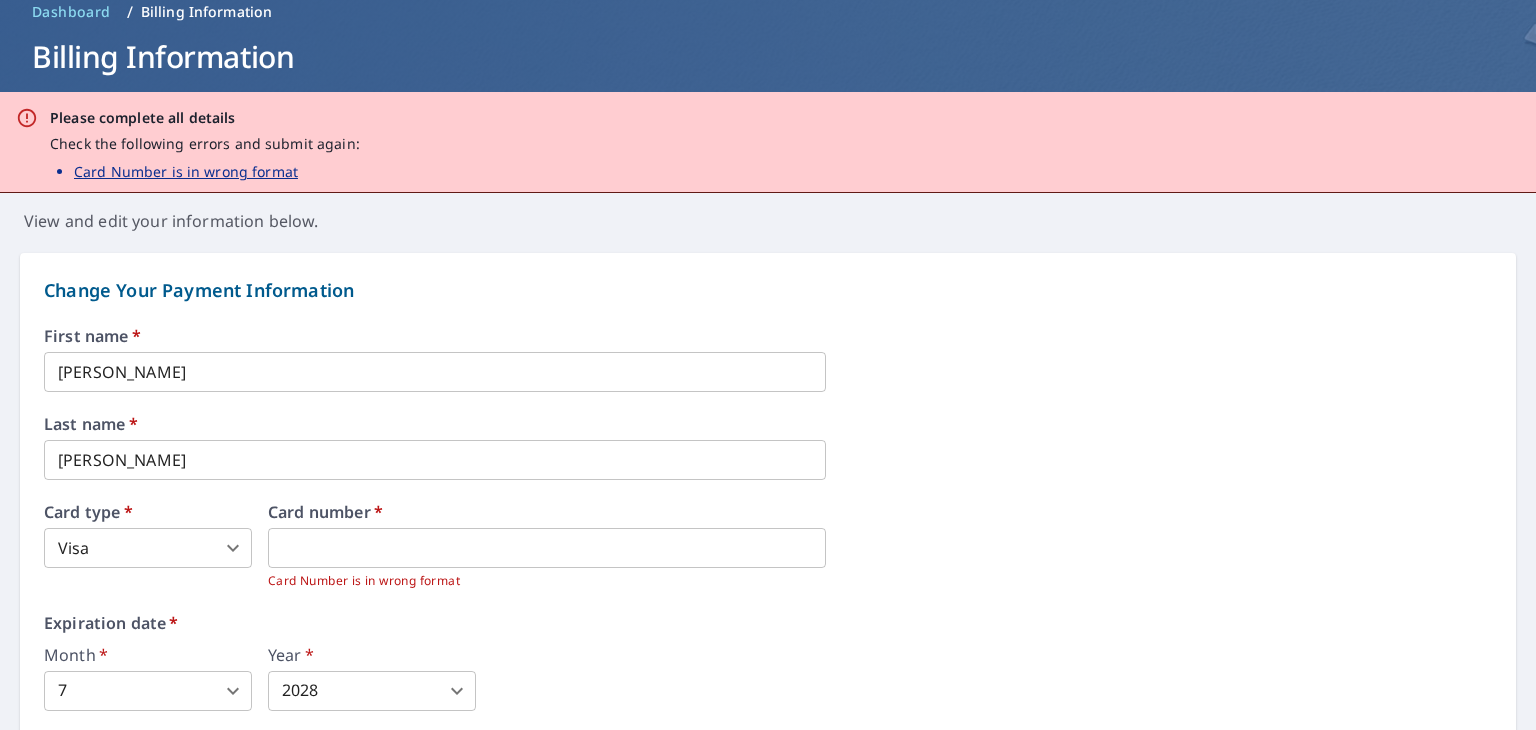 scroll, scrollTop: 0, scrollLeft: 0, axis: both 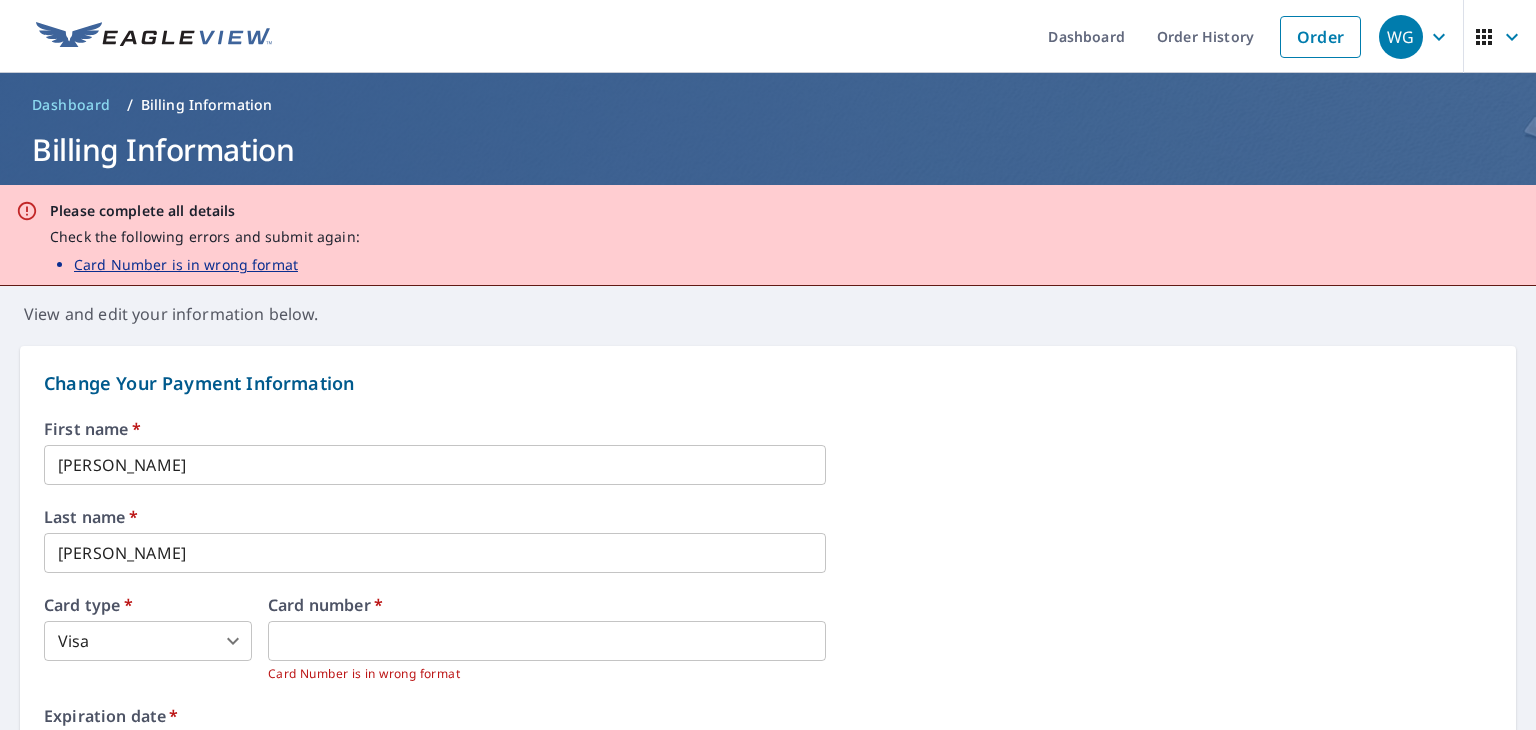 click on "Card Number is in wrong format" at bounding box center (186, 264) 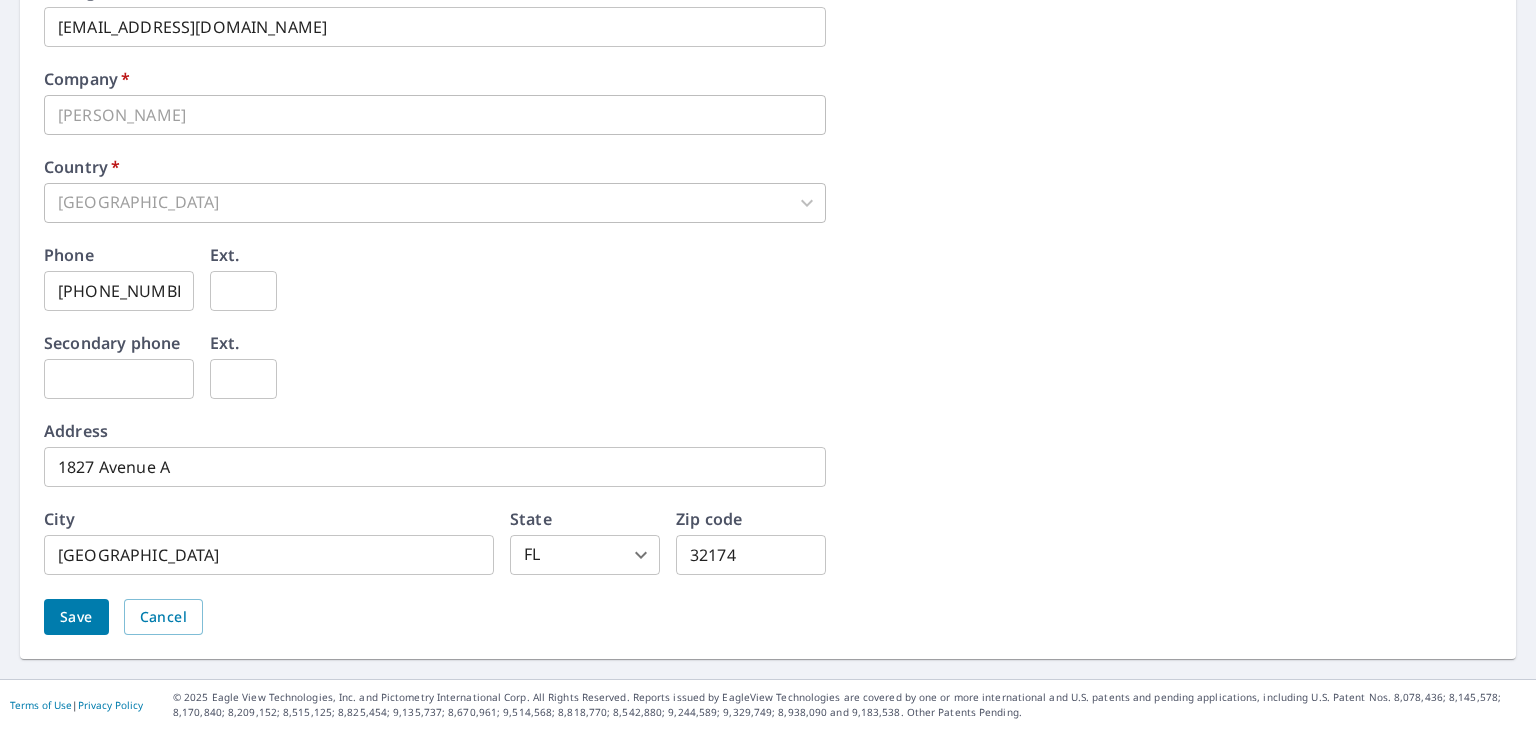 scroll, scrollTop: 1200, scrollLeft: 0, axis: vertical 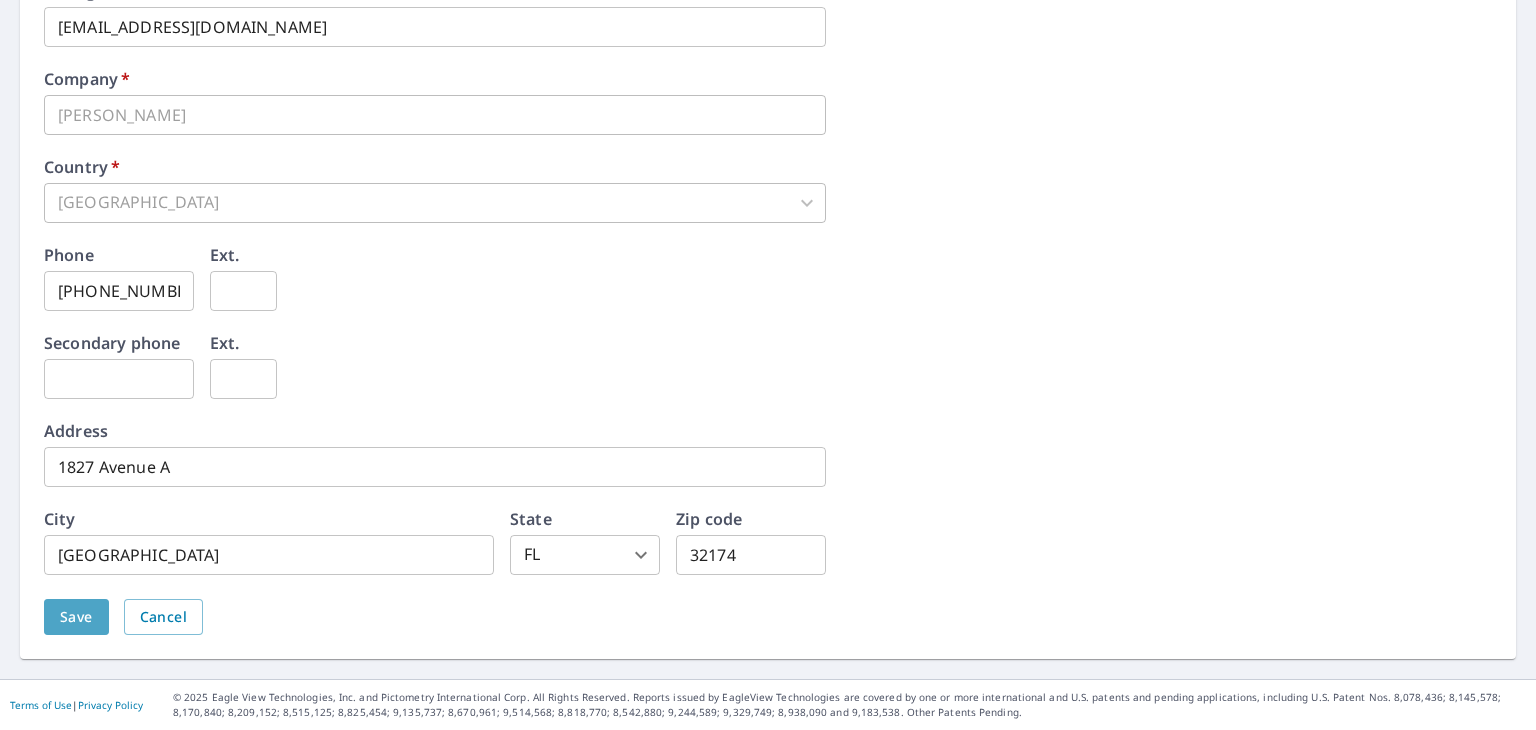 click on "Save" at bounding box center (76, 617) 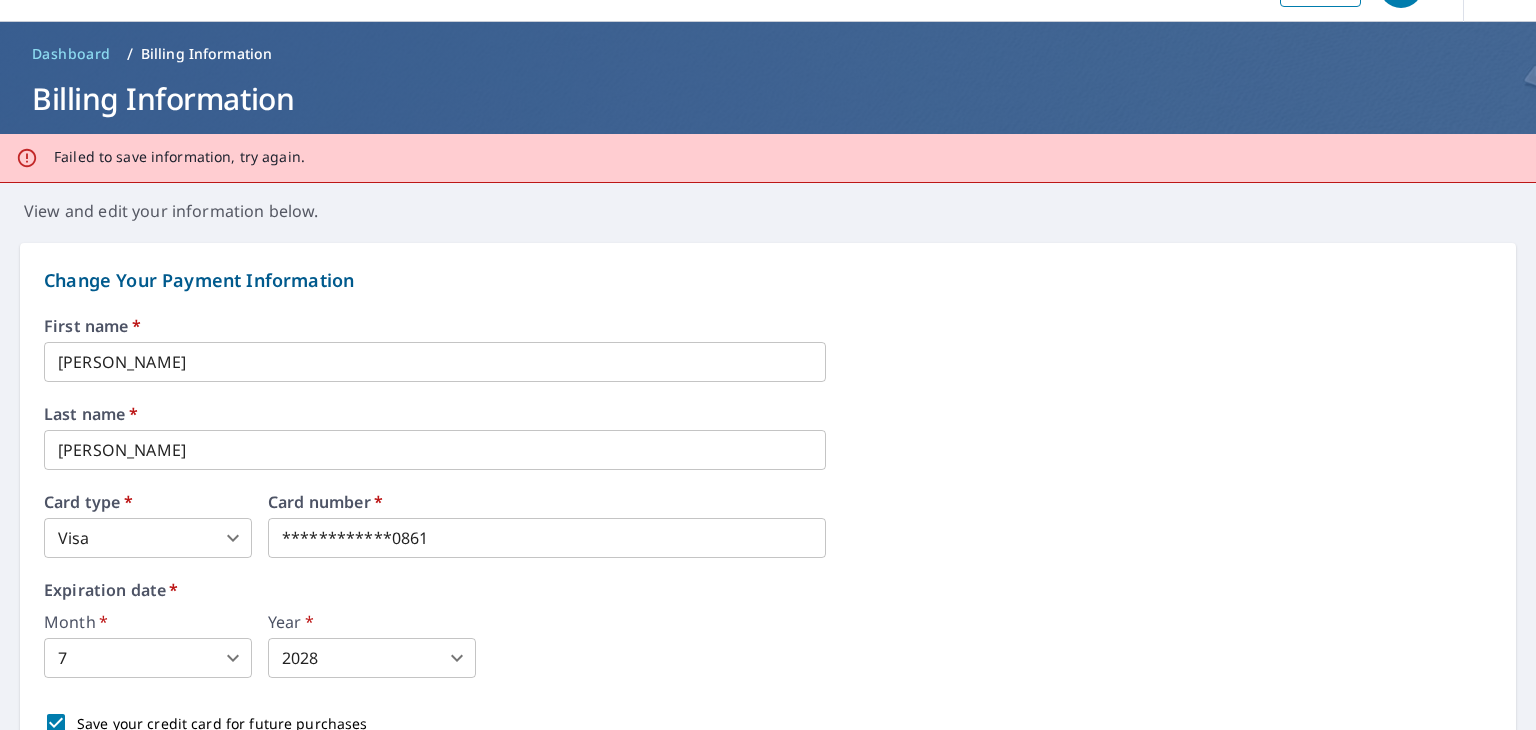 scroll, scrollTop: 100, scrollLeft: 0, axis: vertical 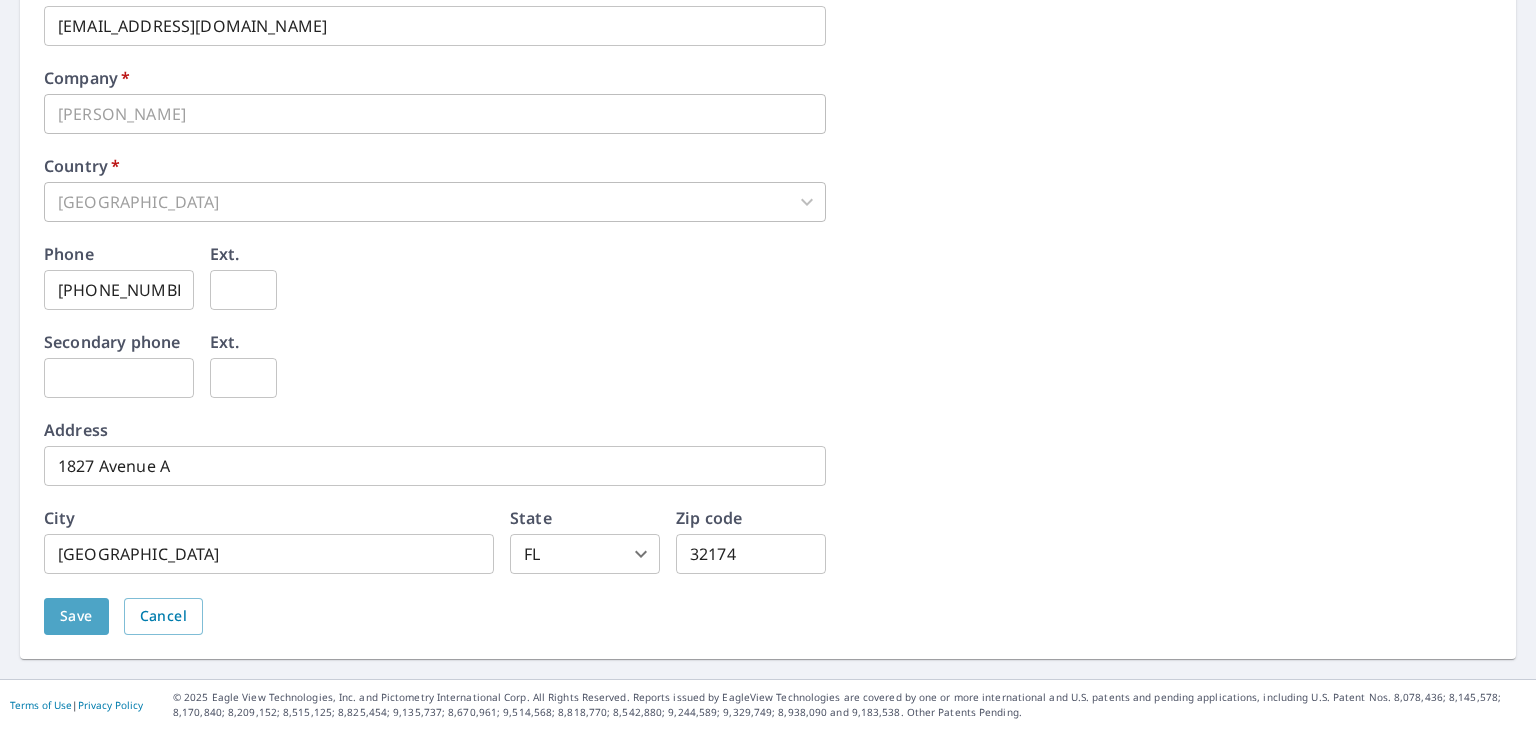 click on "Save" at bounding box center [76, 616] 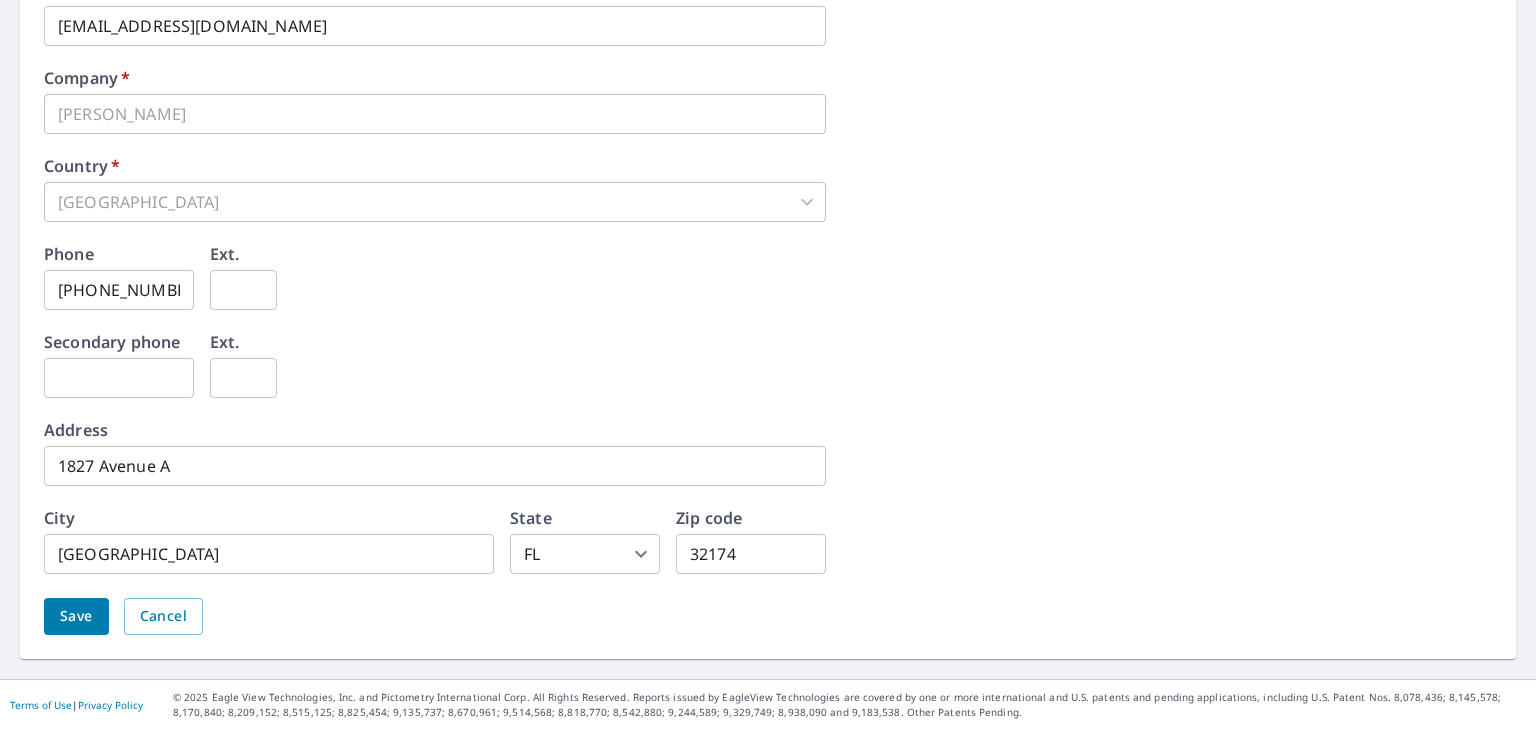 scroll, scrollTop: 1131, scrollLeft: 0, axis: vertical 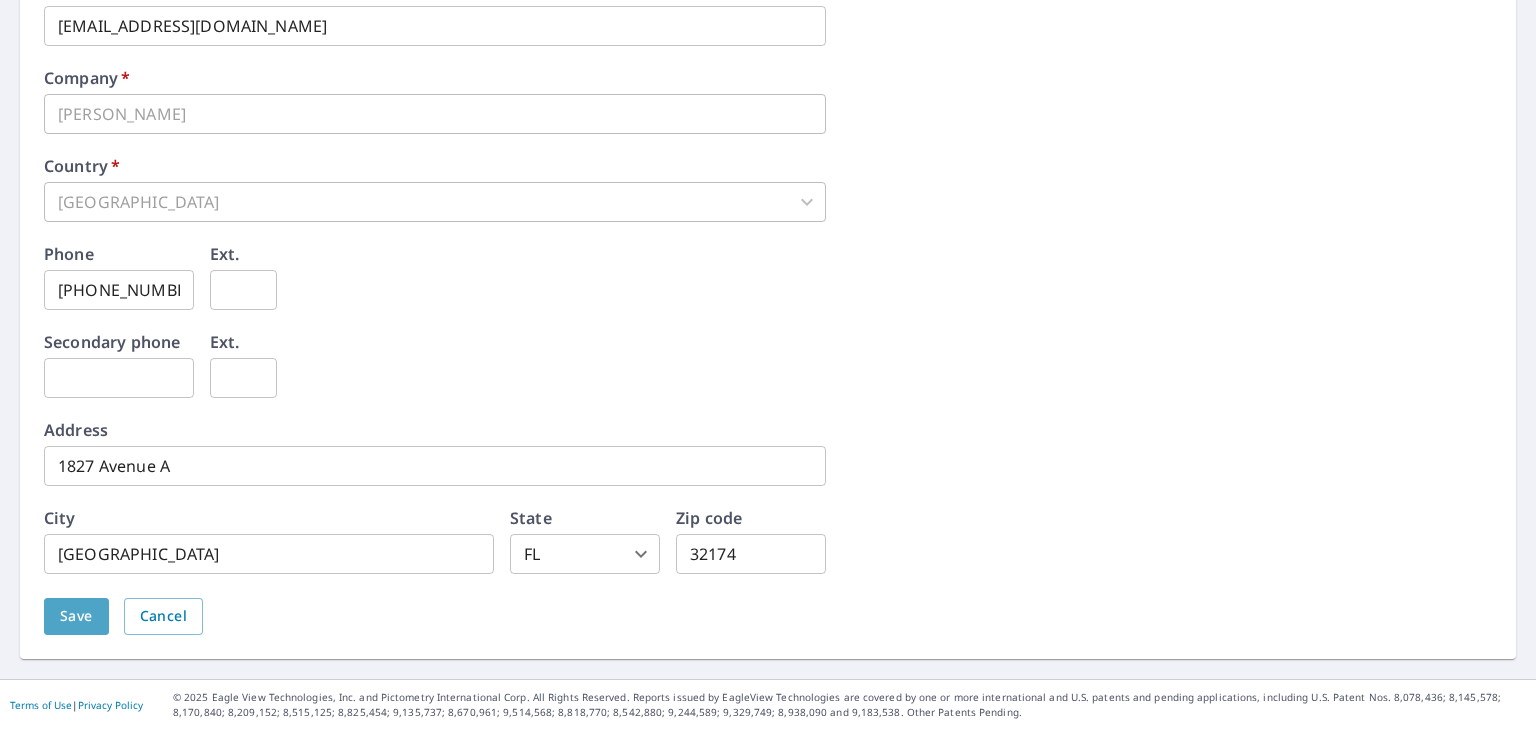 click on "Save" at bounding box center [76, 616] 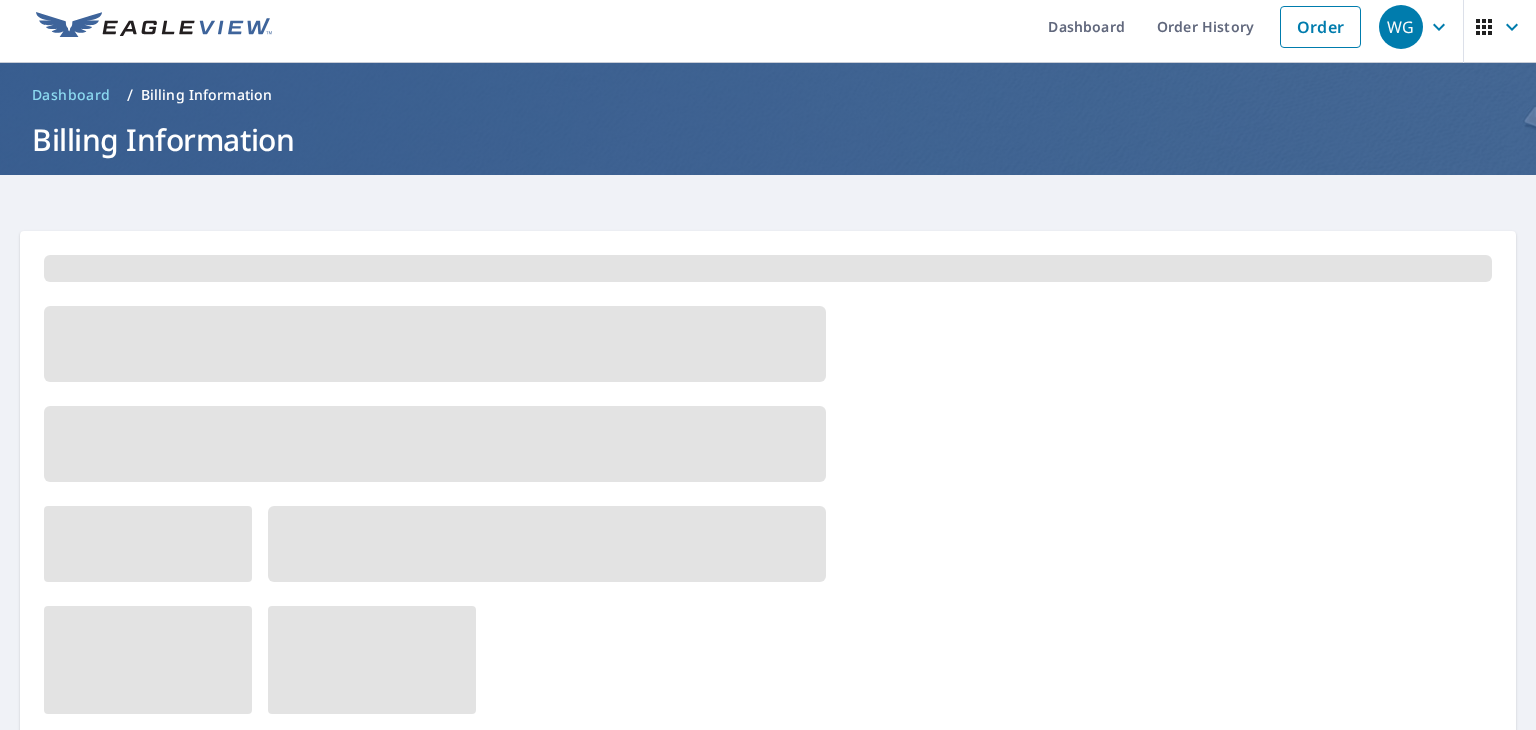 scroll, scrollTop: 0, scrollLeft: 0, axis: both 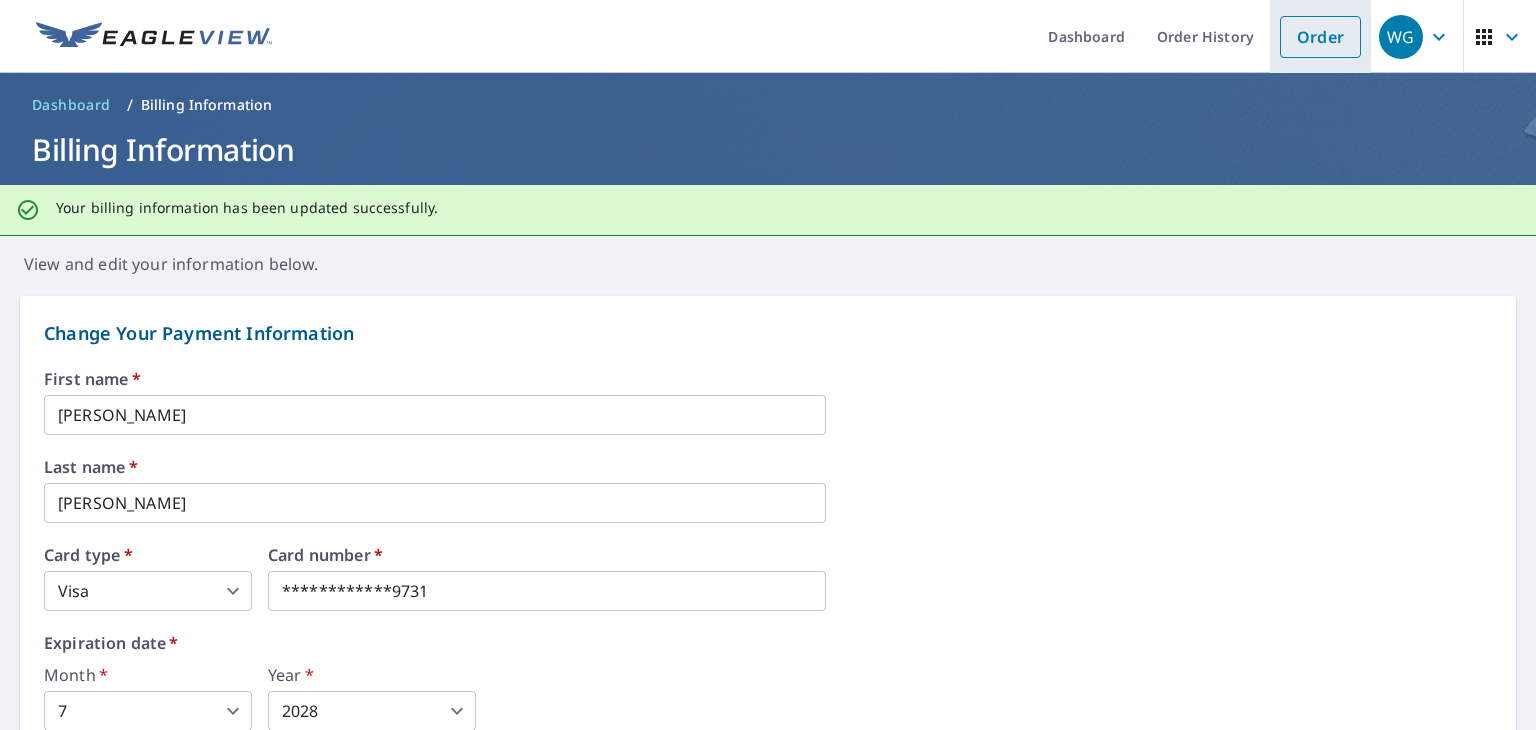 click on "Order" at bounding box center [1320, 37] 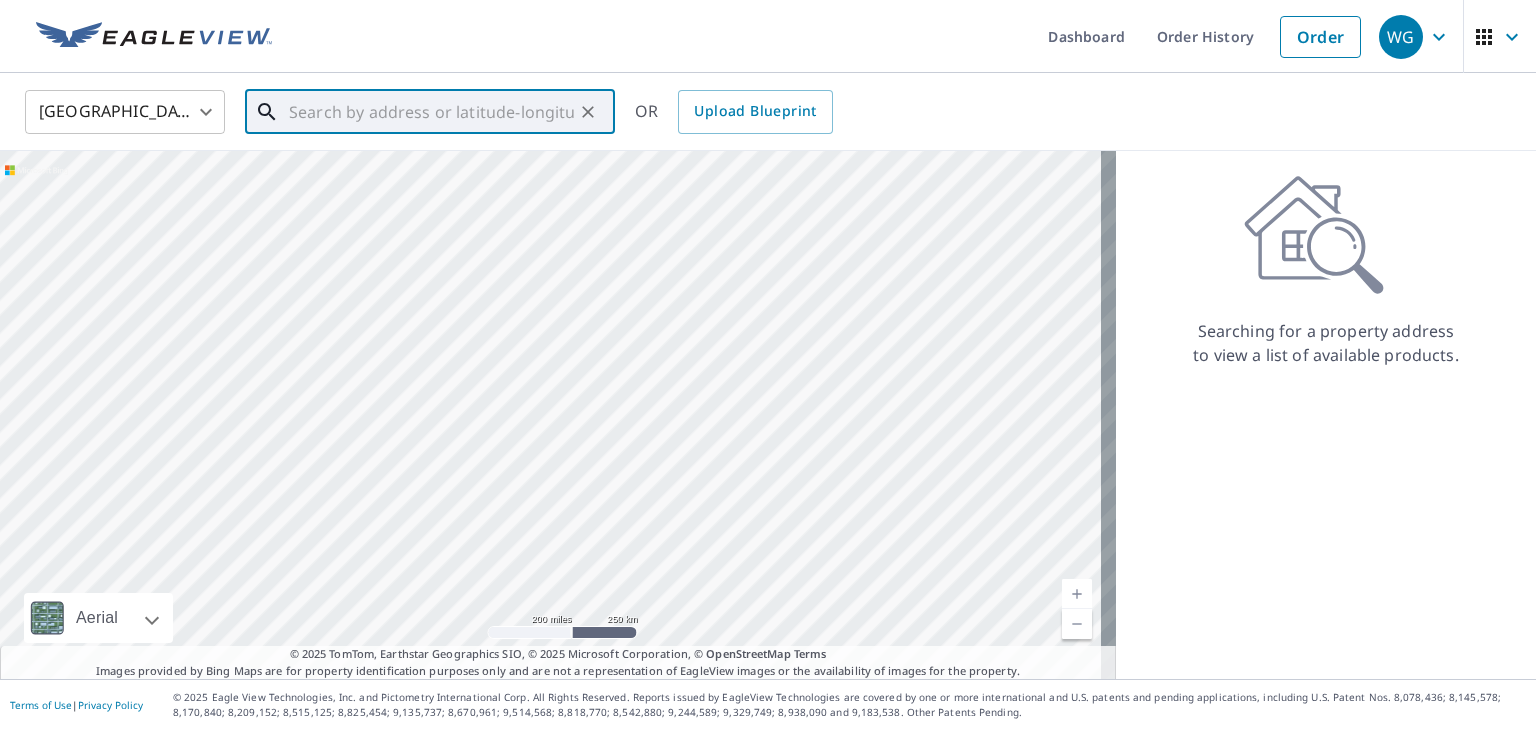 click at bounding box center [431, 112] 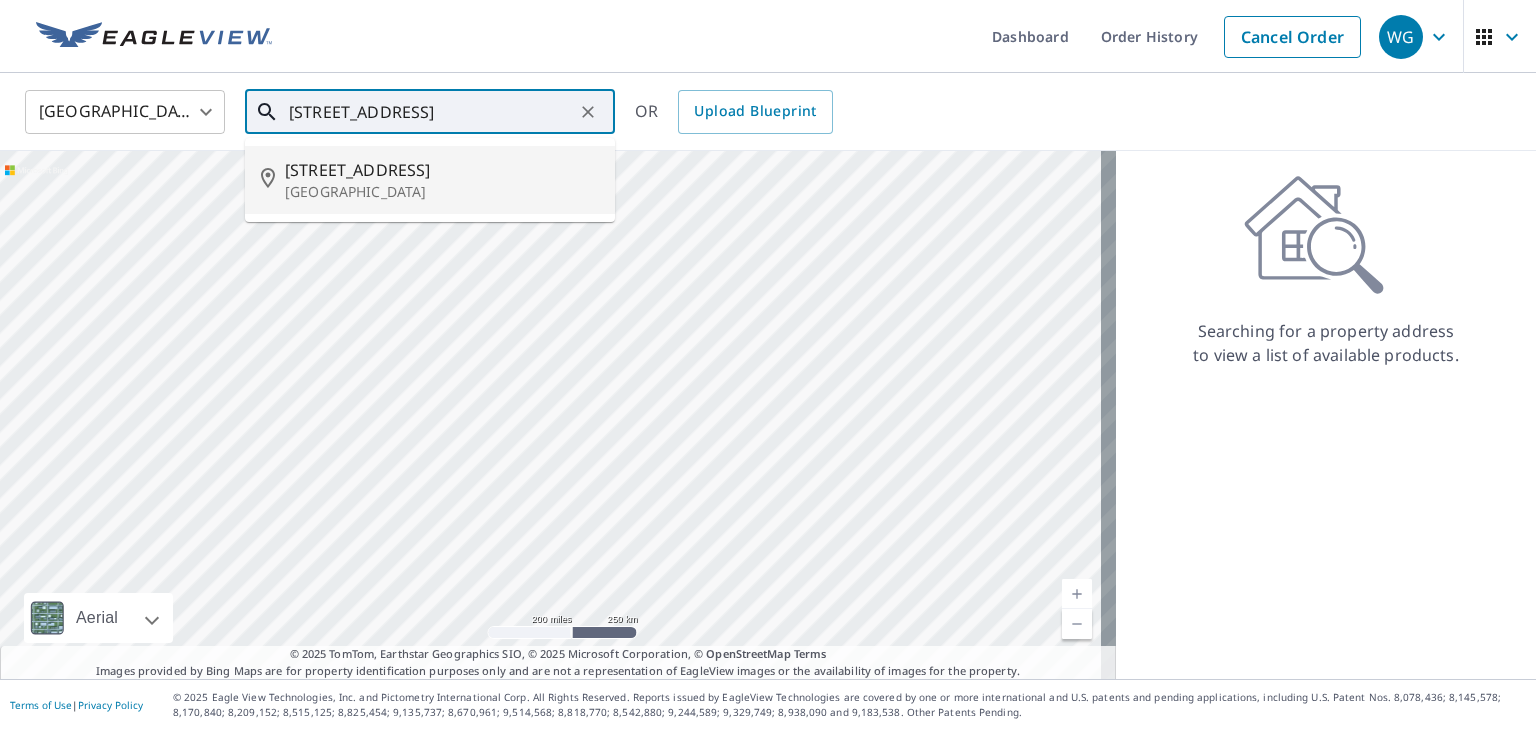 click on "18 Via Roma" at bounding box center [442, 170] 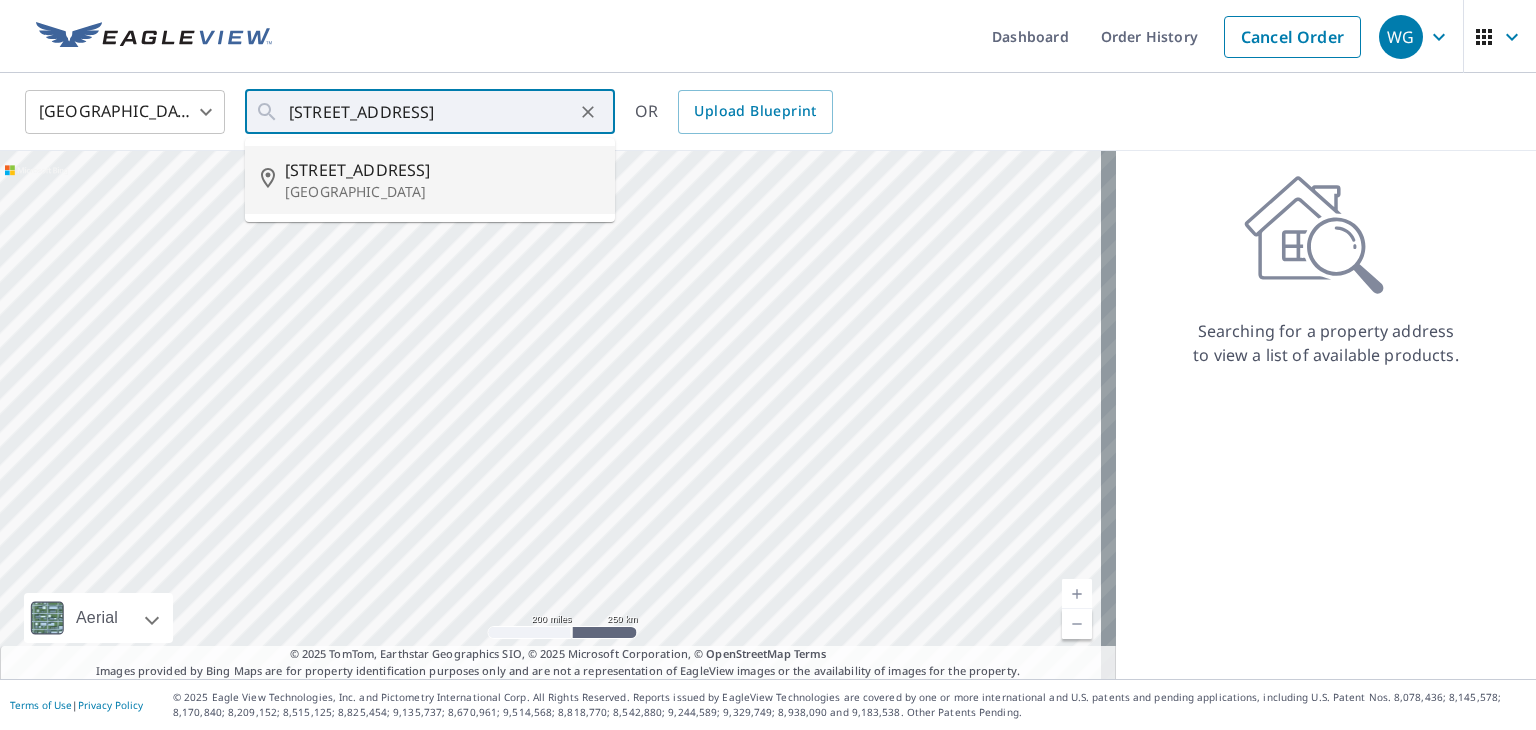 type on "18 Via Roma Palm Coast, FL 32137" 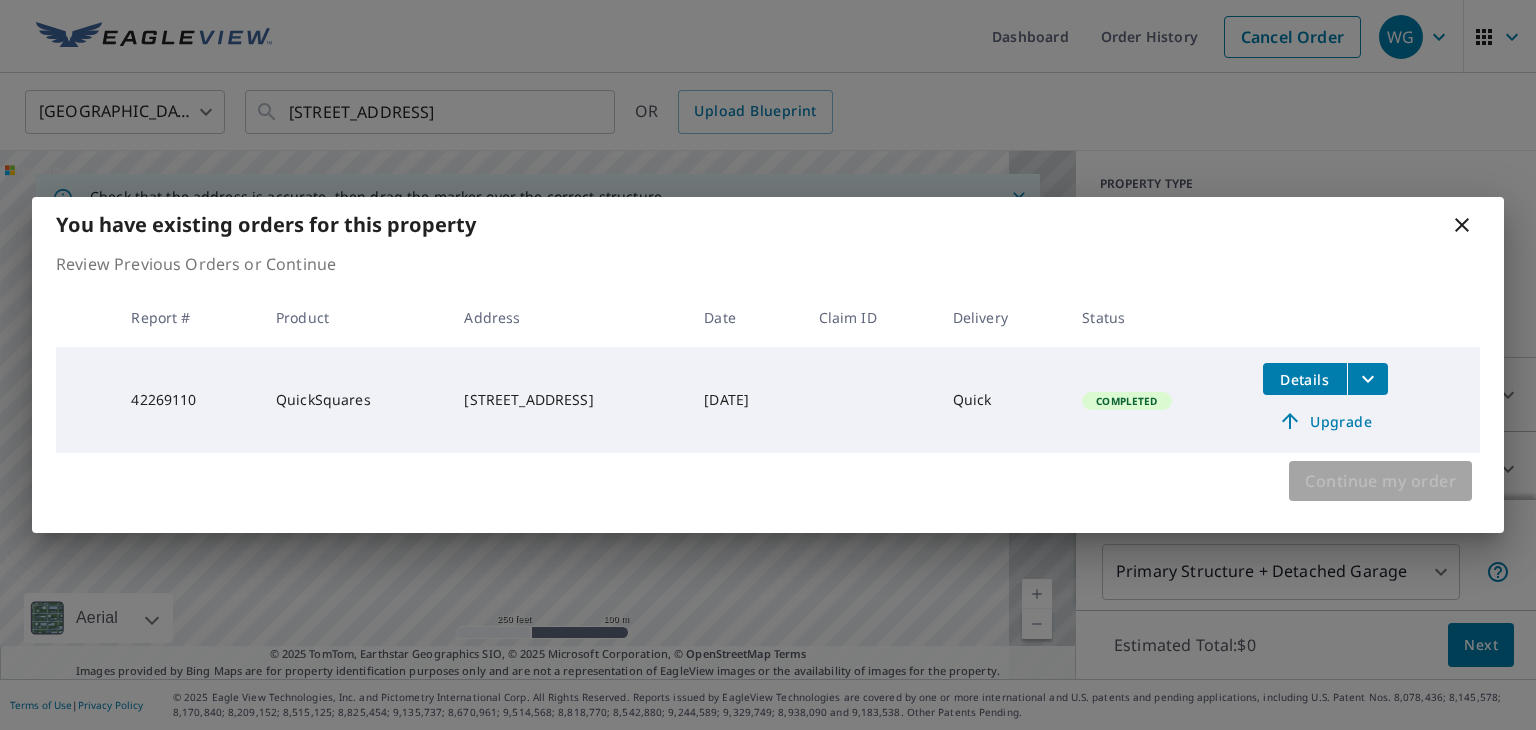 click on "Continue my order" at bounding box center [1380, 481] 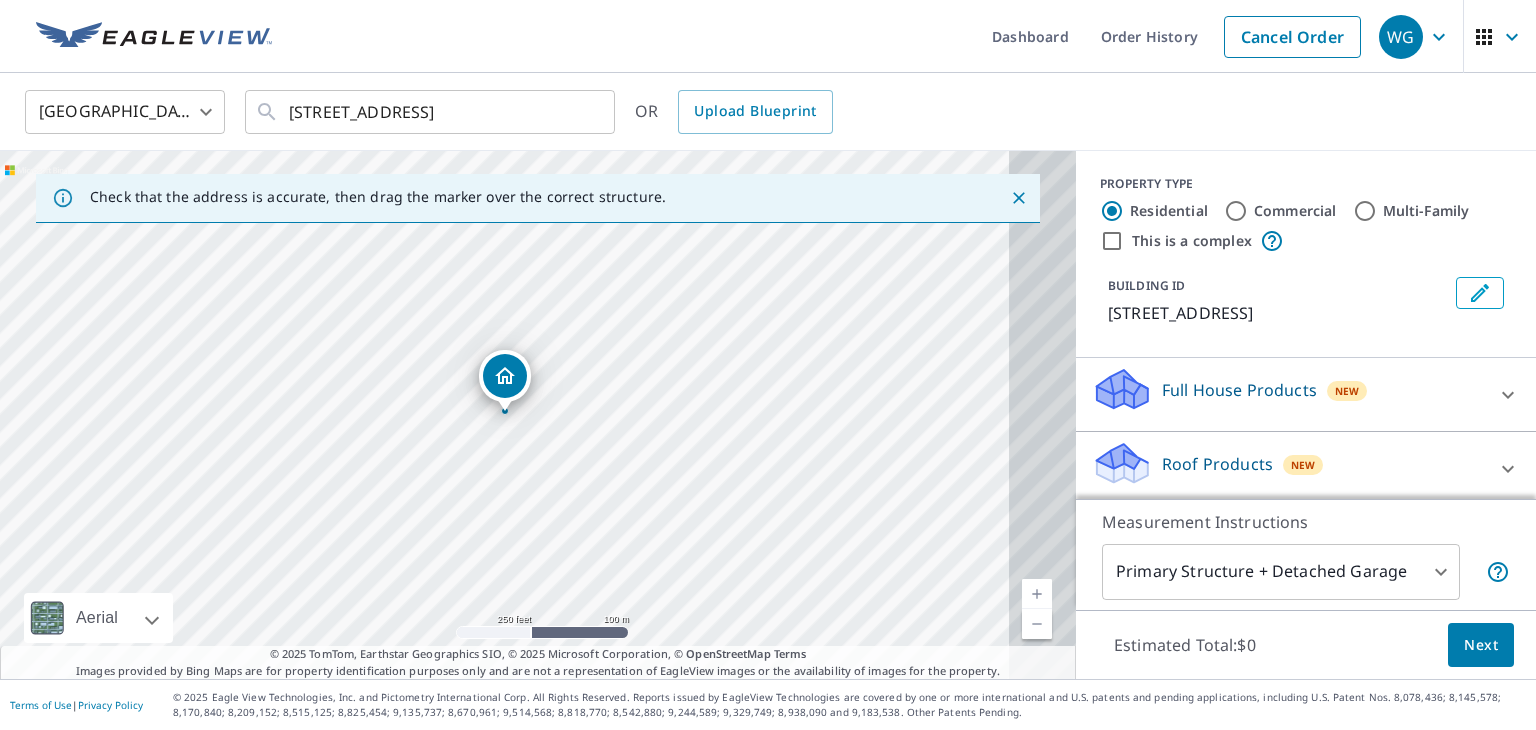 scroll, scrollTop: 100, scrollLeft: 0, axis: vertical 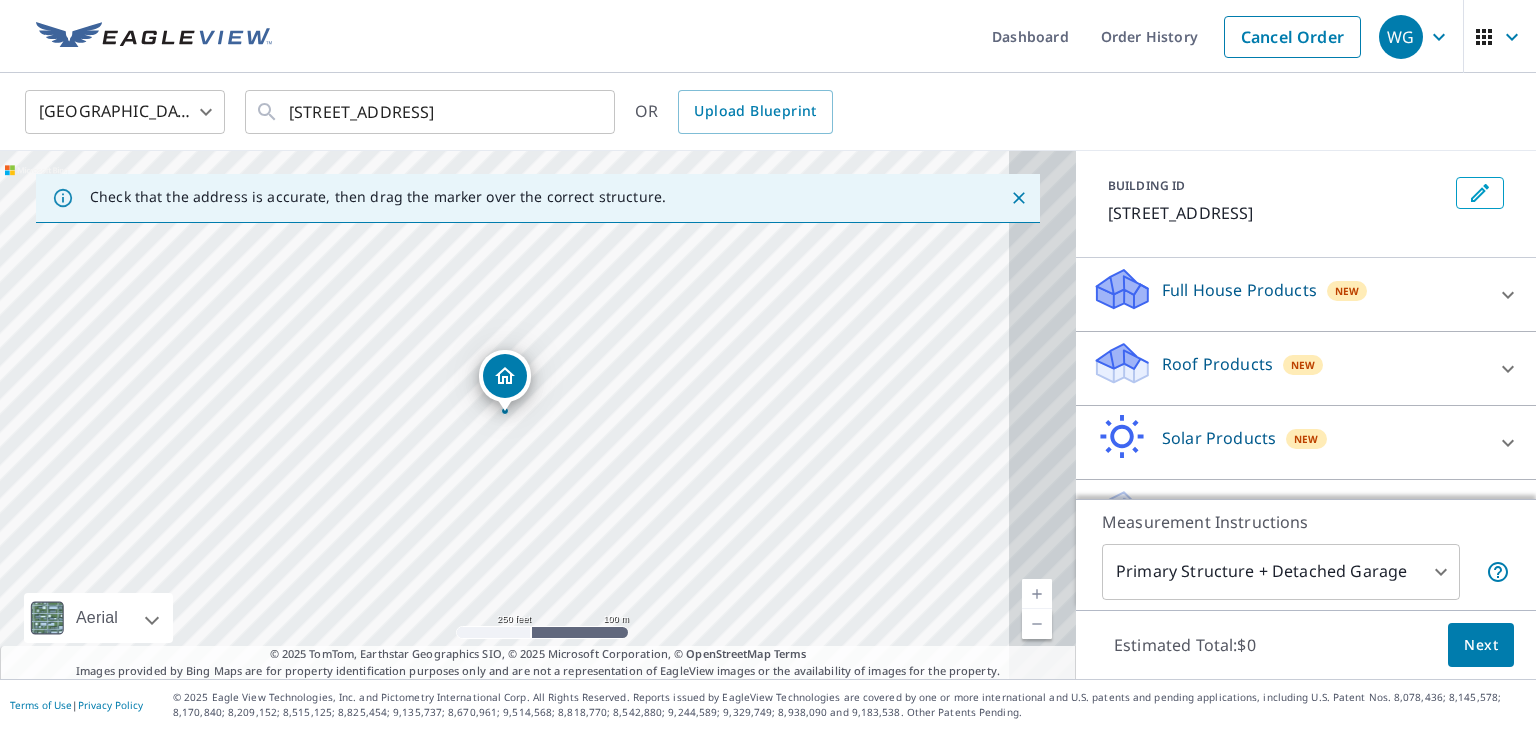 click on "Roof Products" at bounding box center [1217, 364] 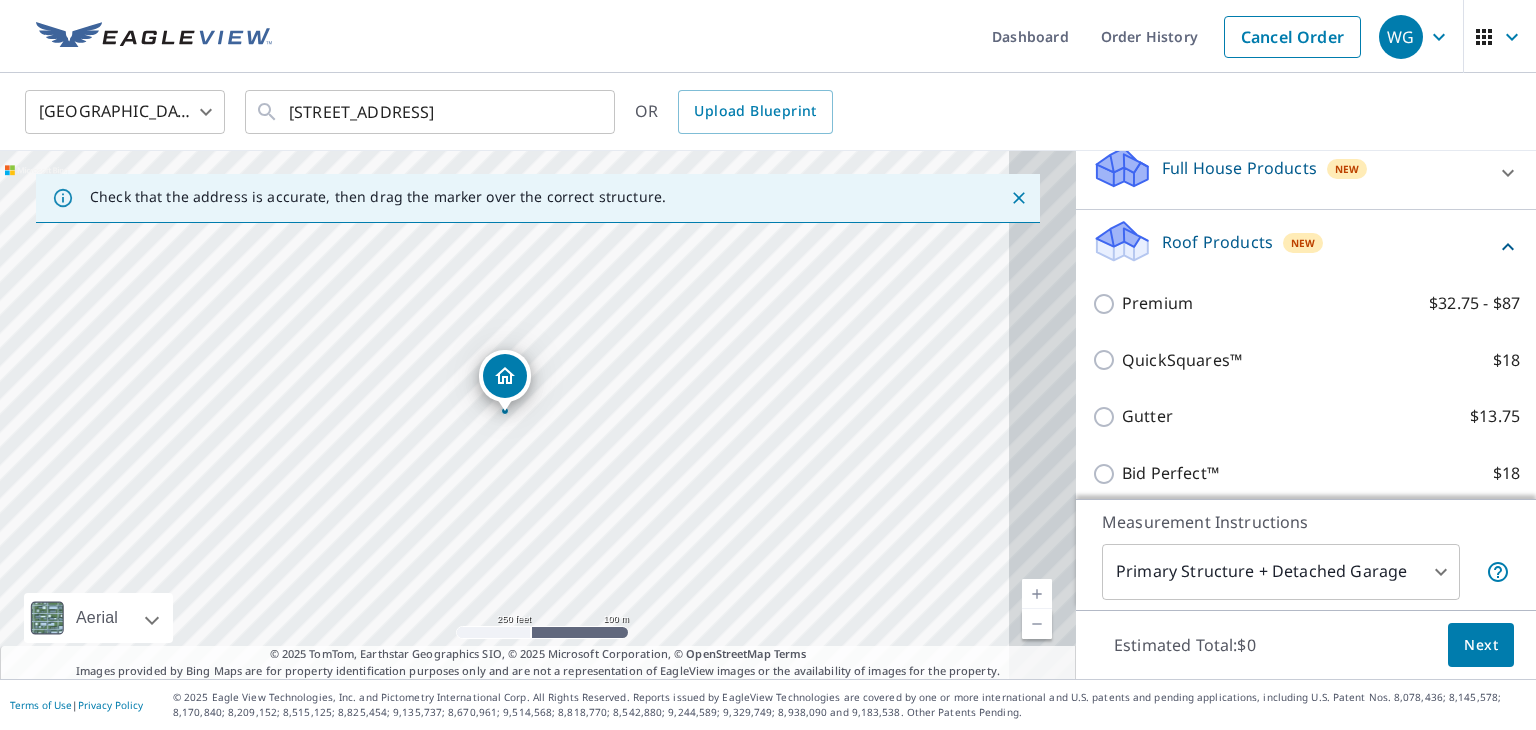 scroll, scrollTop: 300, scrollLeft: 0, axis: vertical 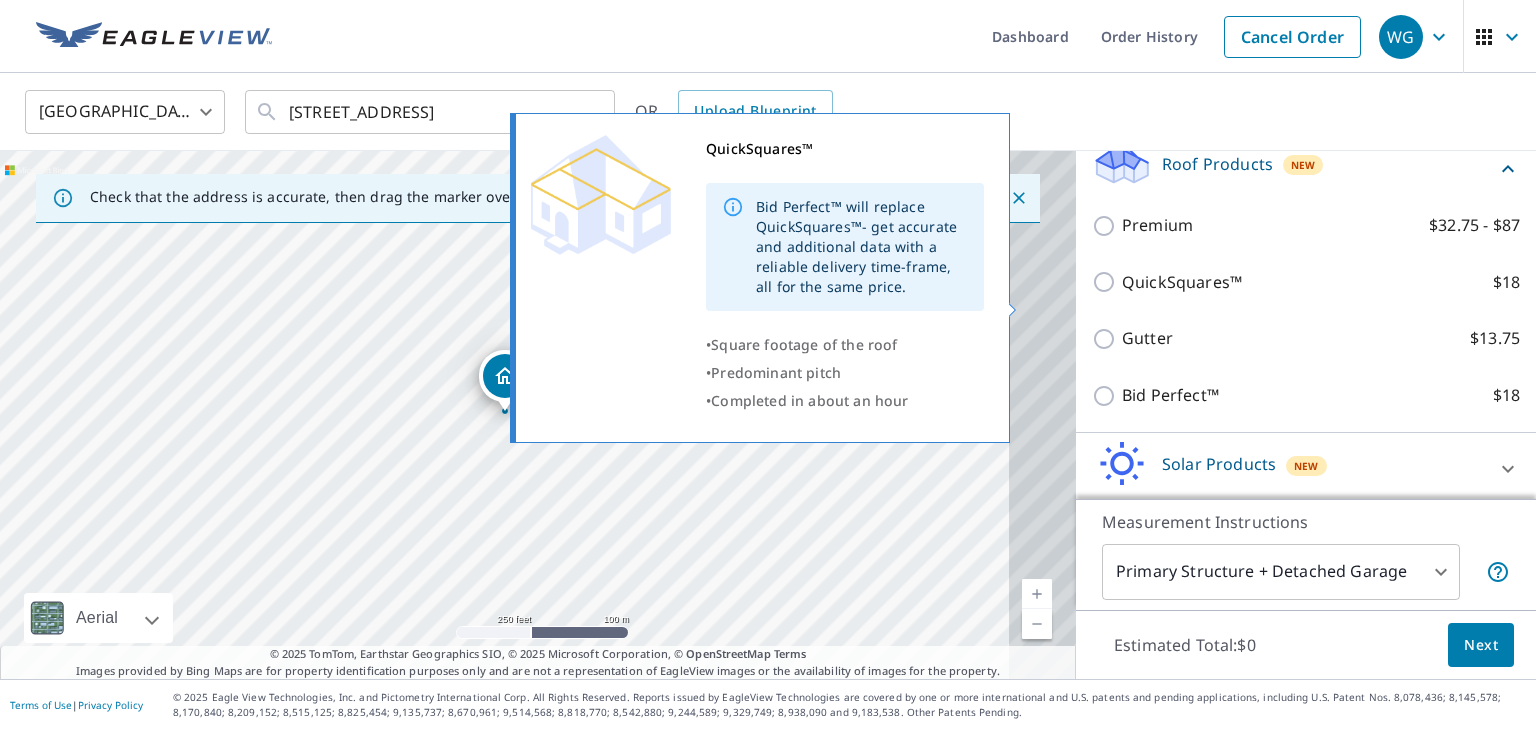 click on "QuickSquares™ $18" at bounding box center (1107, 282) 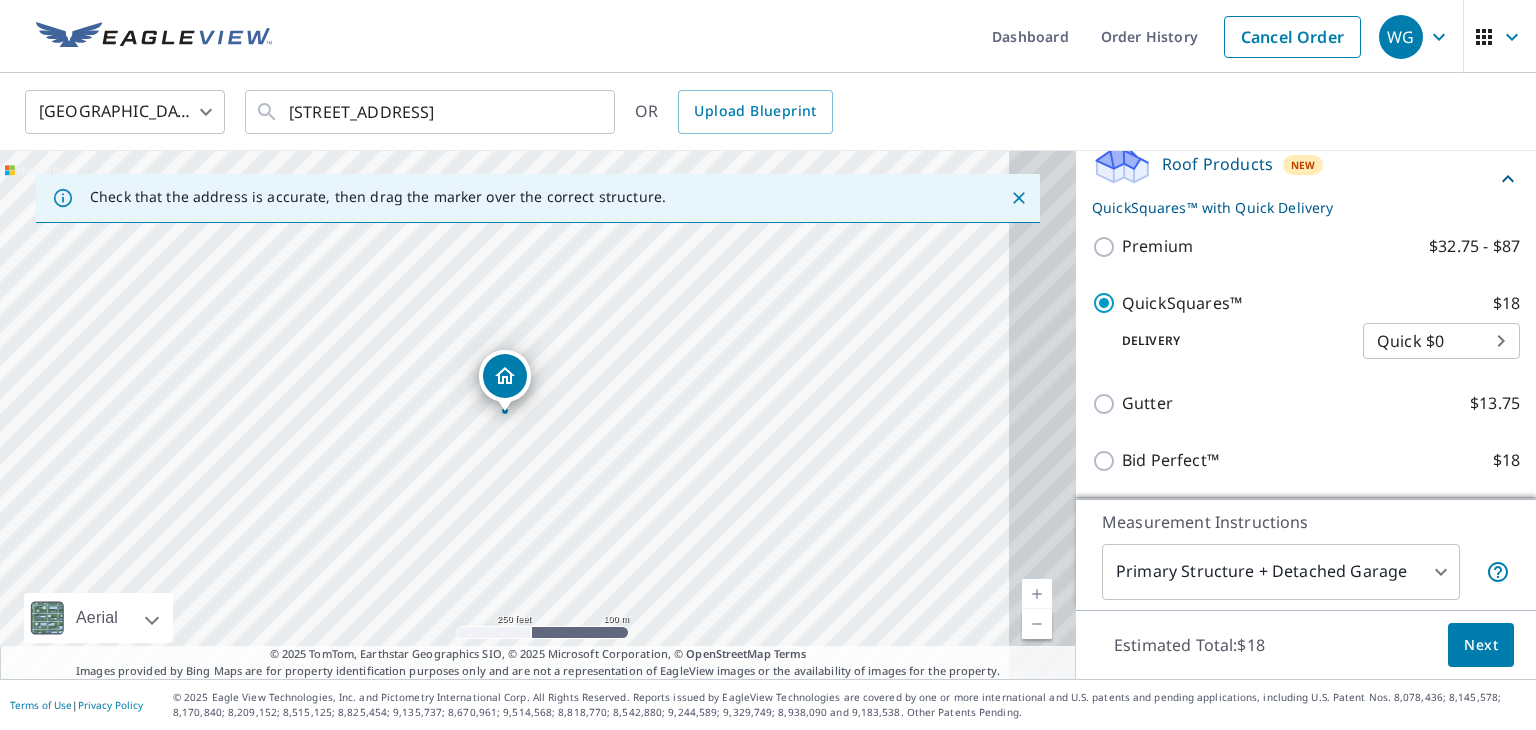 scroll, scrollTop: 500, scrollLeft: 0, axis: vertical 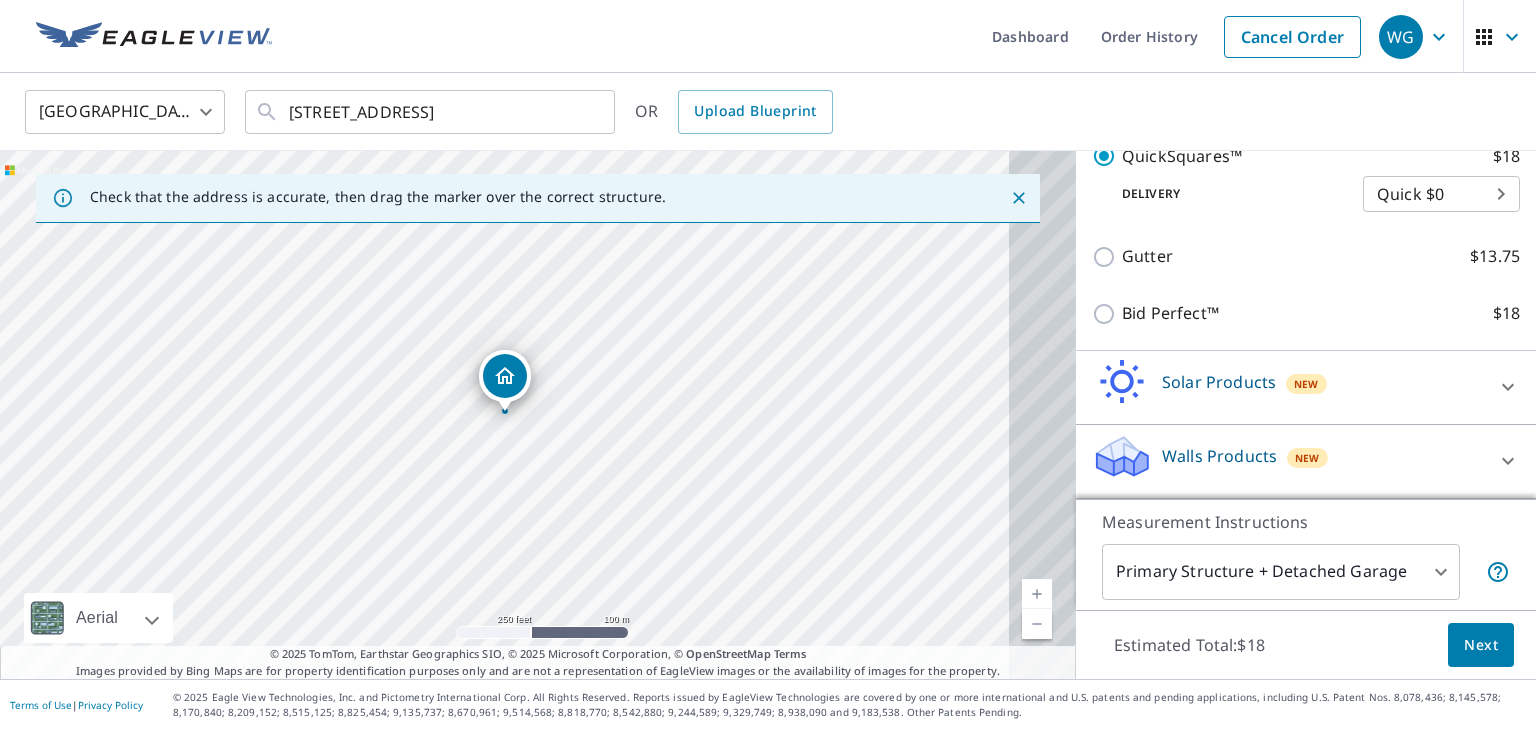 click on "Next" at bounding box center (1481, 645) 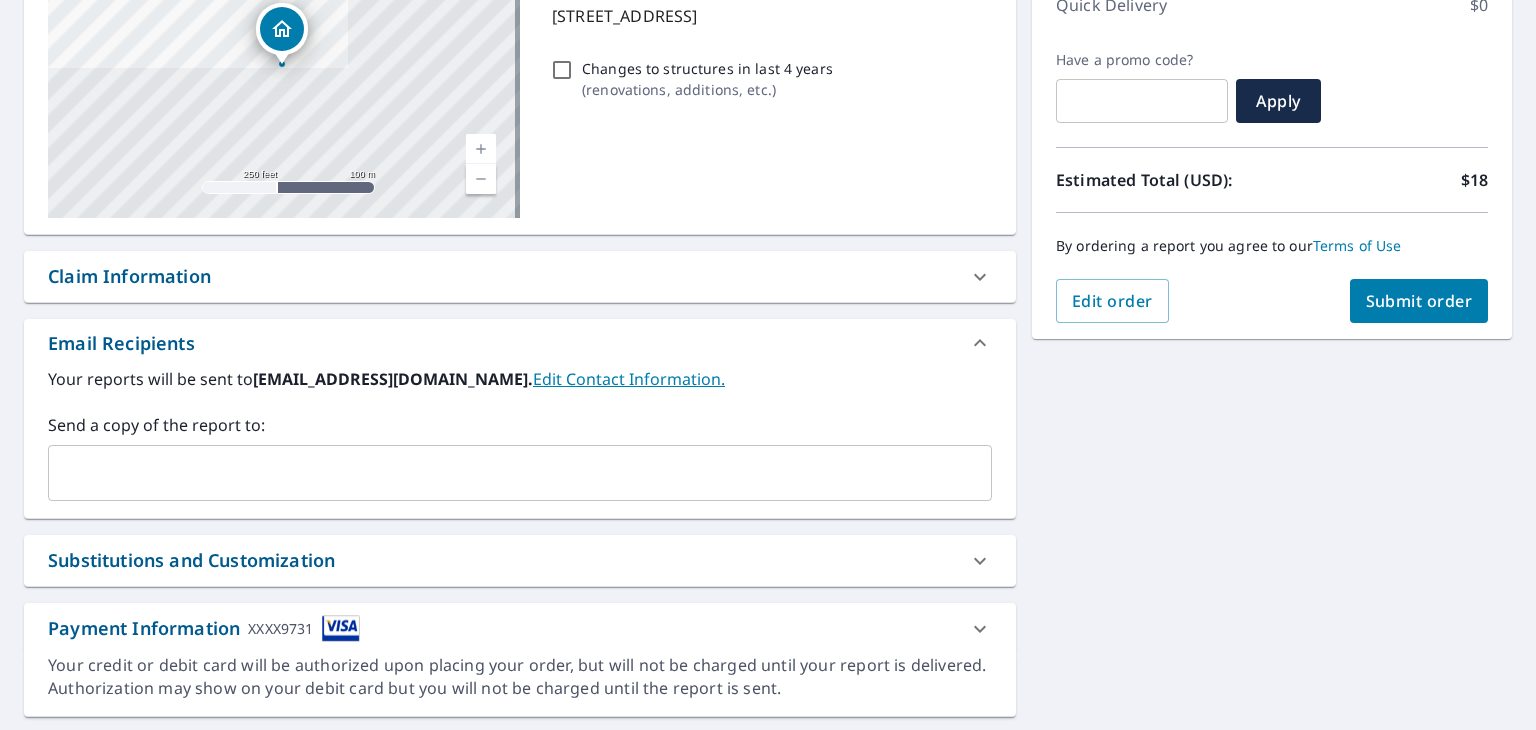 scroll, scrollTop: 300, scrollLeft: 0, axis: vertical 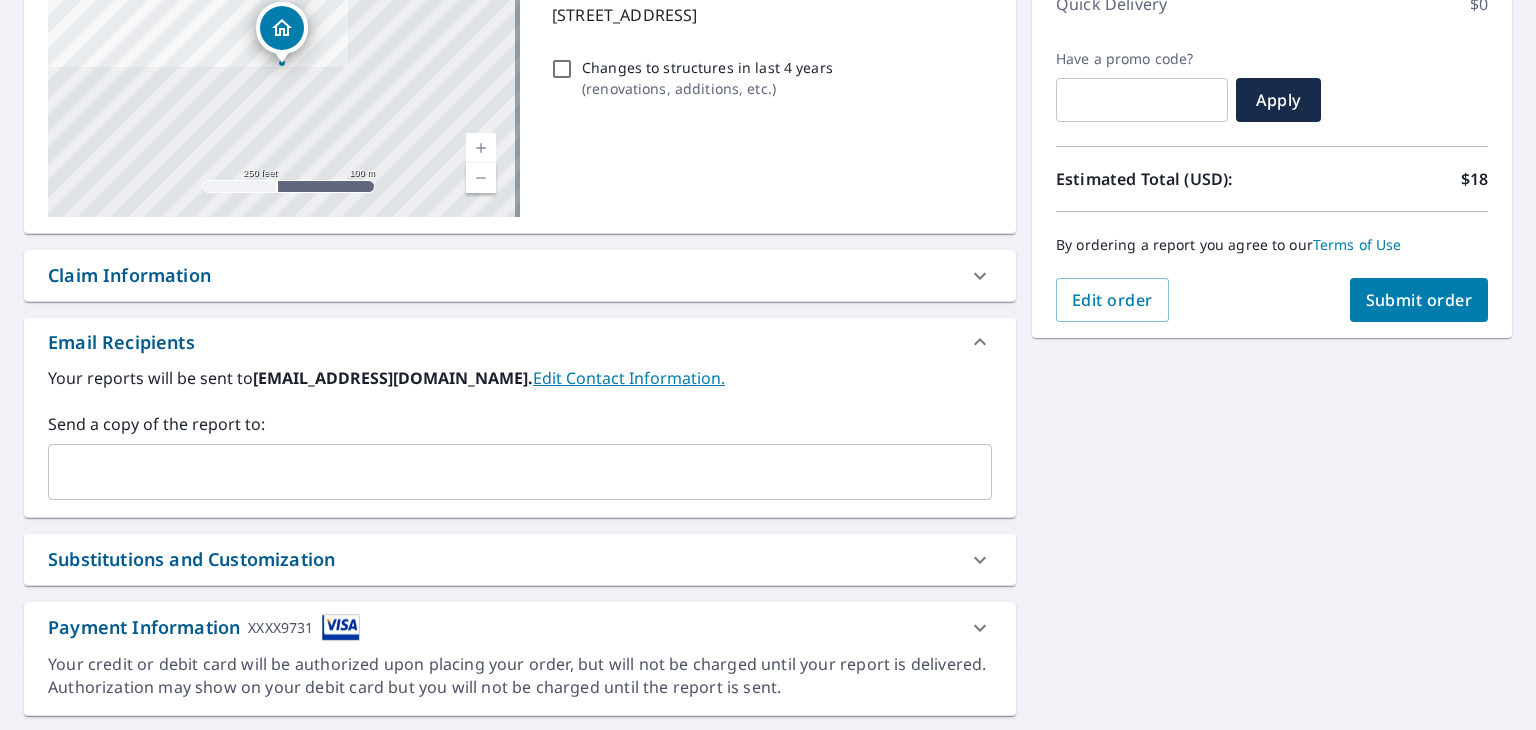 click at bounding box center [505, 472] 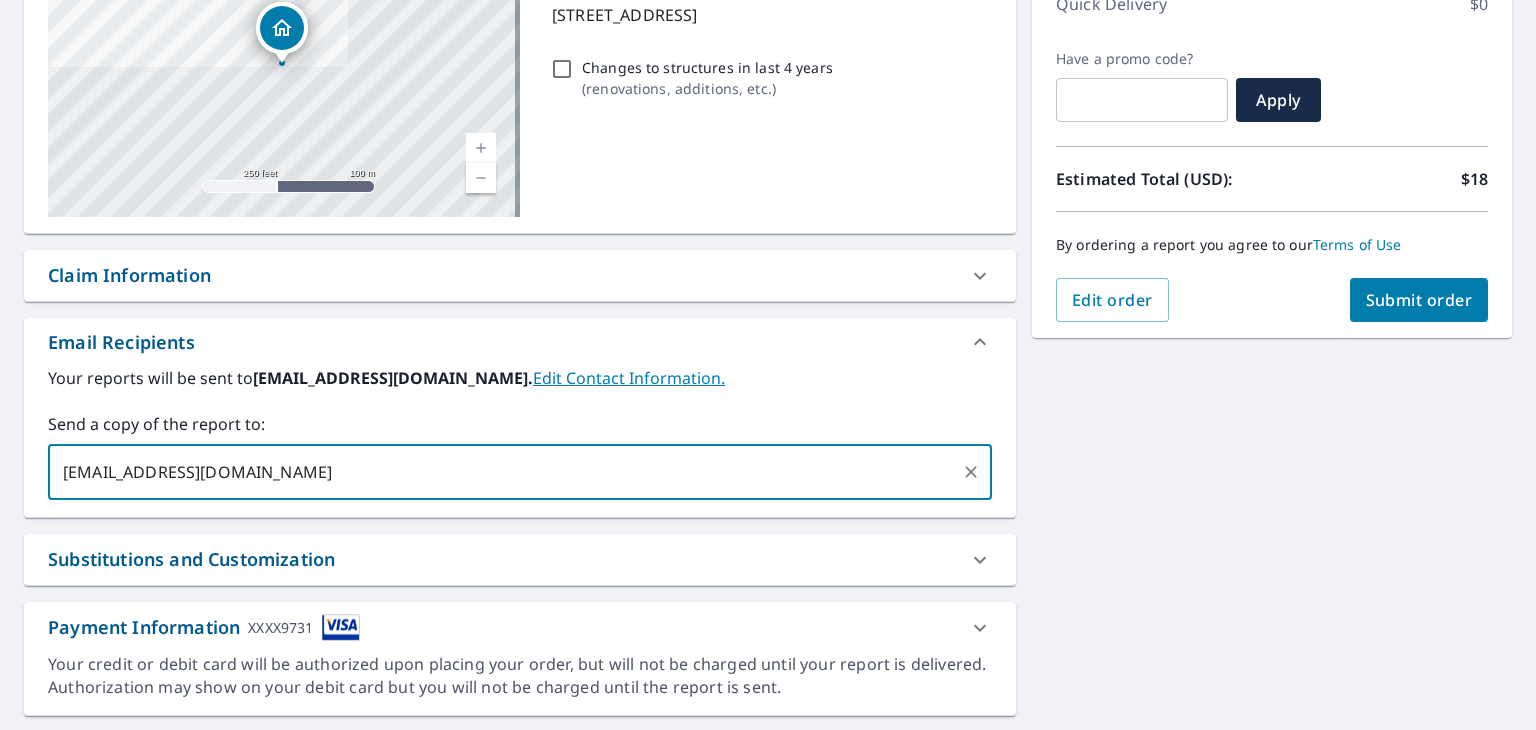 type on "bill@qrsmi.com" 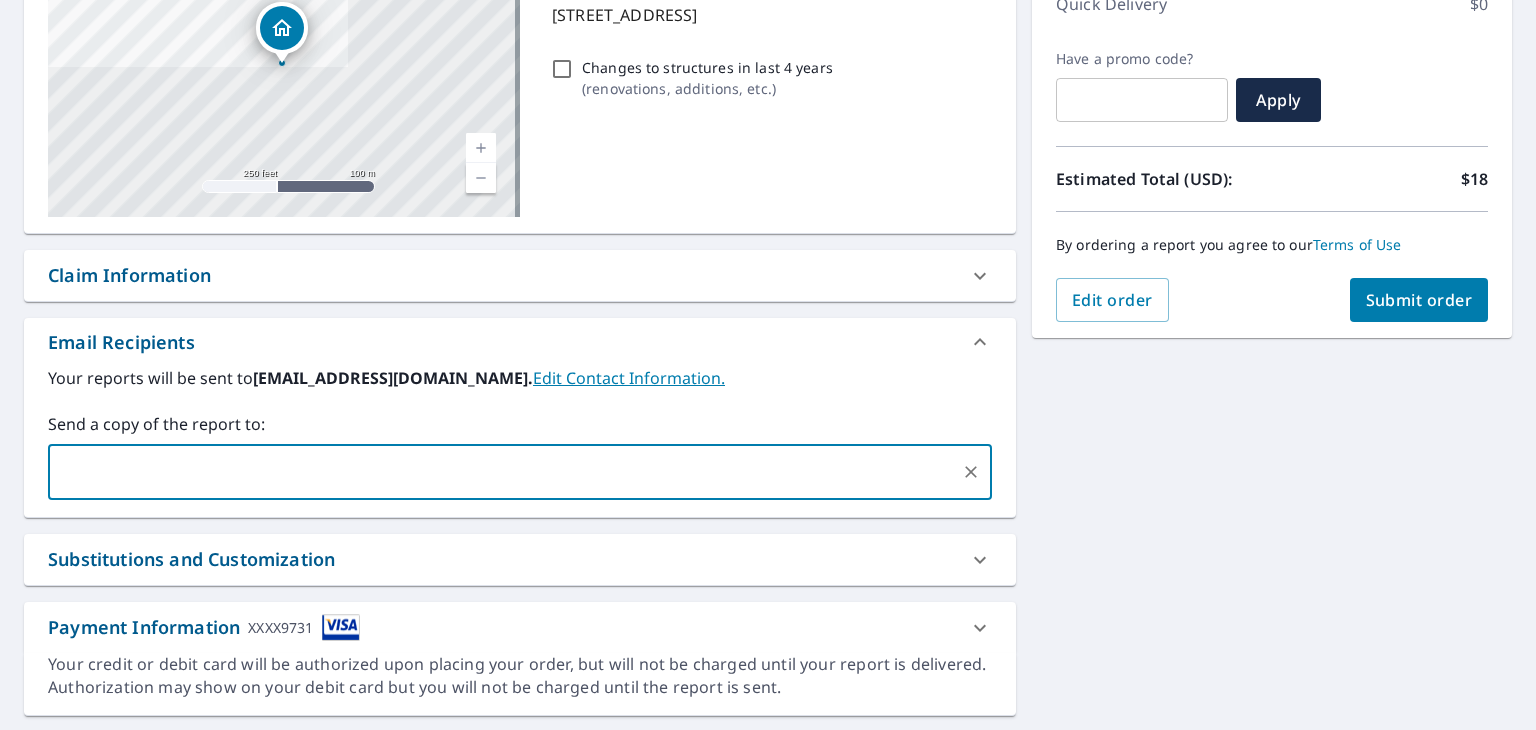 click on "Submit order" at bounding box center (1419, 300) 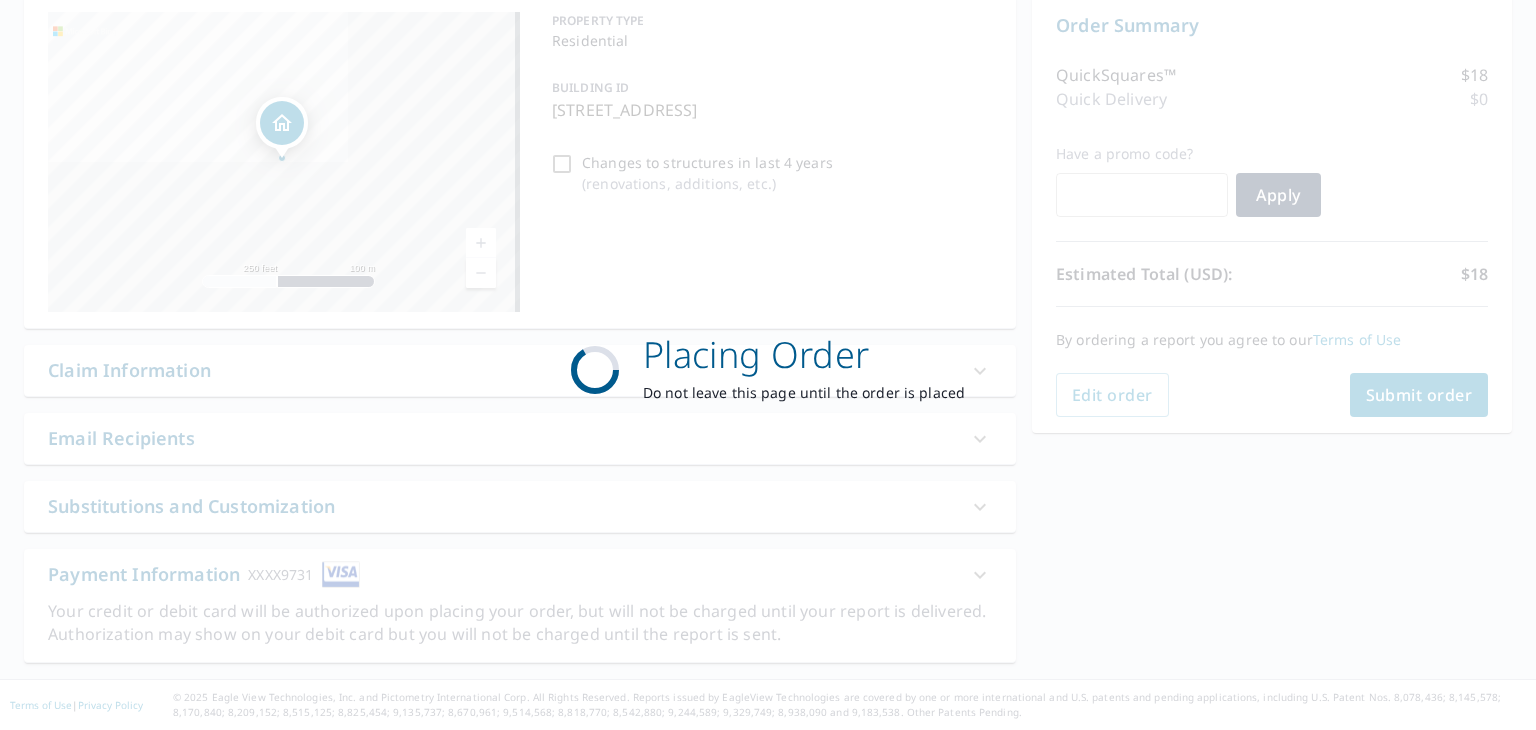 scroll, scrollTop: 256, scrollLeft: 0, axis: vertical 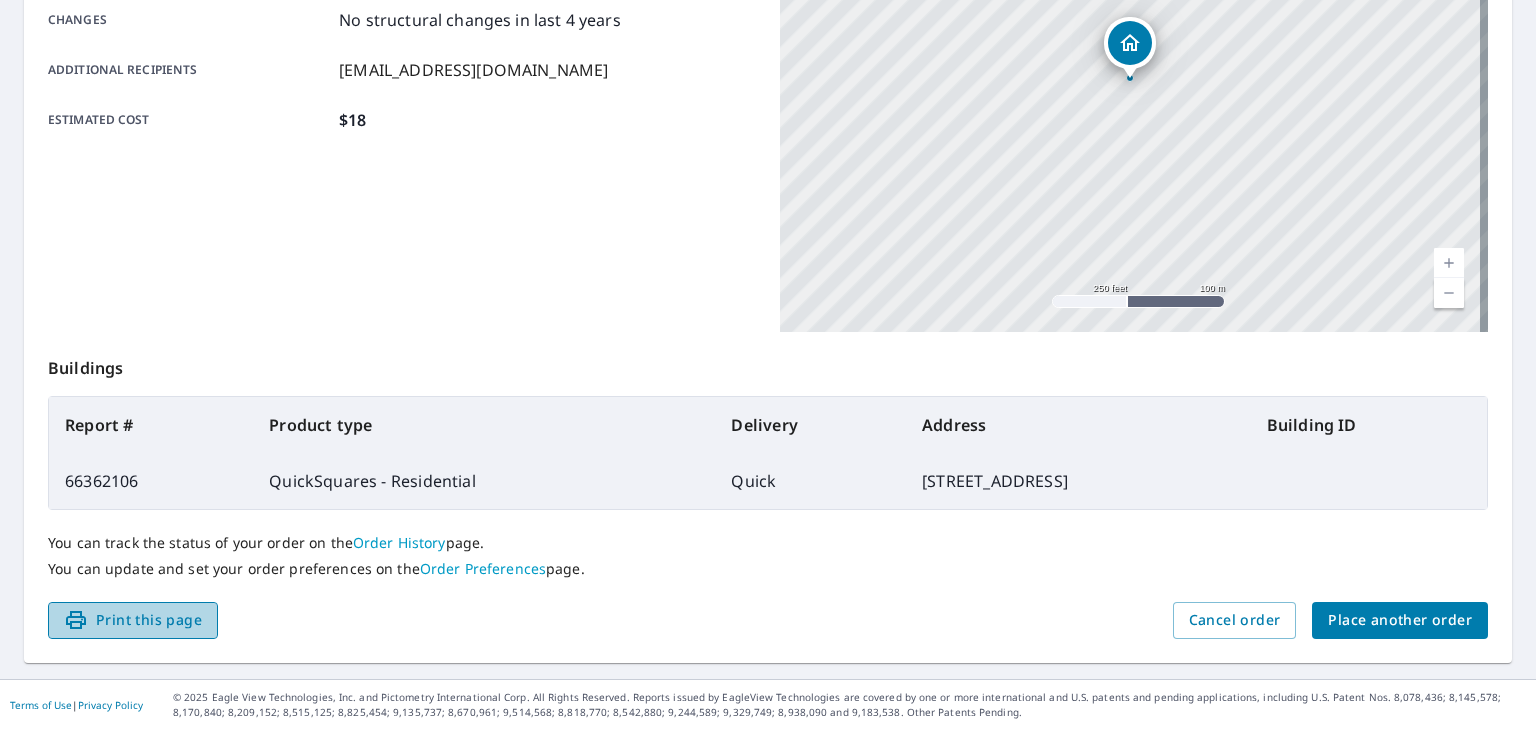 click on "Print this page" at bounding box center [133, 620] 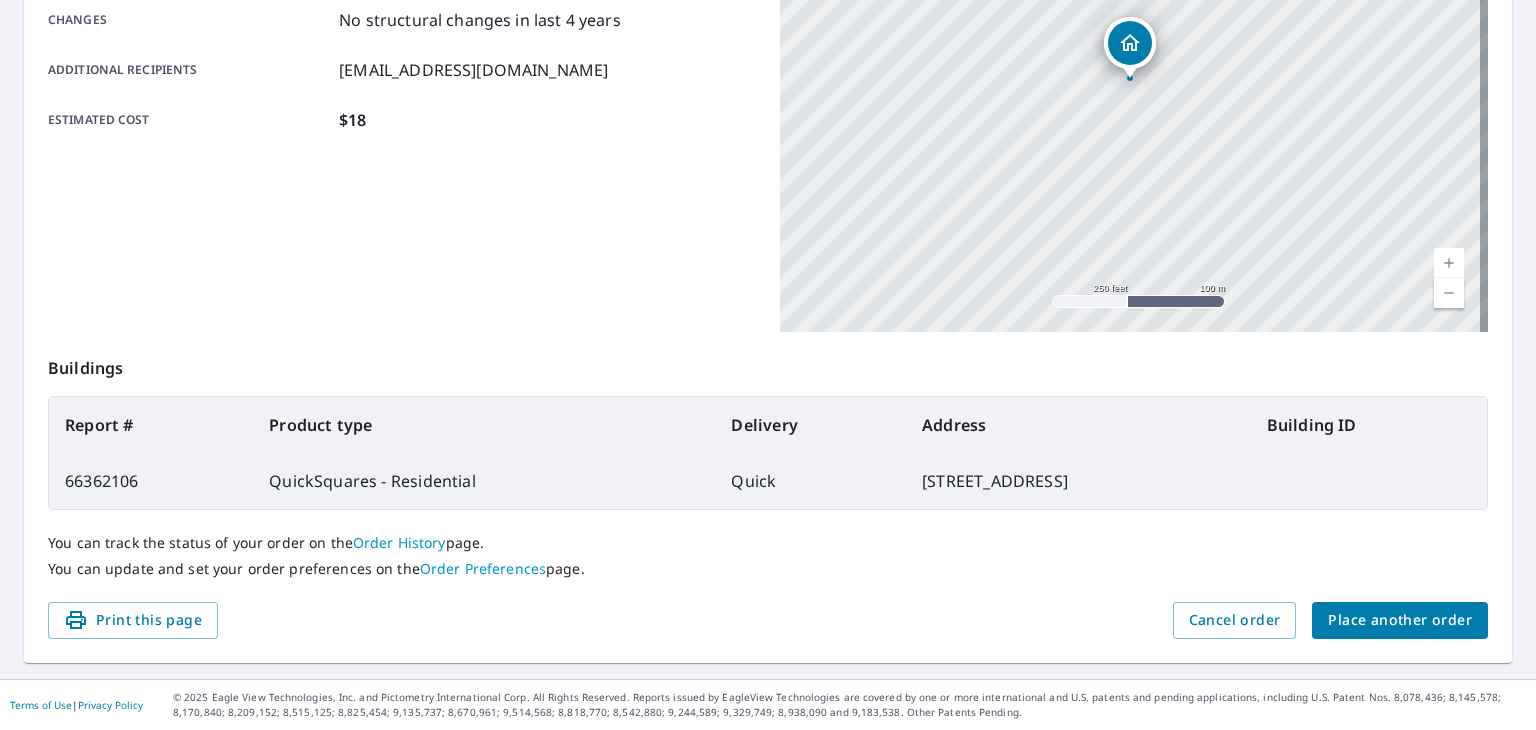 scroll, scrollTop: 452, scrollLeft: 0, axis: vertical 